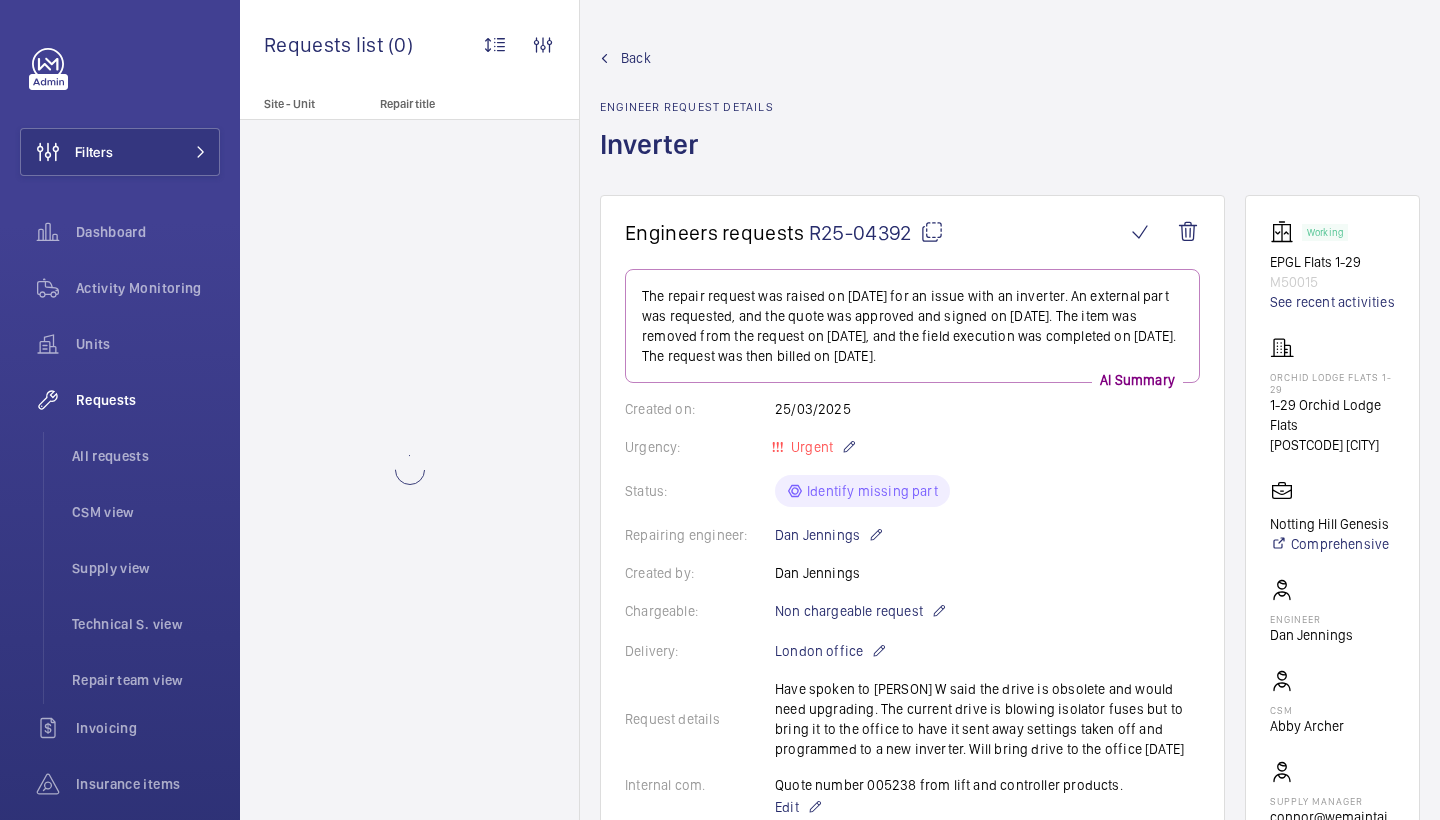 scroll, scrollTop: 0, scrollLeft: 0, axis: both 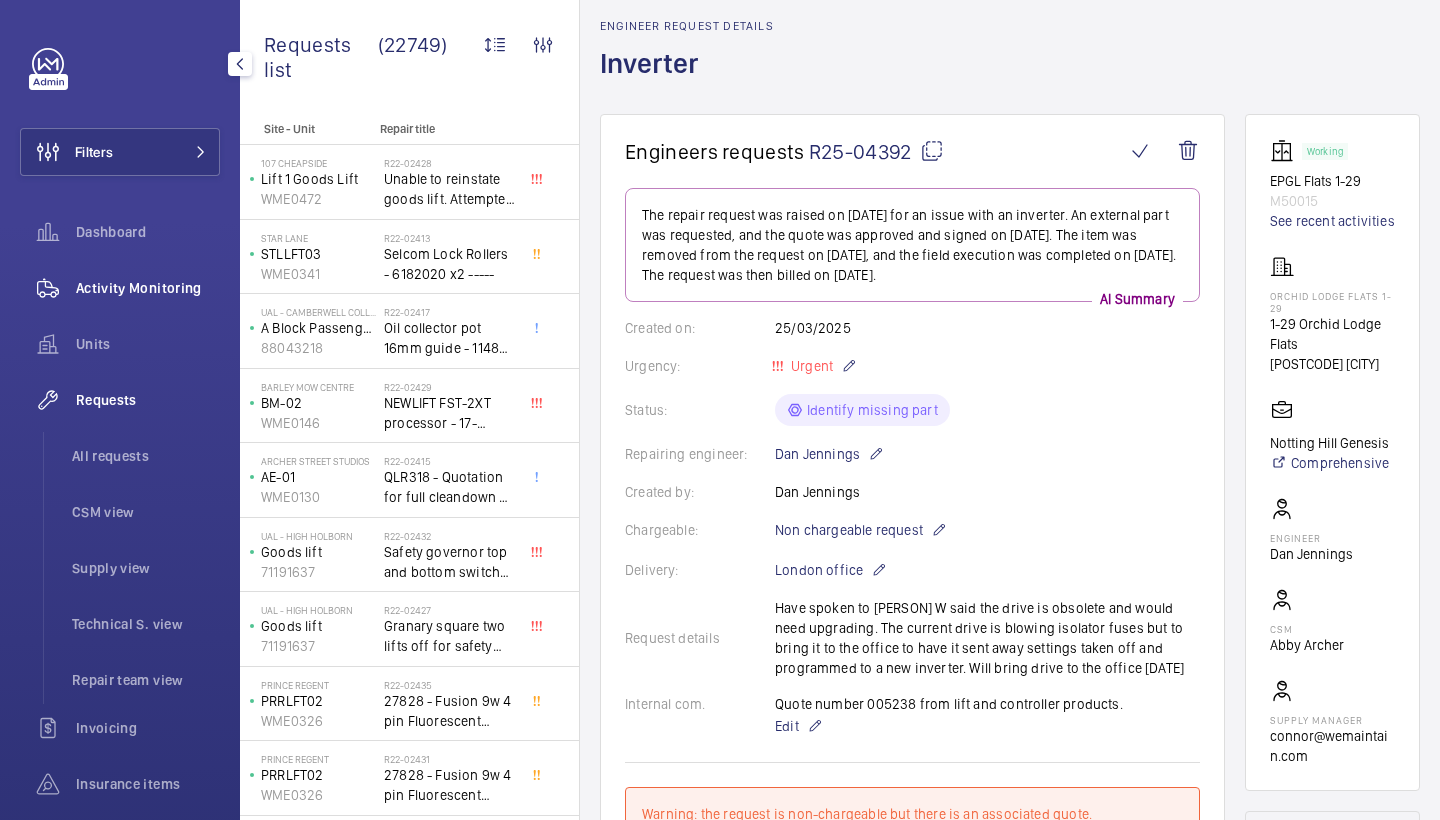 click on "Activity Monitoring" 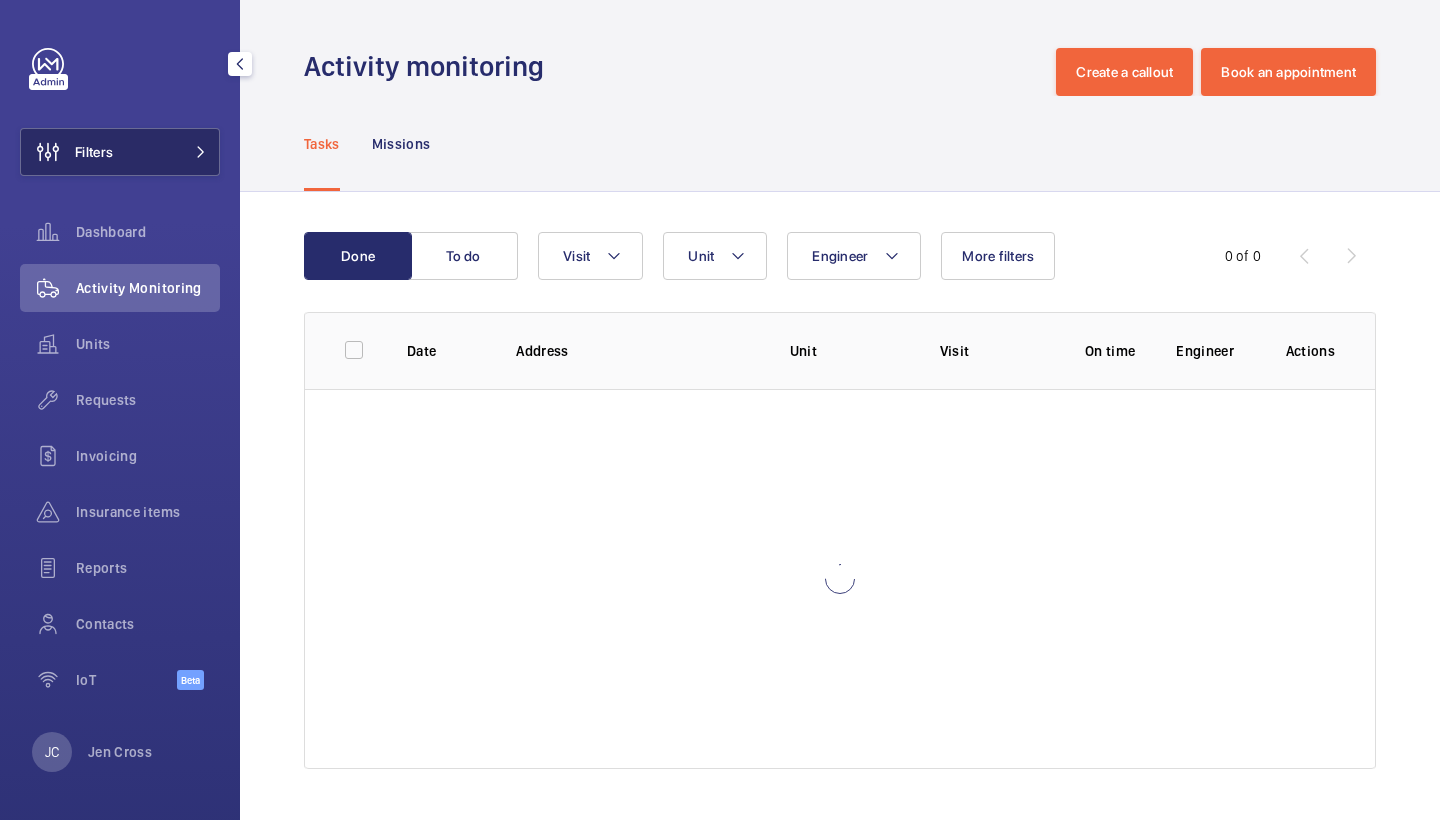 click on "Filters" 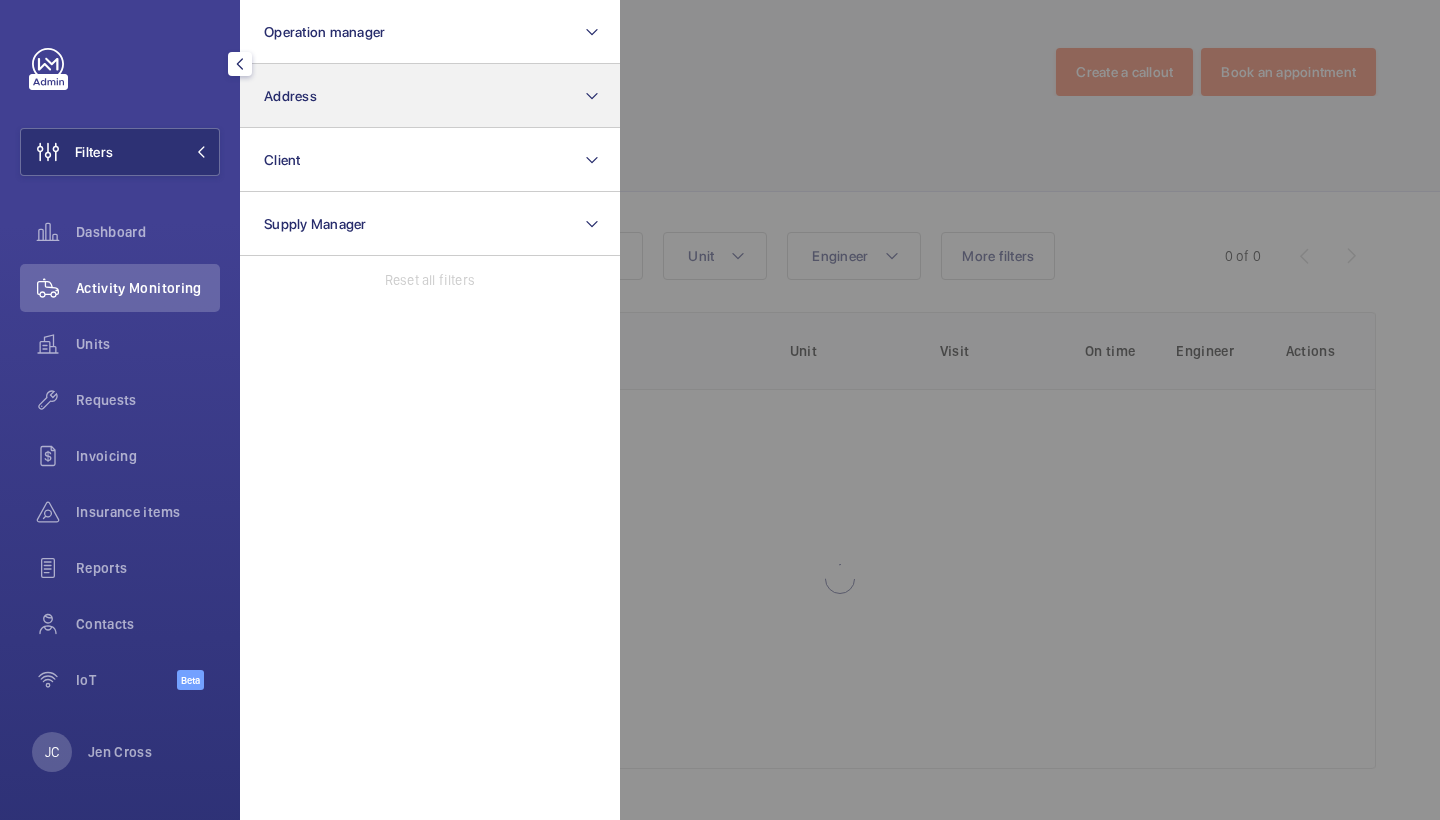 click on "Address" 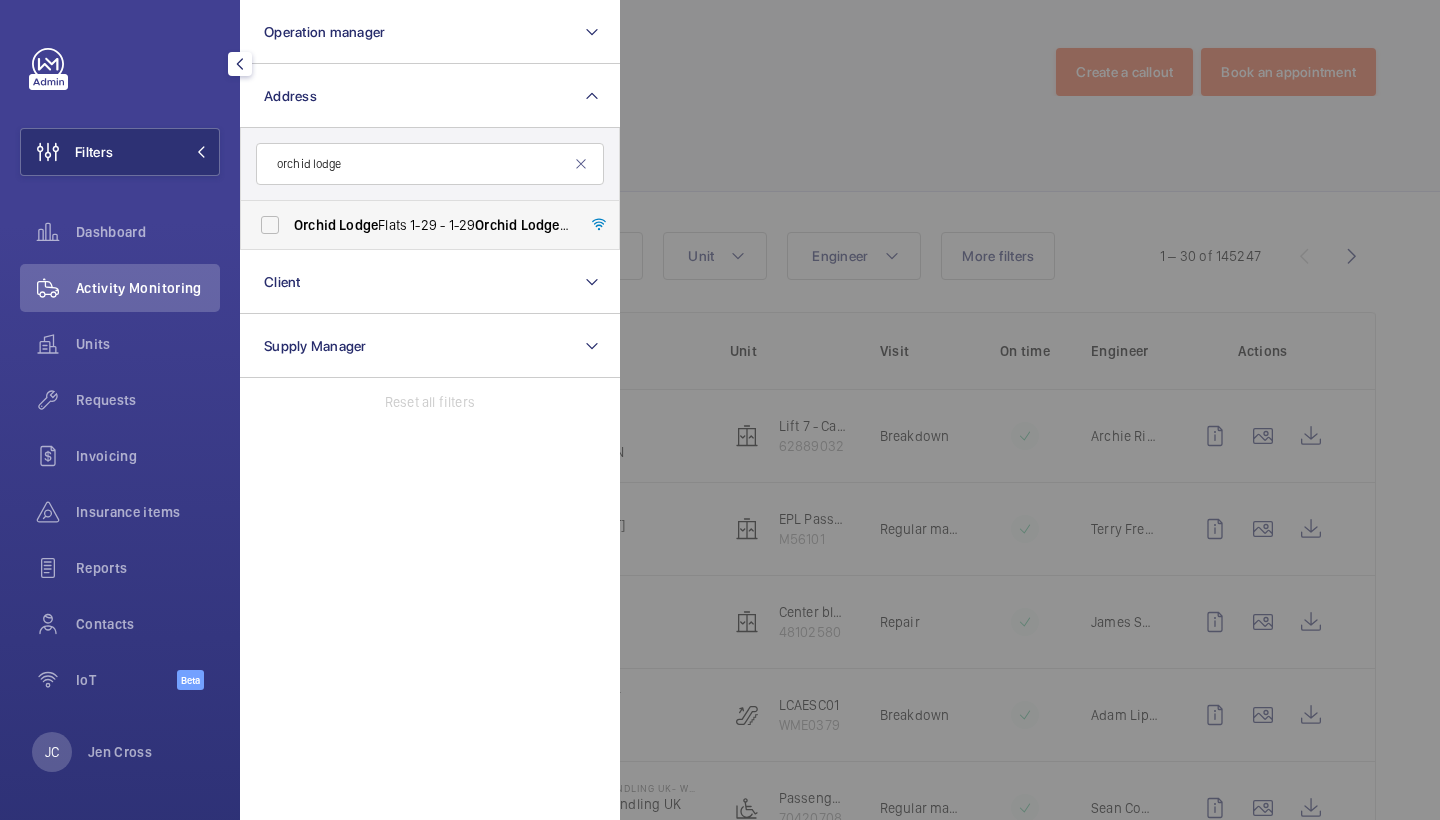 type on "orchid lodge" 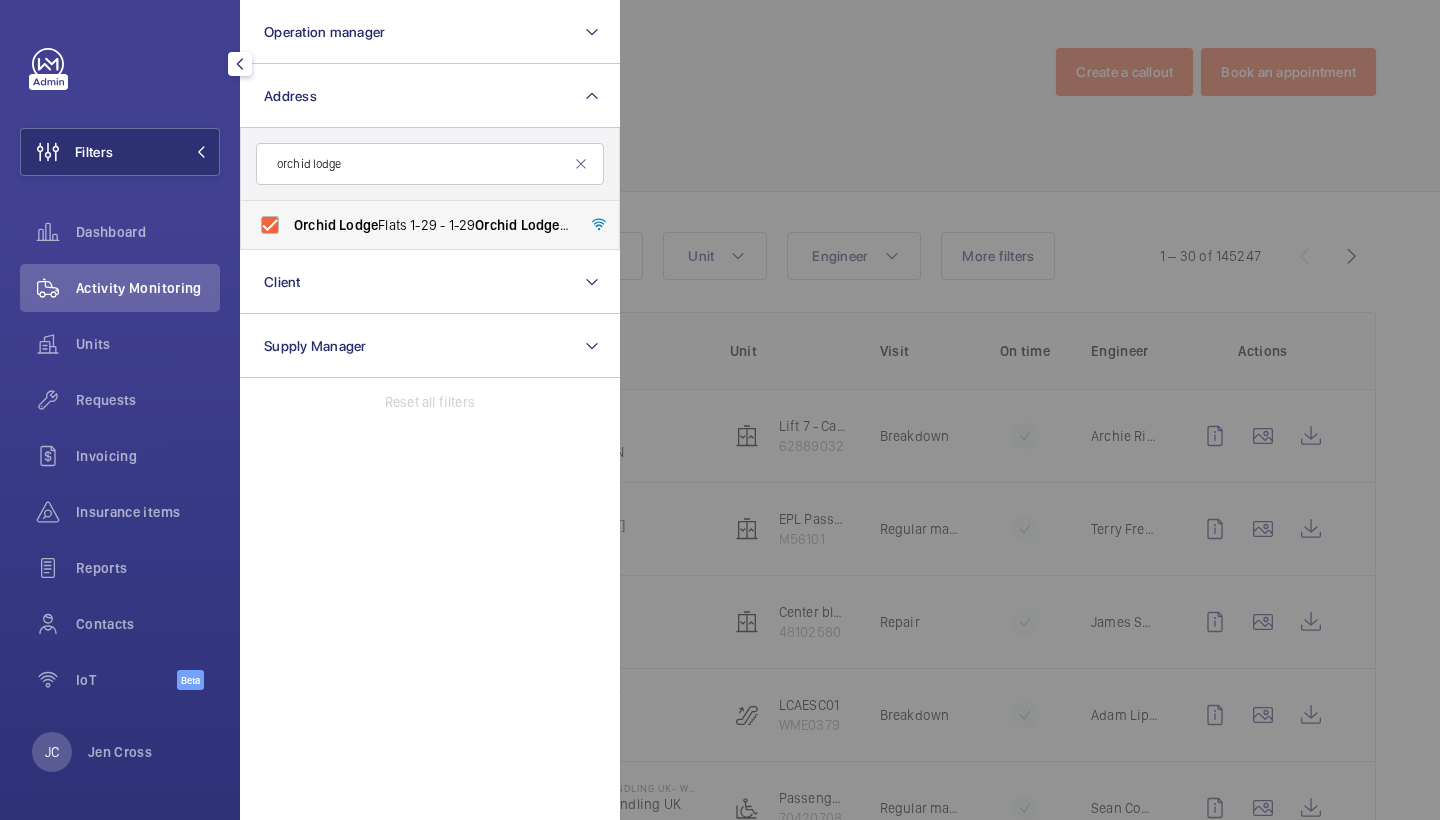 checkbox on "true" 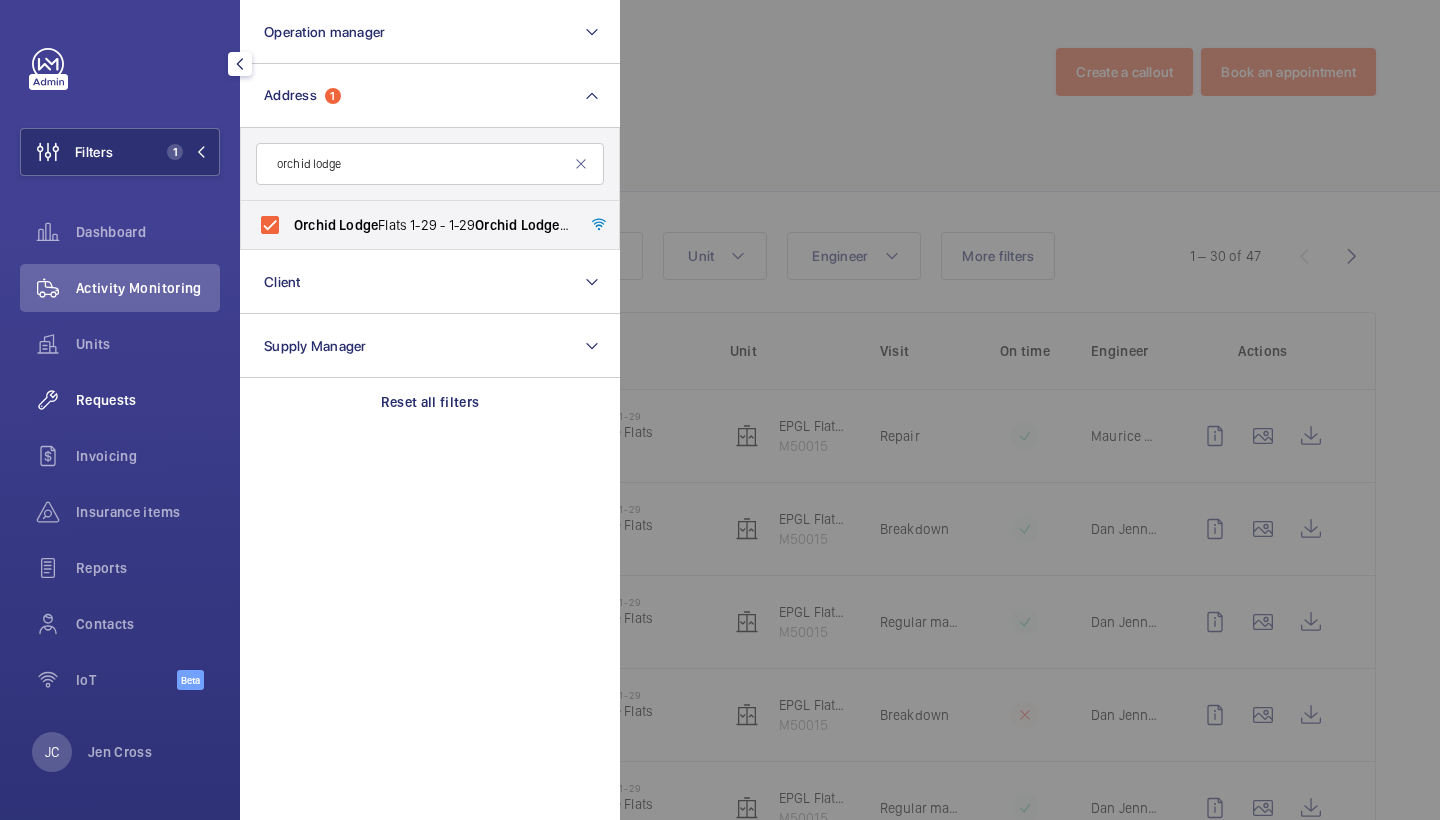 click on "Requests" 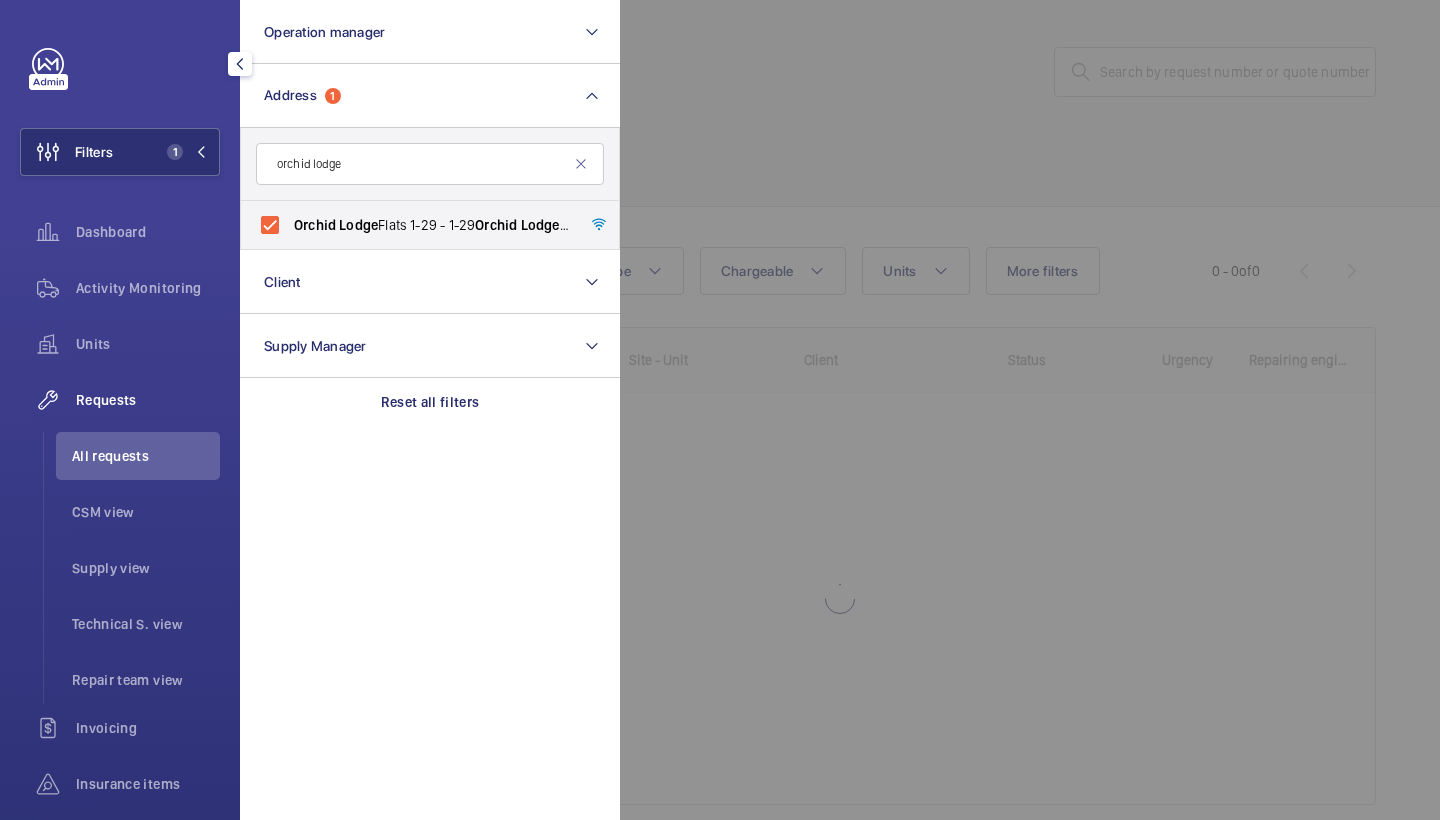 click 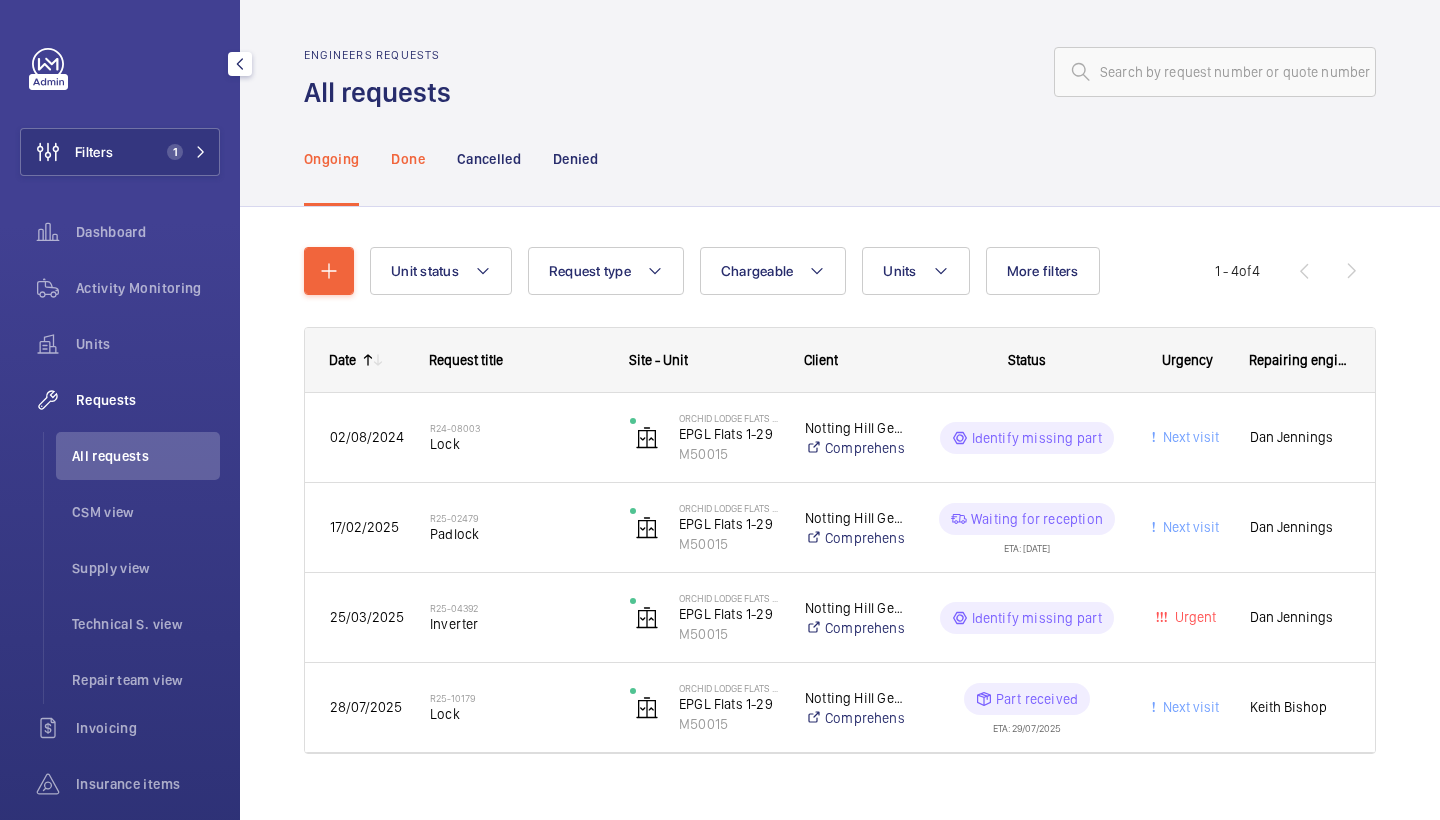 click on "Done" 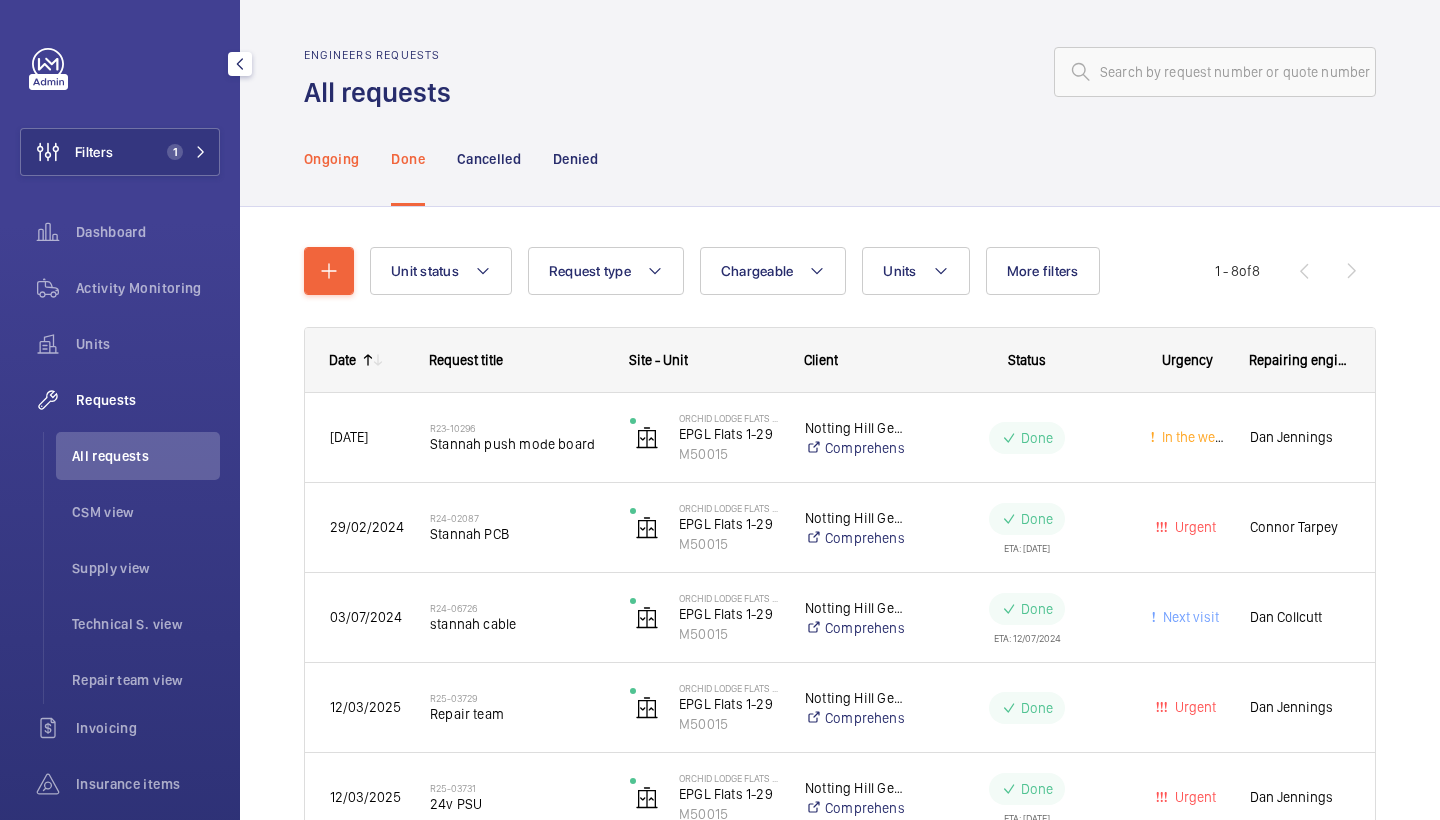 scroll, scrollTop: 0, scrollLeft: 0, axis: both 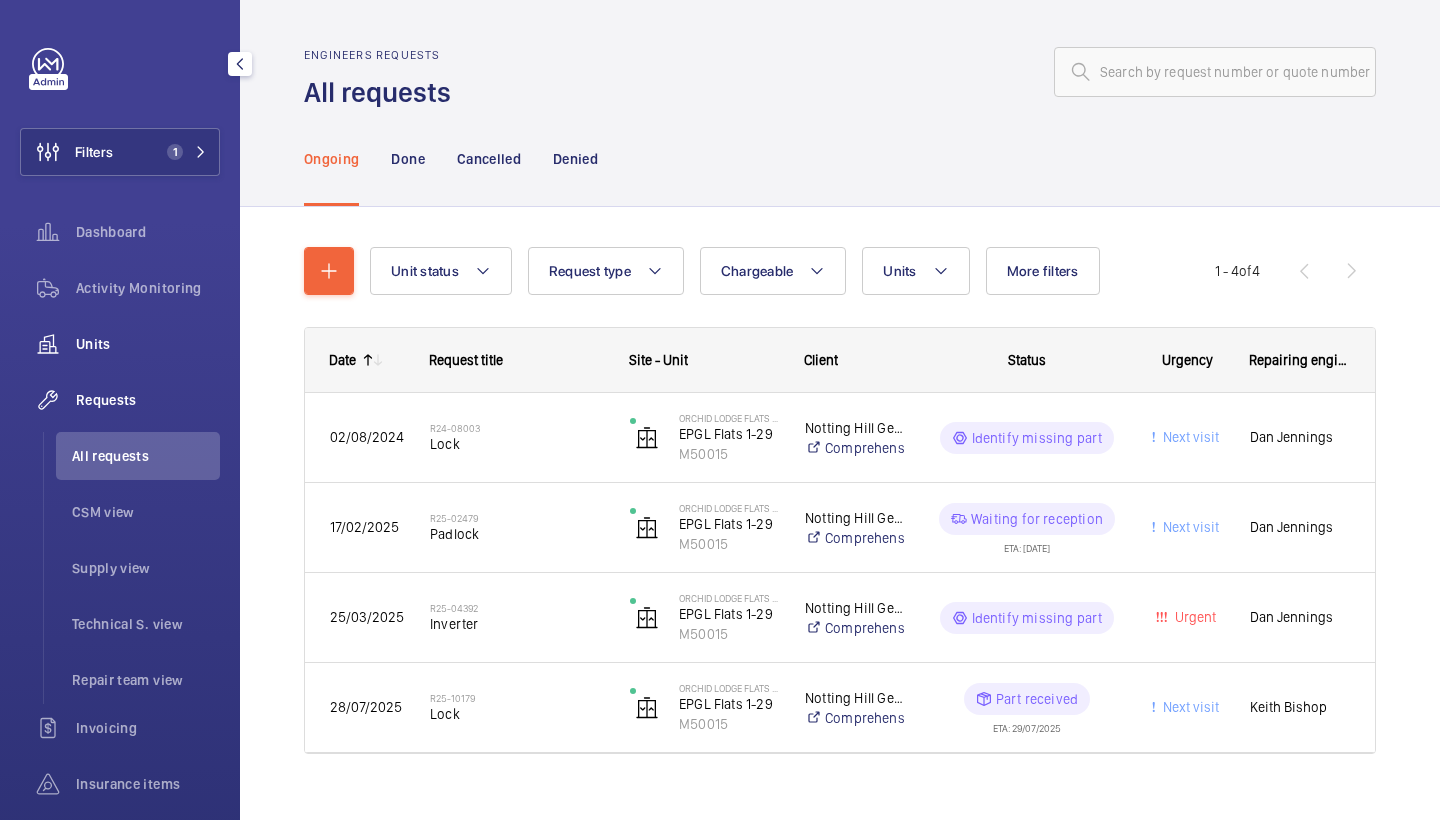 click on "Units" 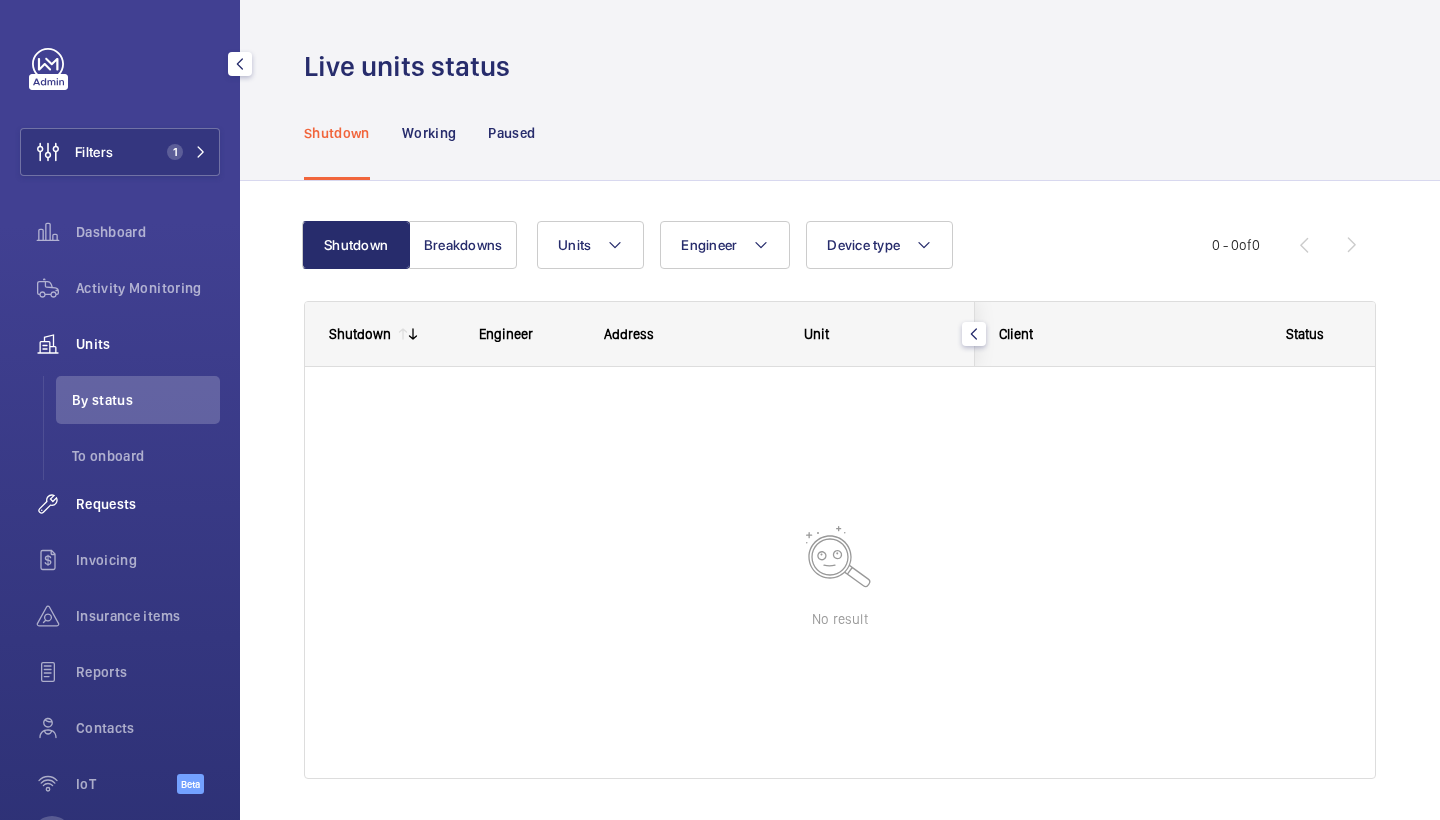 click on "Requests" 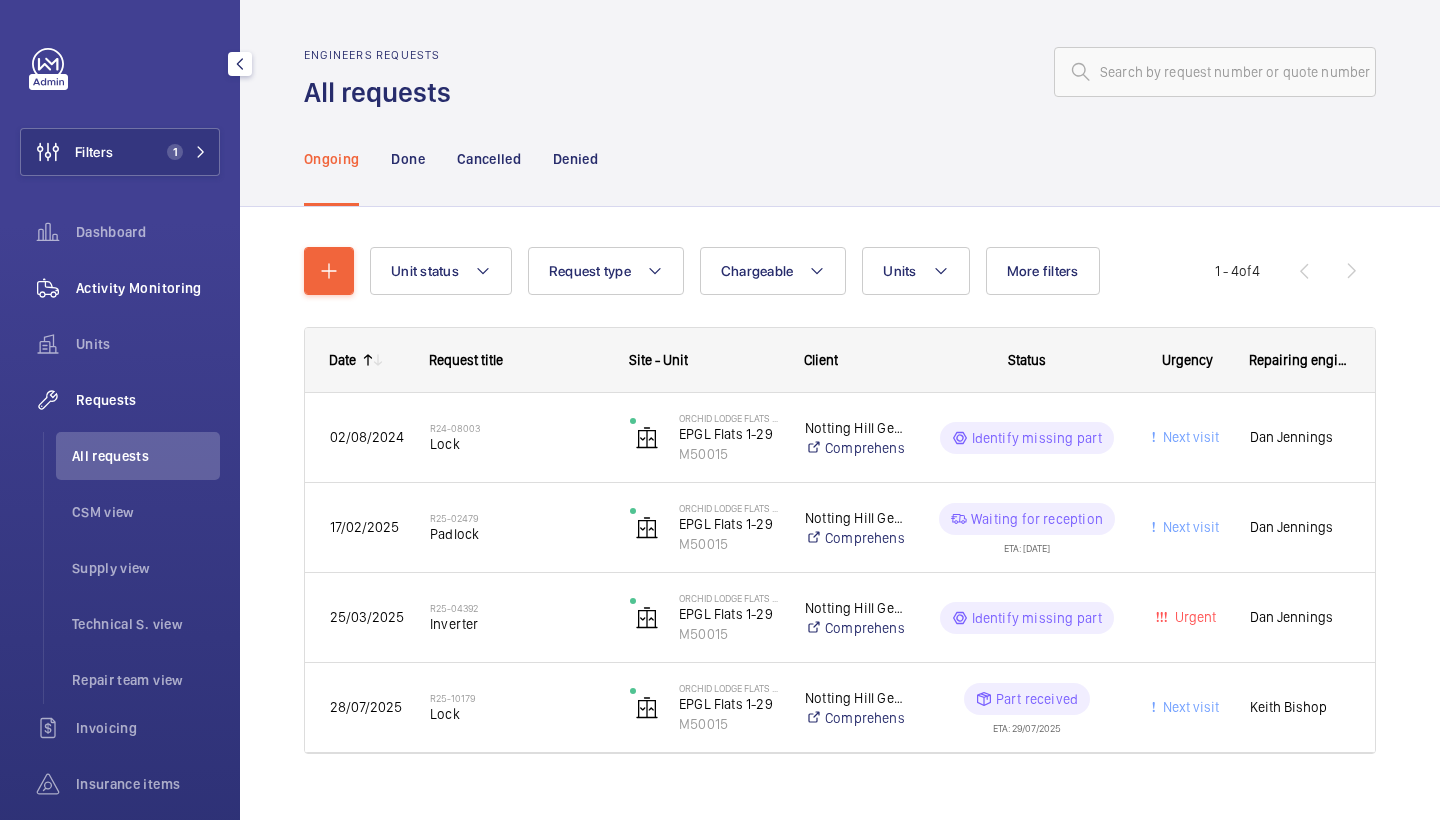 click on "Activity Monitoring" 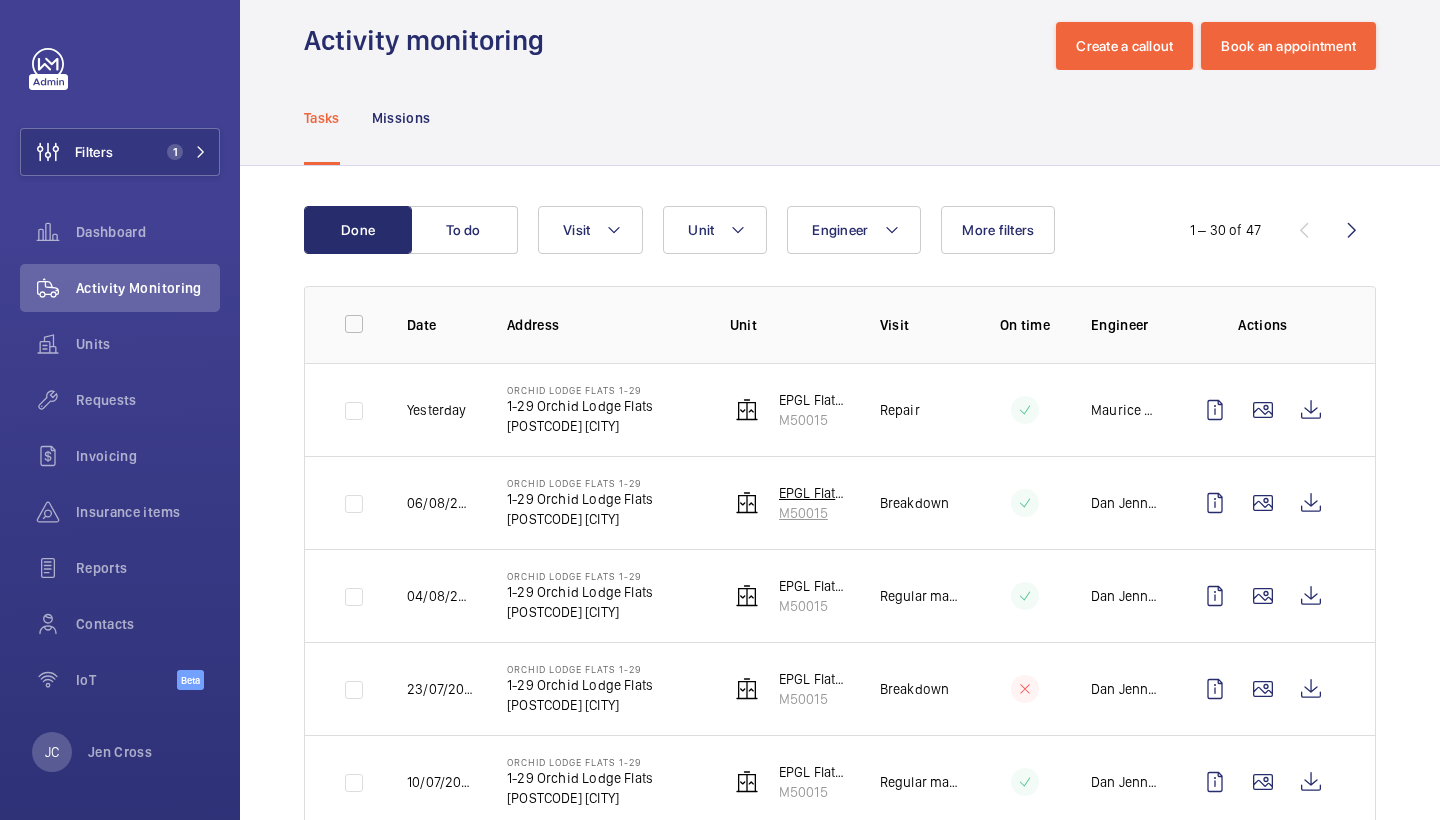 scroll, scrollTop: 28, scrollLeft: 0, axis: vertical 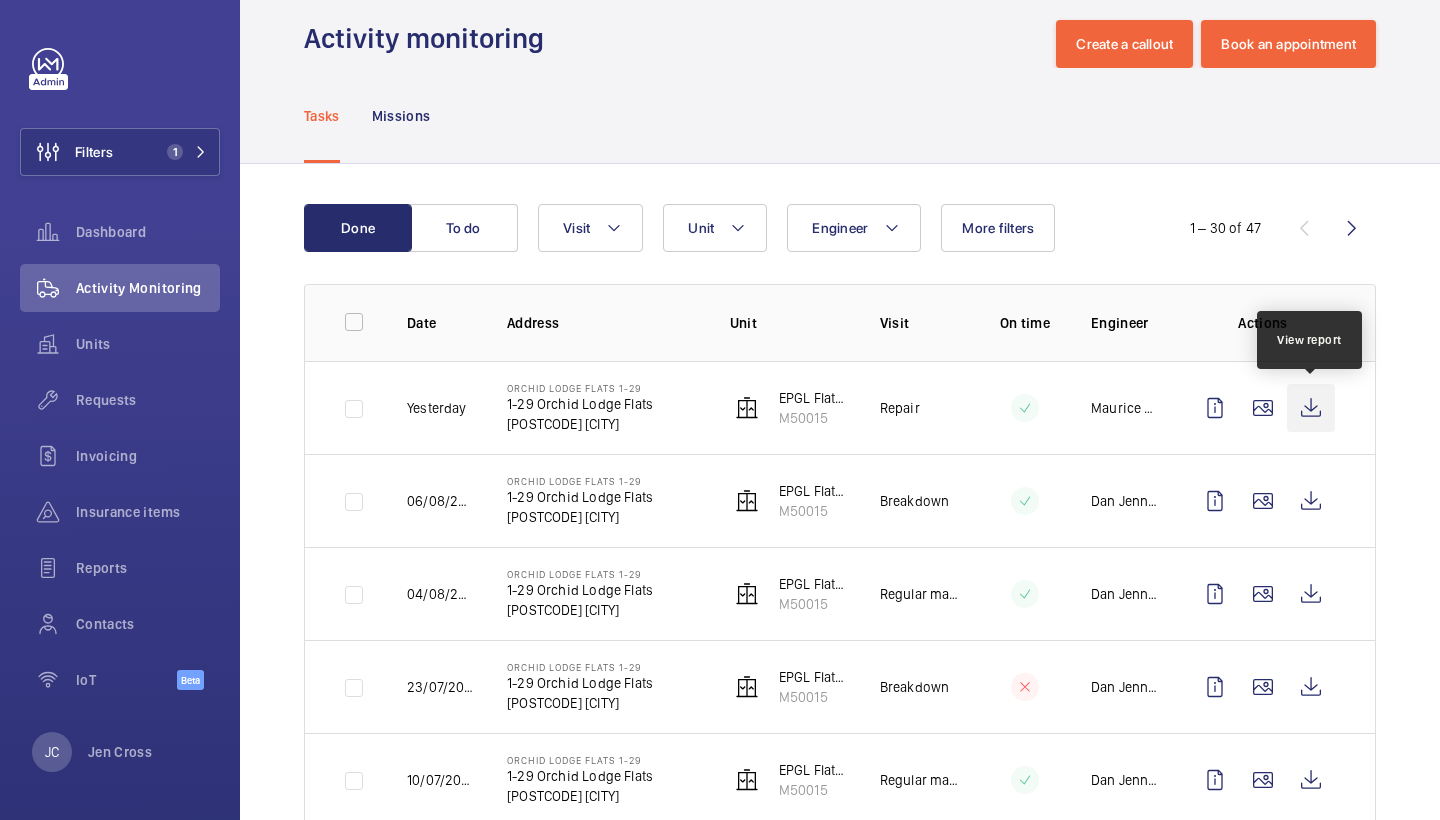 click 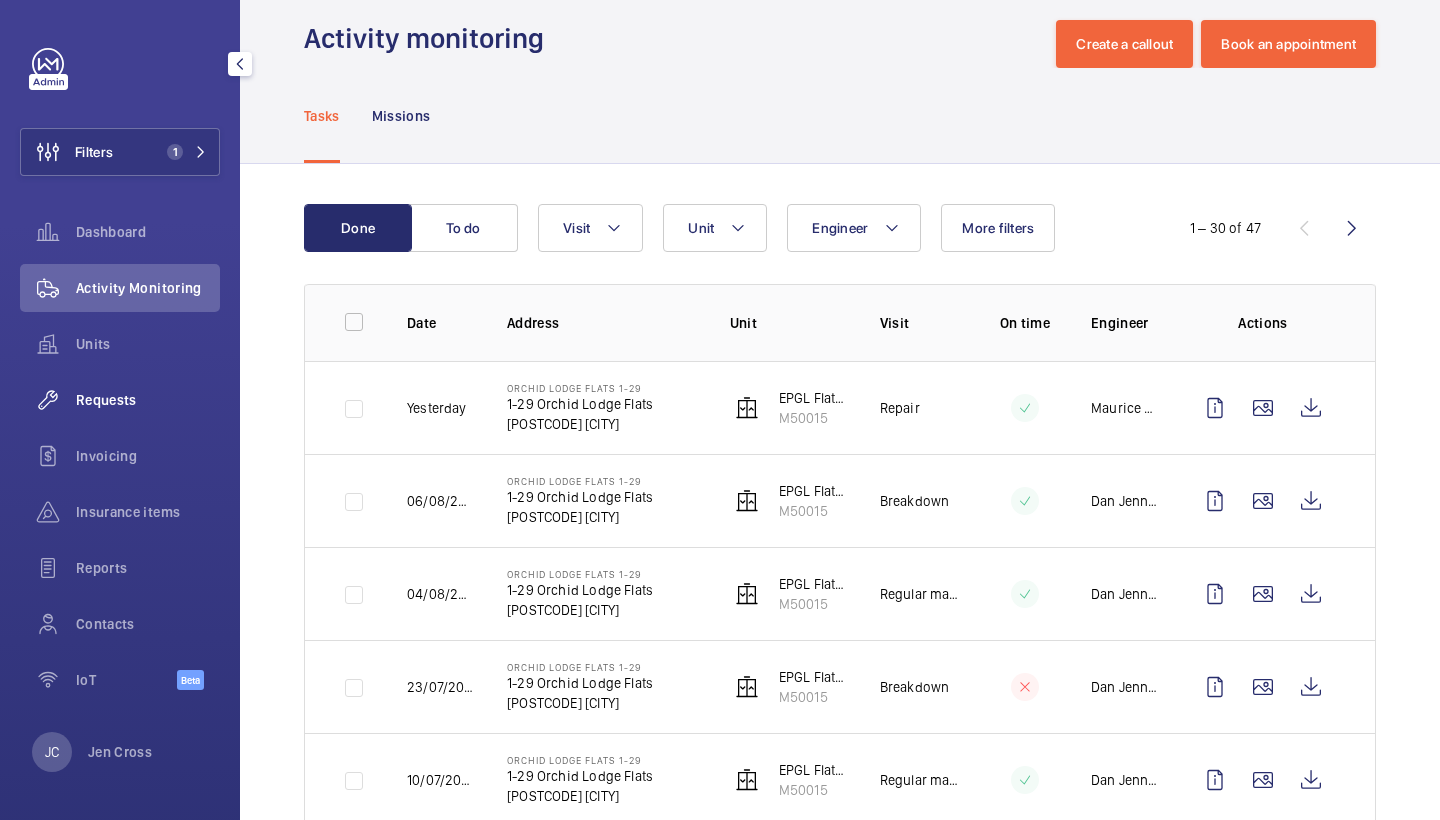 click on "Requests" 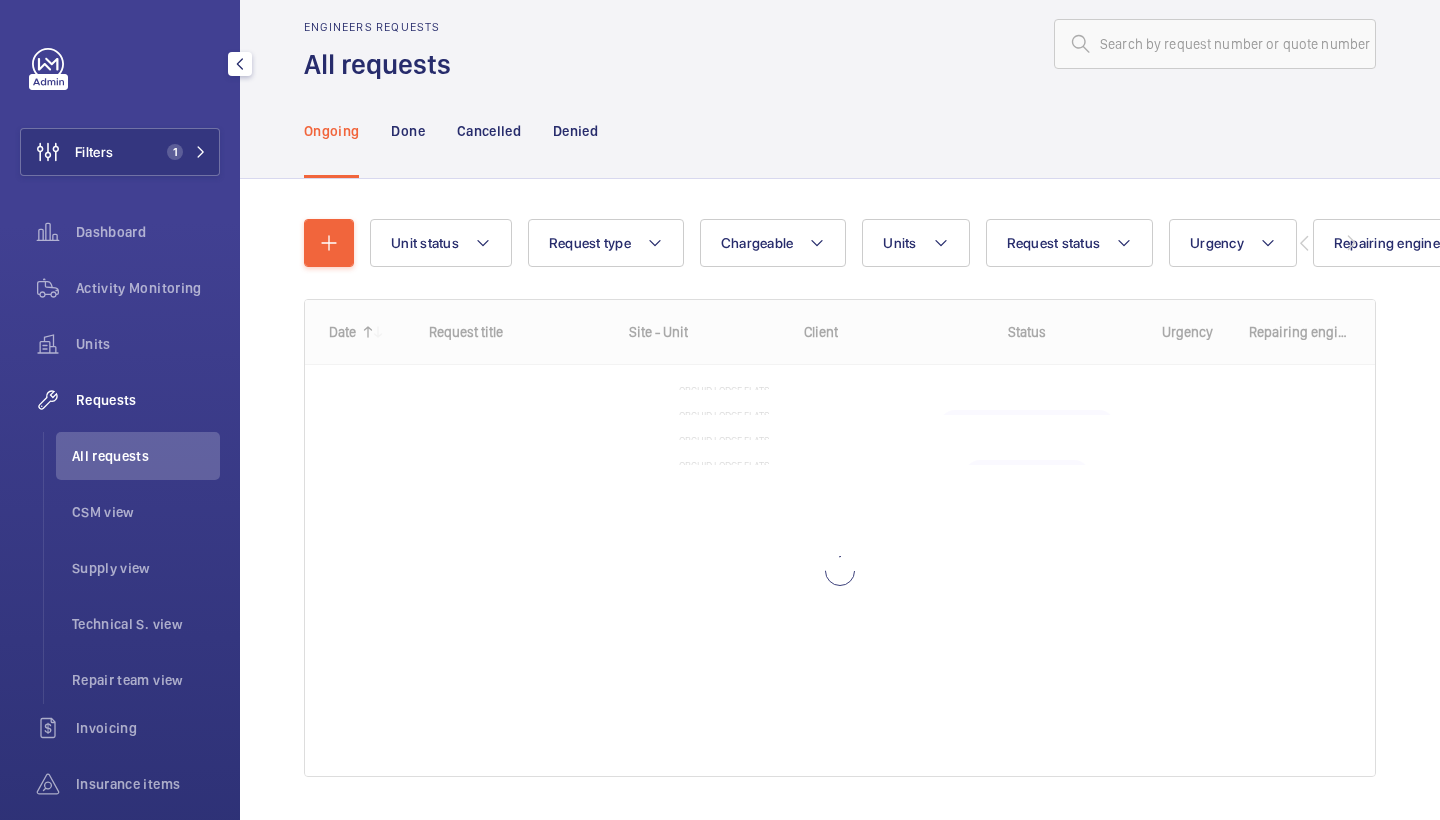 scroll, scrollTop: 0, scrollLeft: 0, axis: both 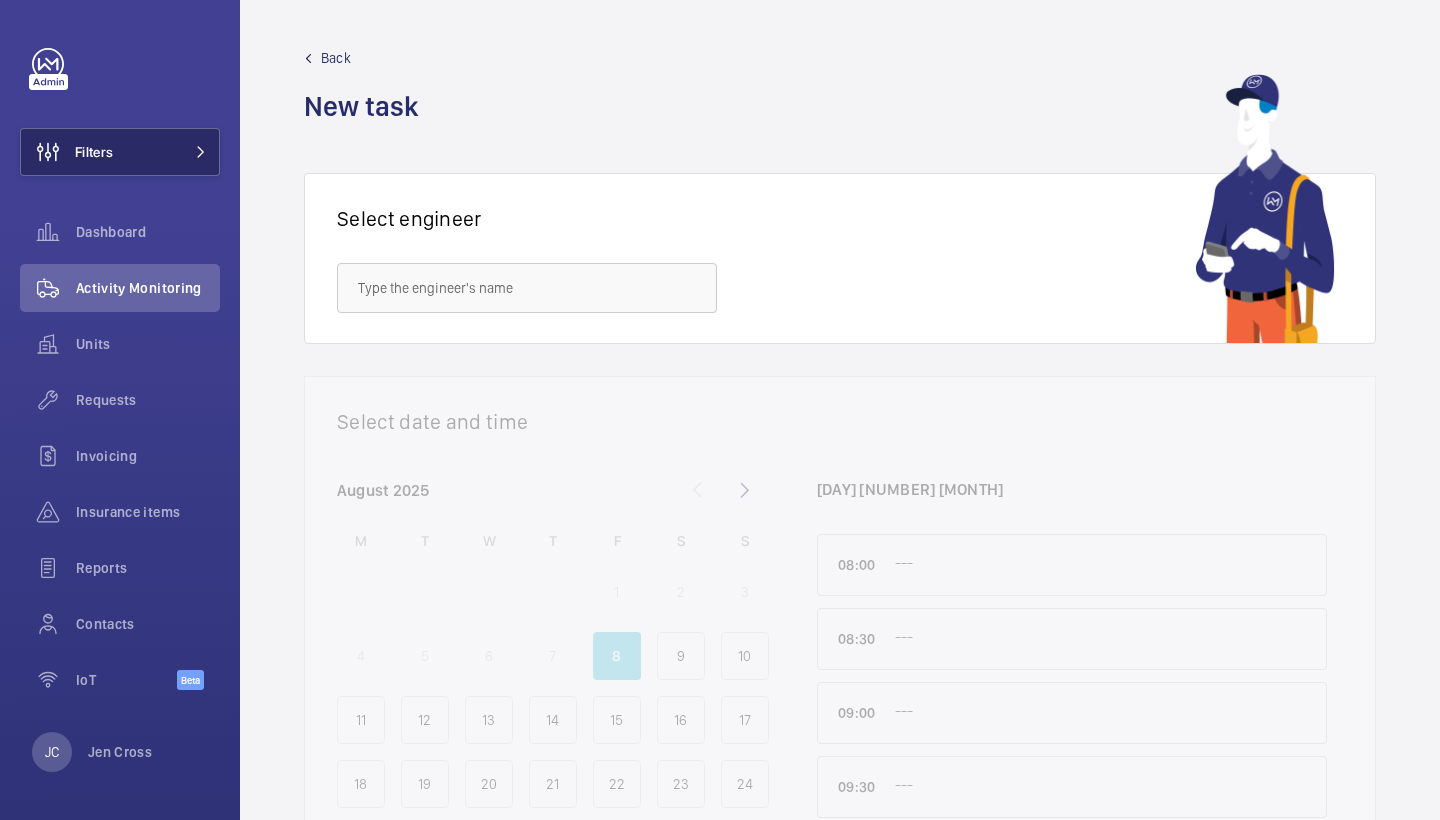 click on "Filters" 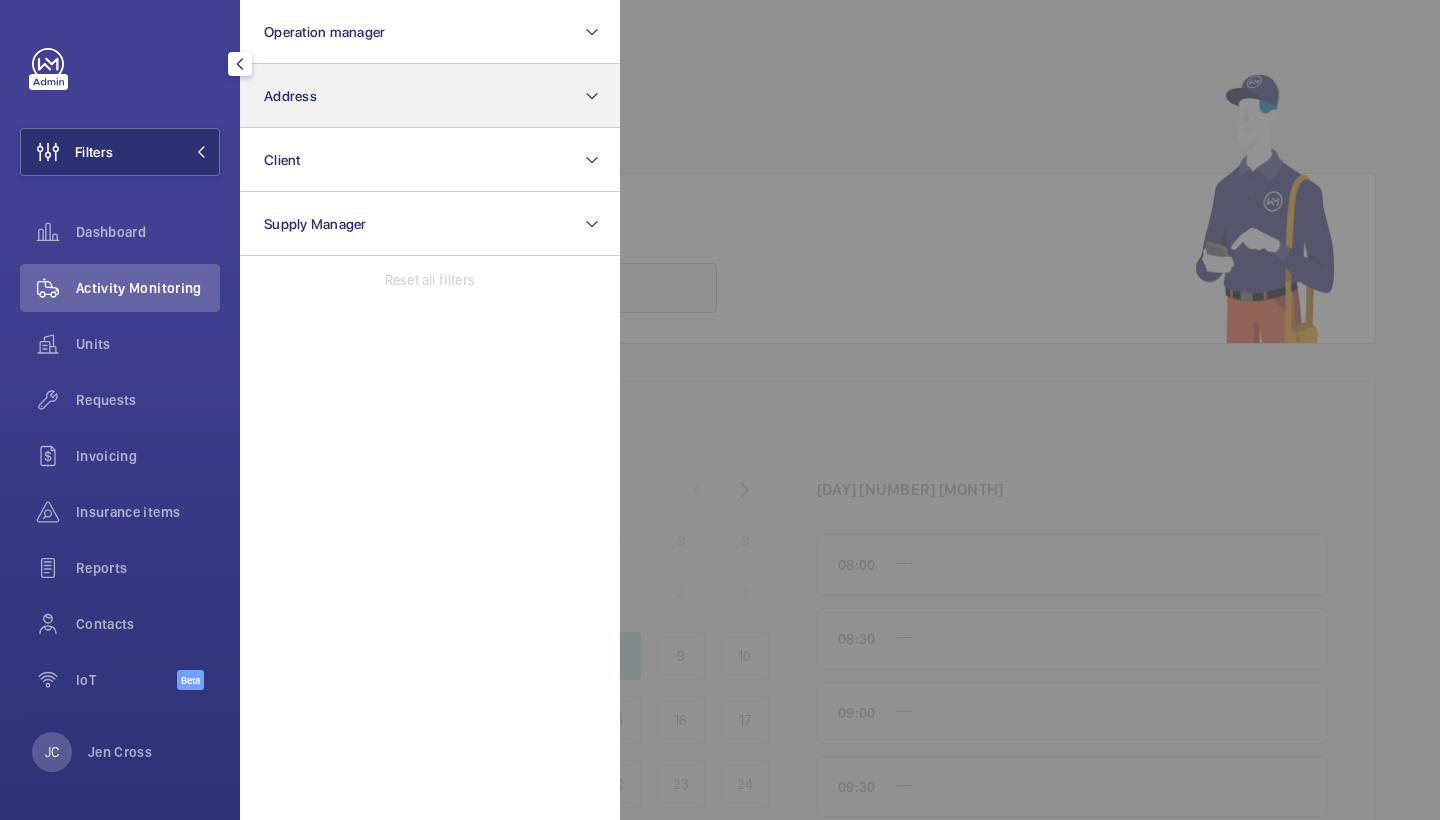 scroll, scrollTop: 0, scrollLeft: 0, axis: both 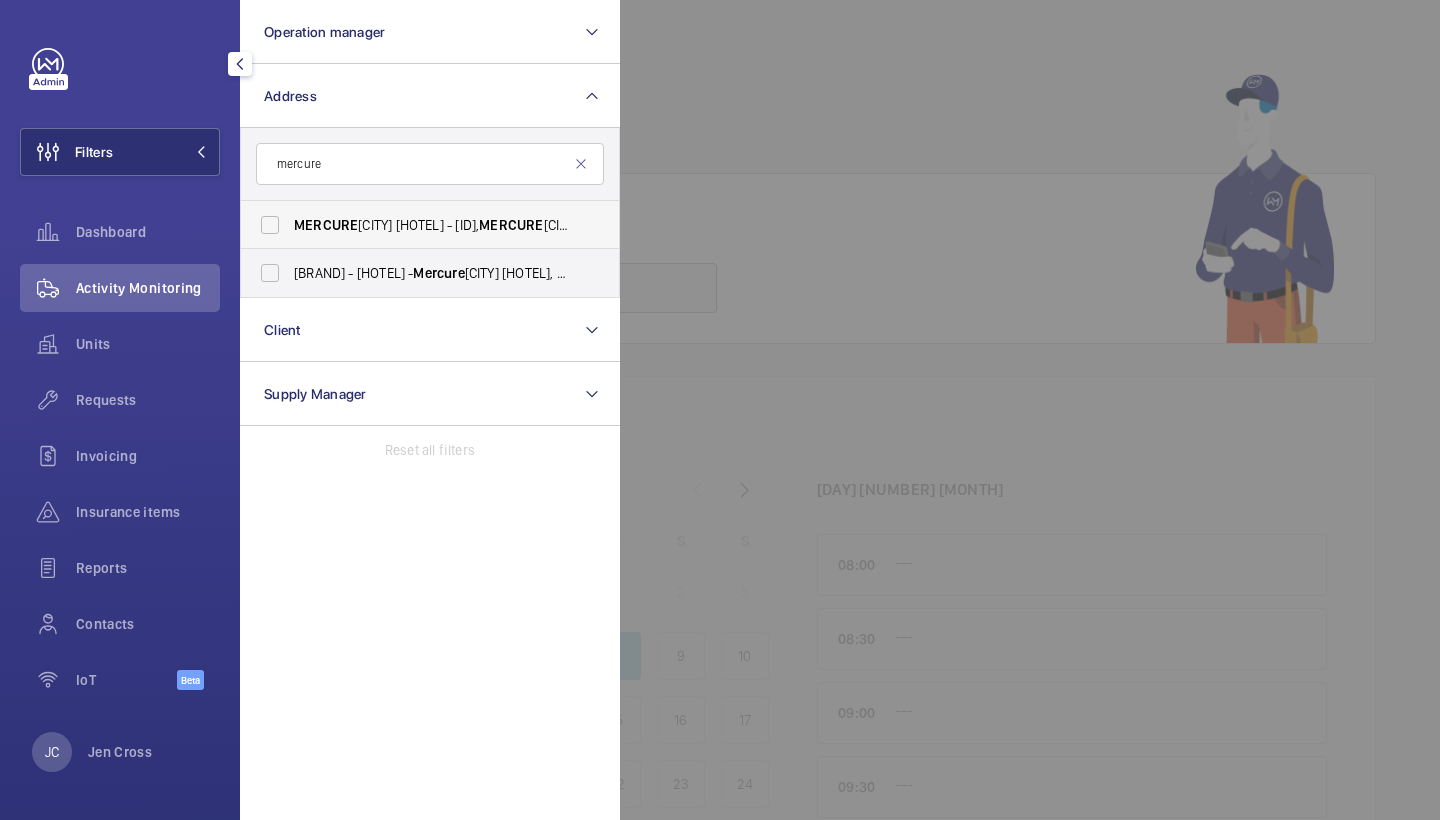 type on "mercure" 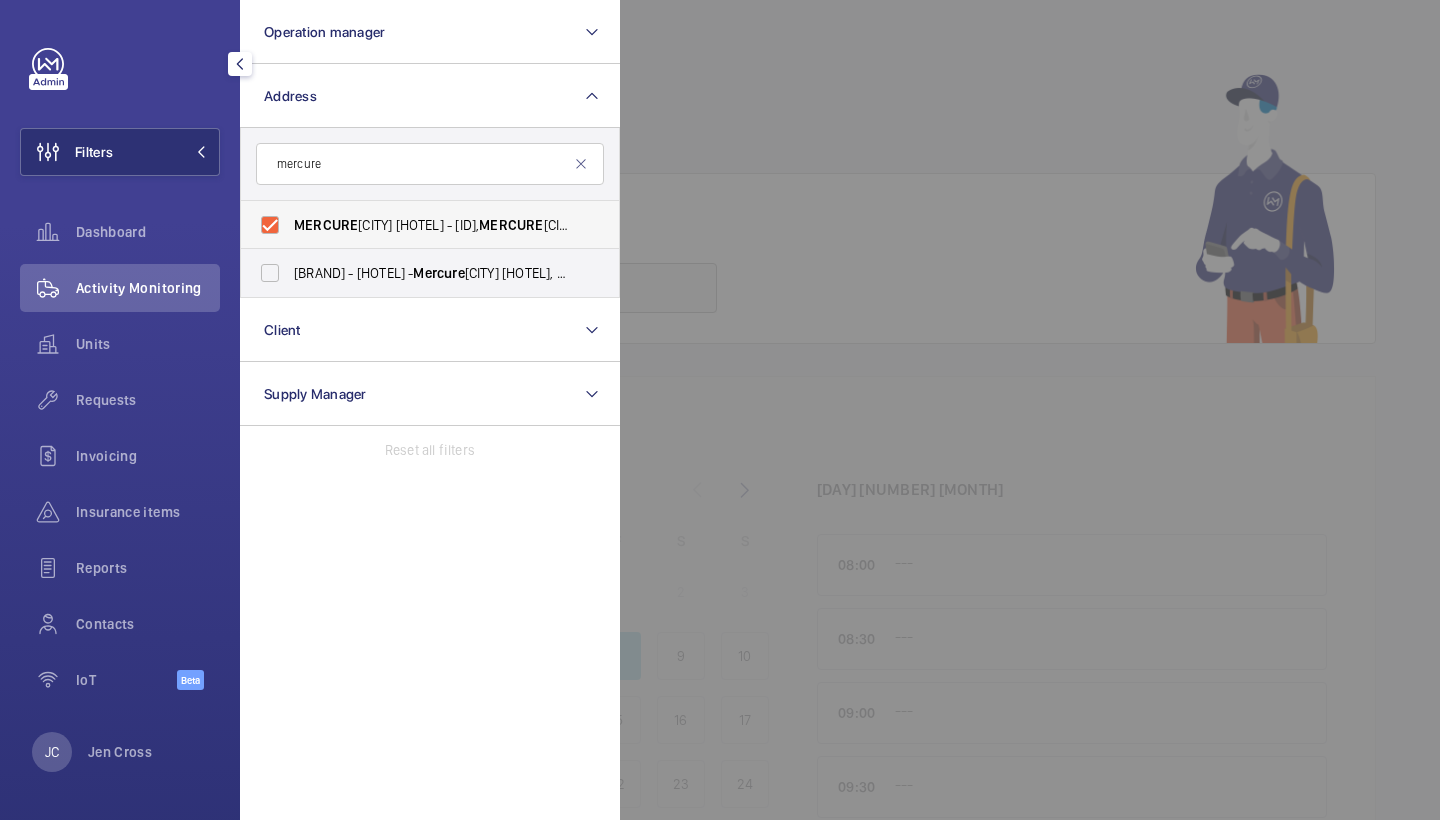 checkbox on "true" 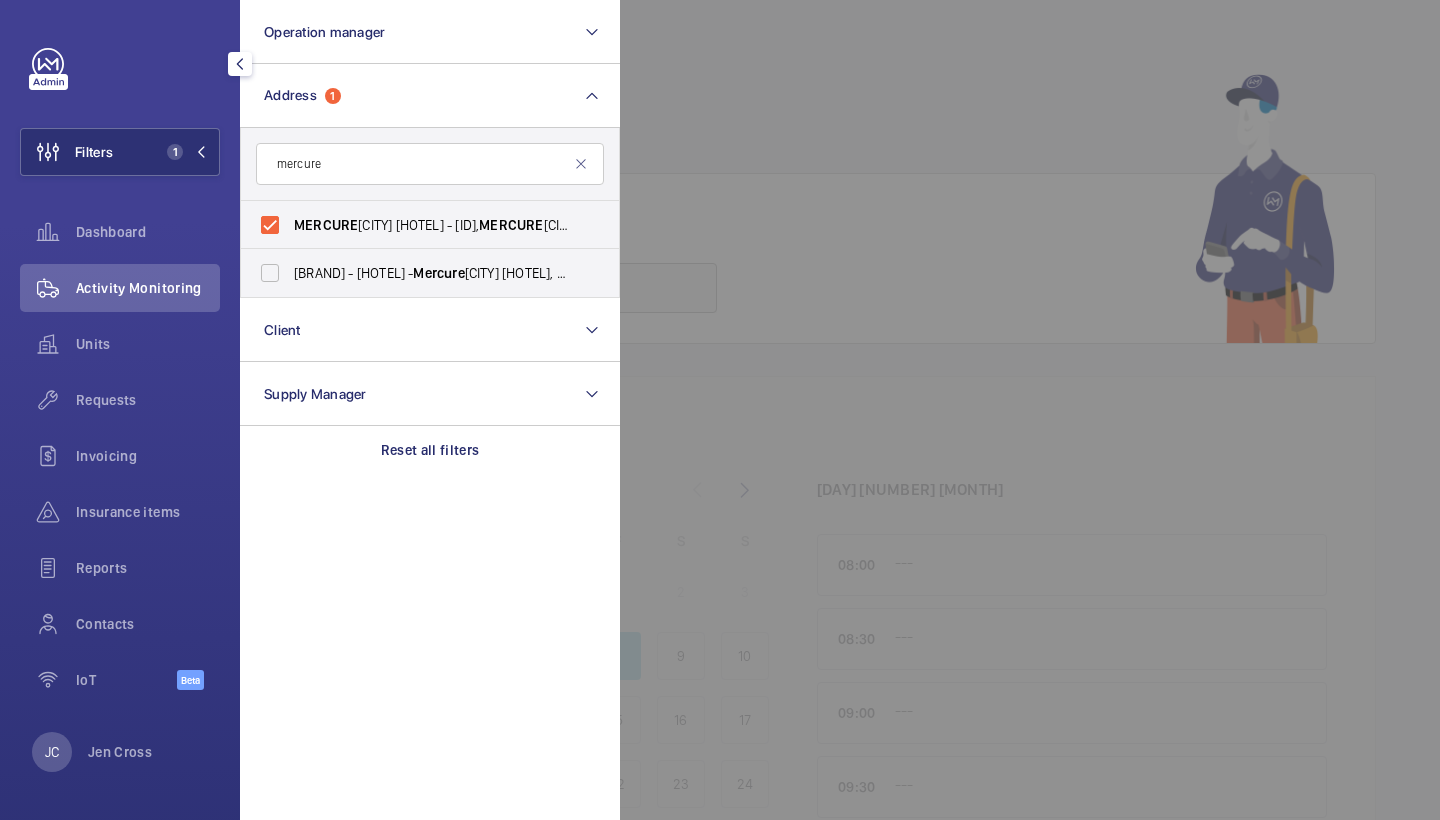 click 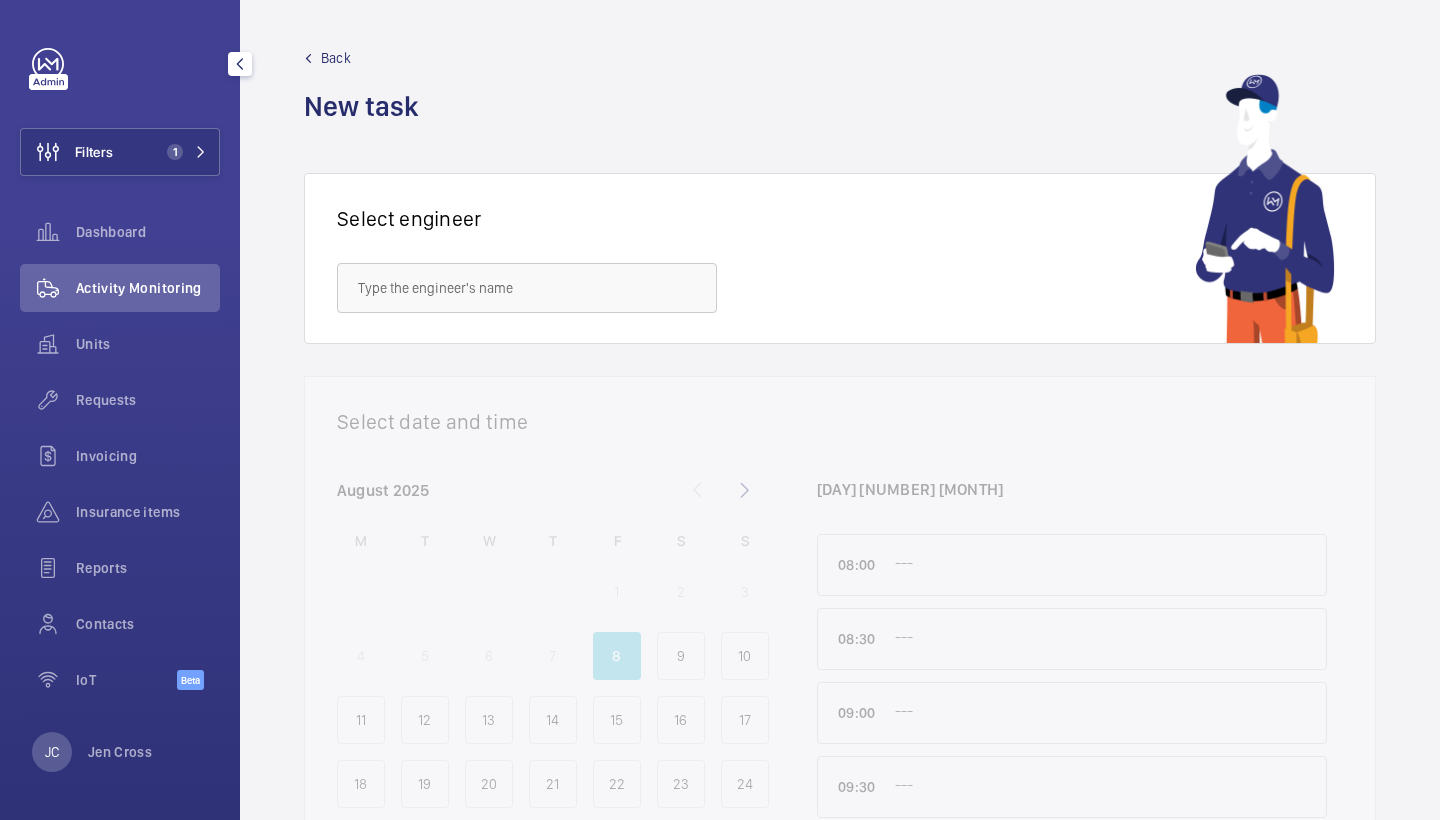 click on "Activity Monitoring" 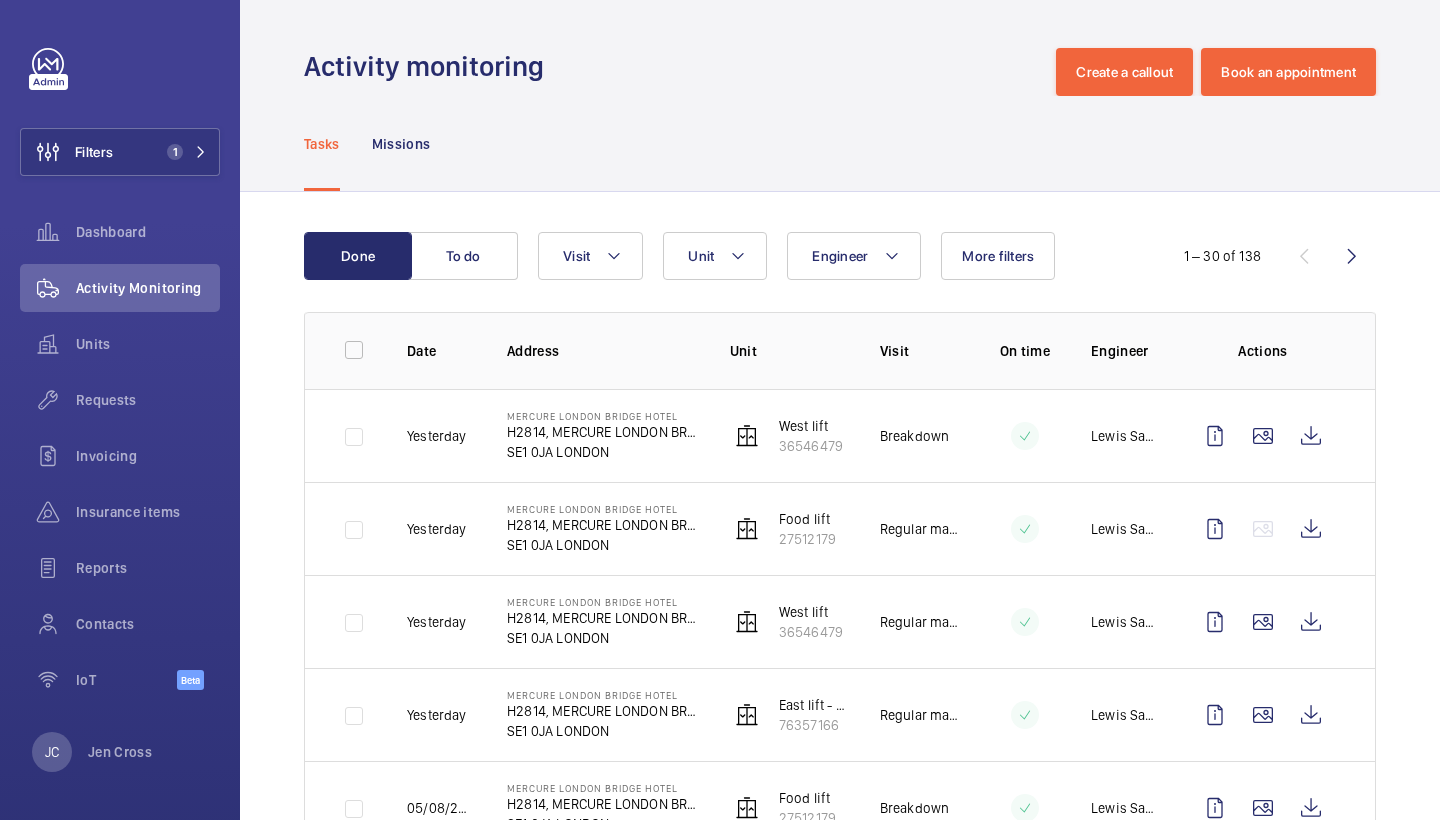 scroll, scrollTop: -2, scrollLeft: 0, axis: vertical 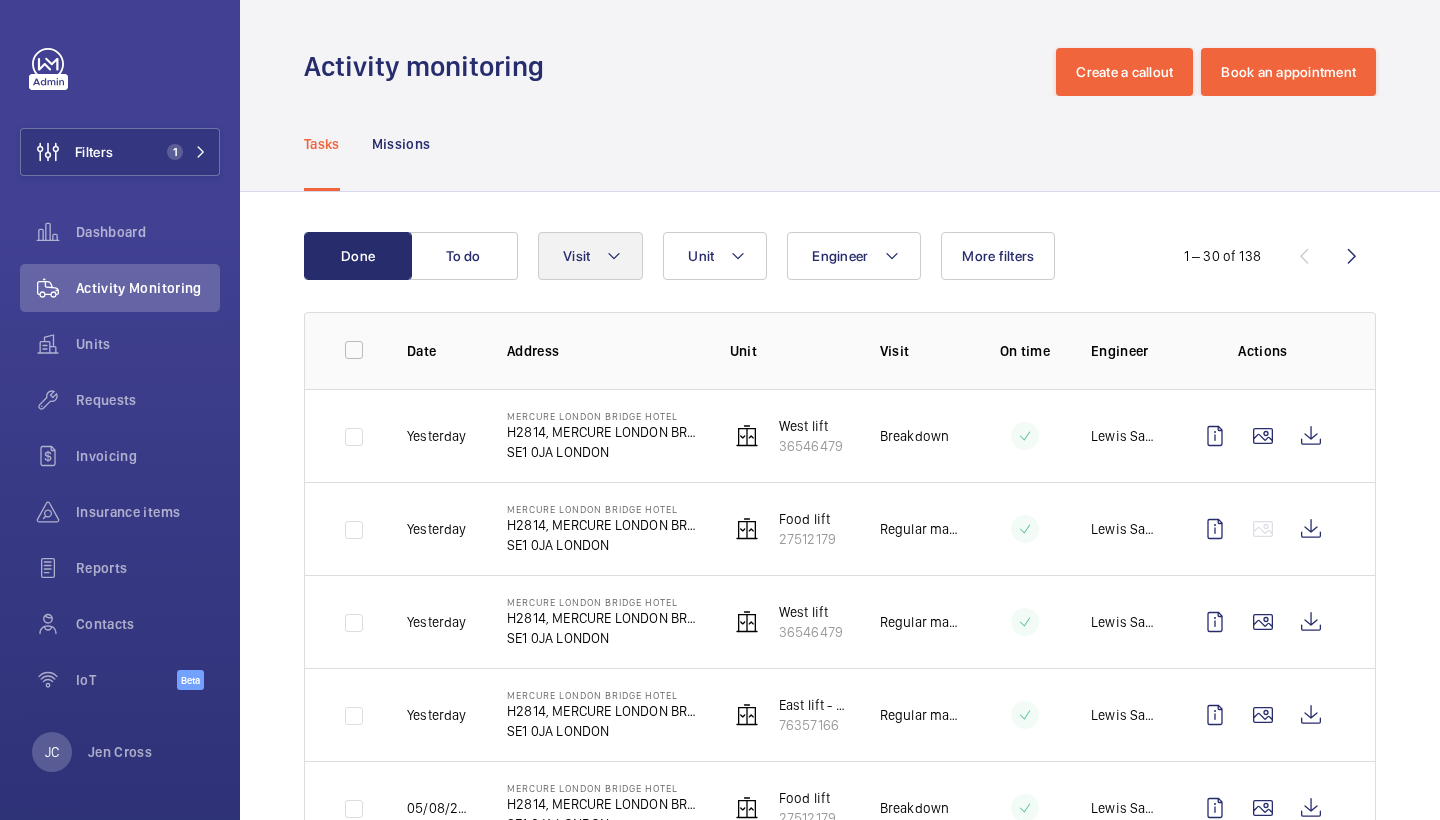 click on "Visit" 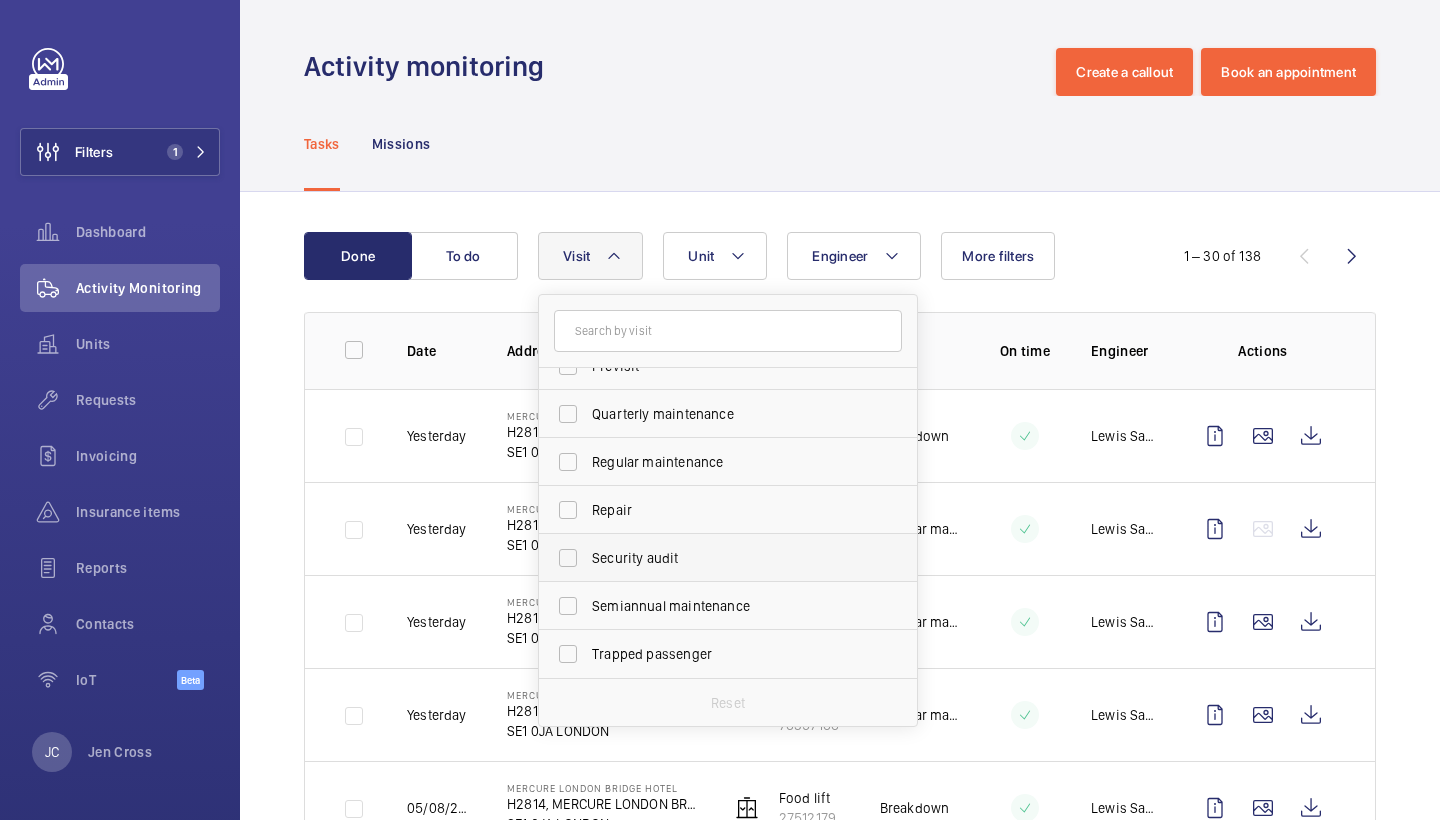 scroll, scrollTop: 314, scrollLeft: 0, axis: vertical 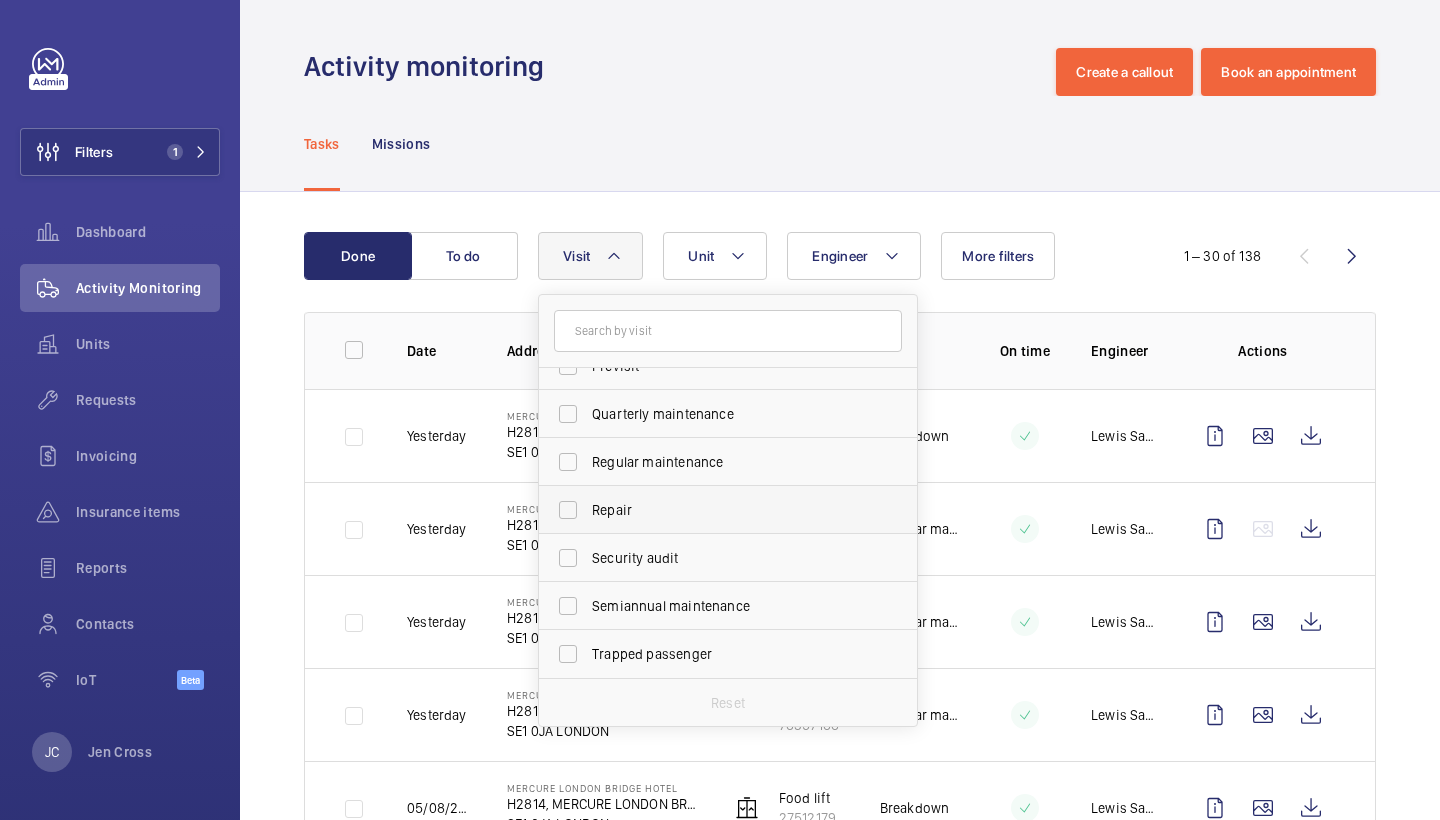 click on "Repair" at bounding box center [729, 510] 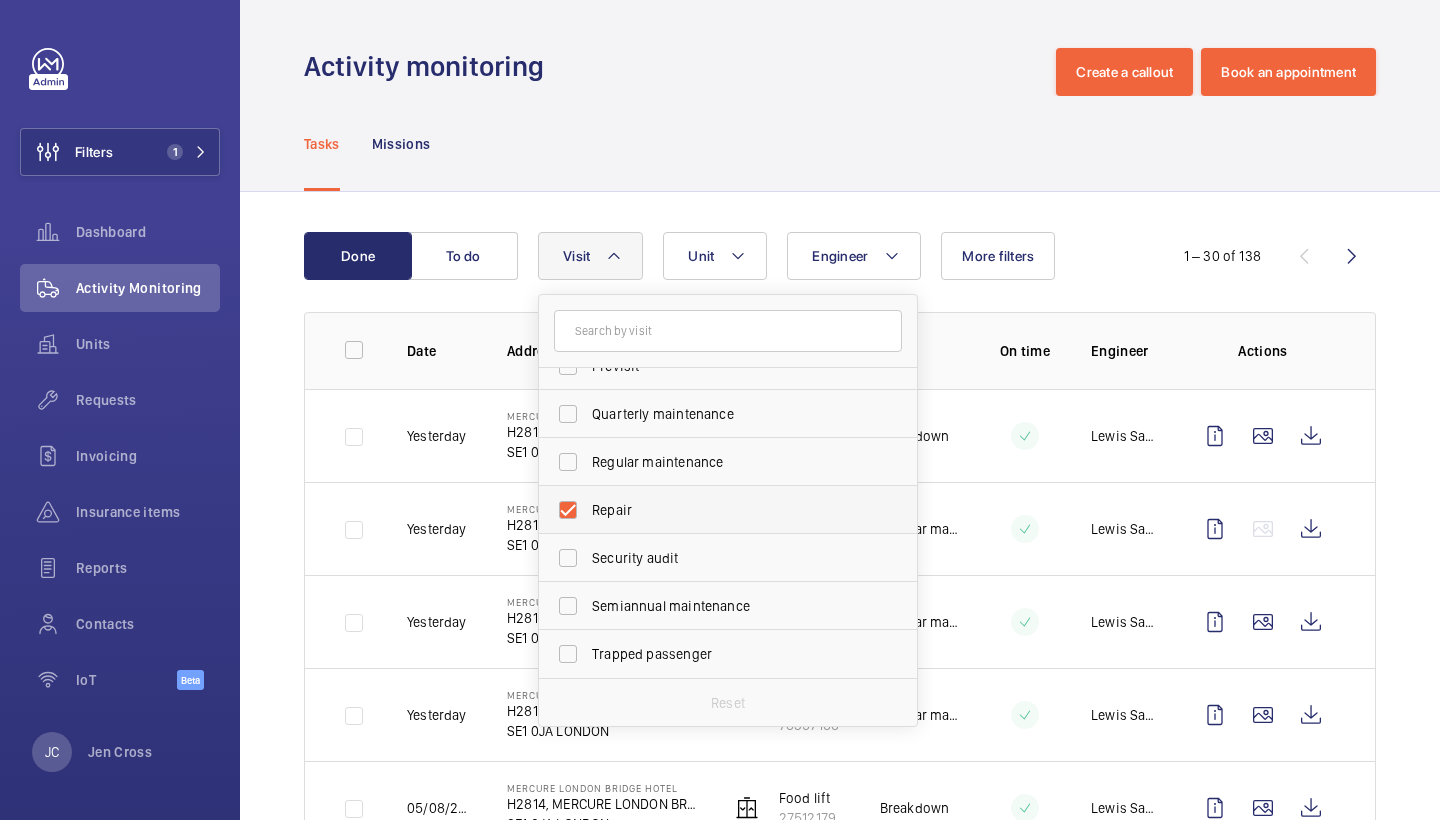 checkbox on "true" 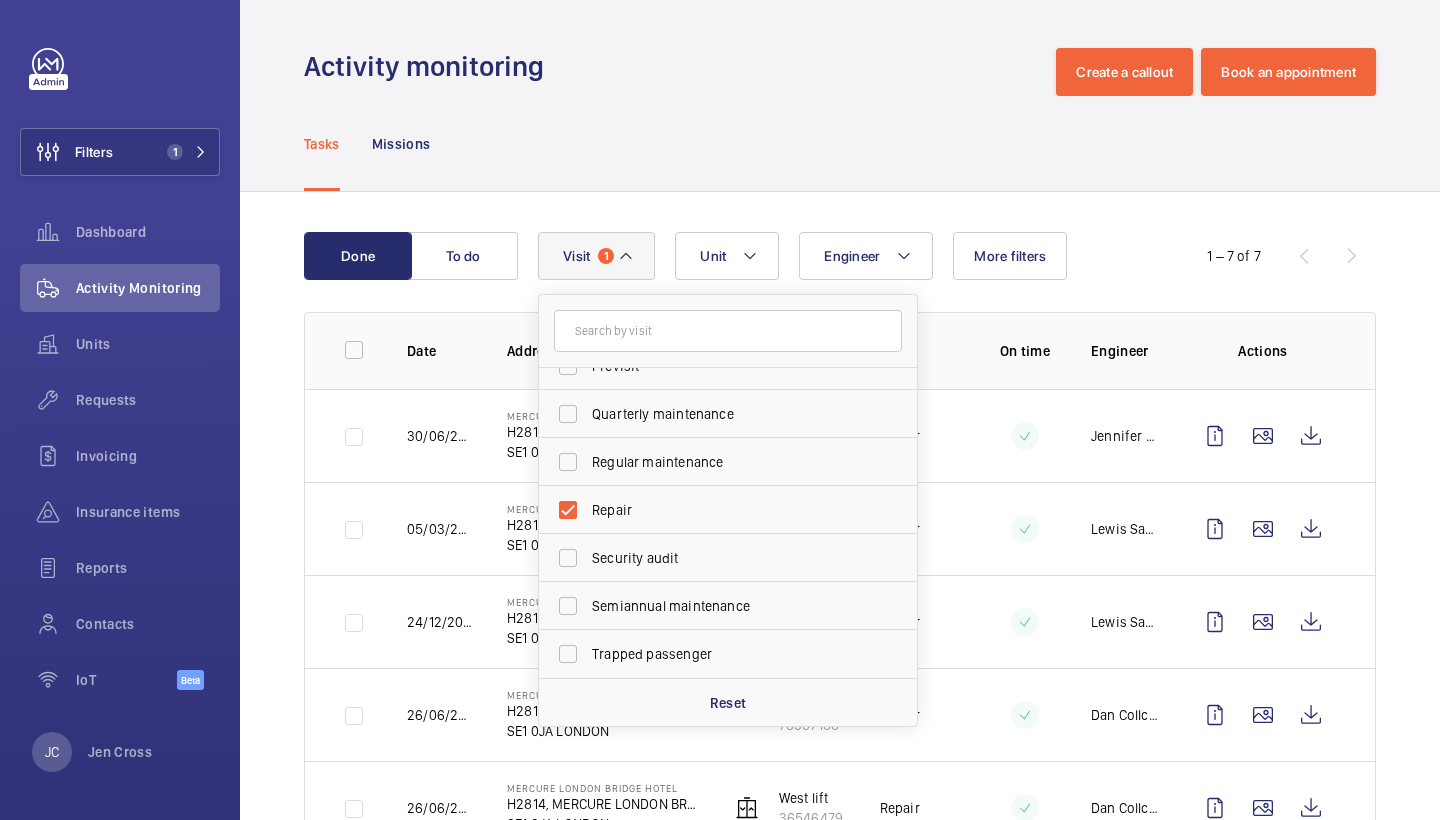 click on "Activity monitoring  Create a callout Book an appointment" 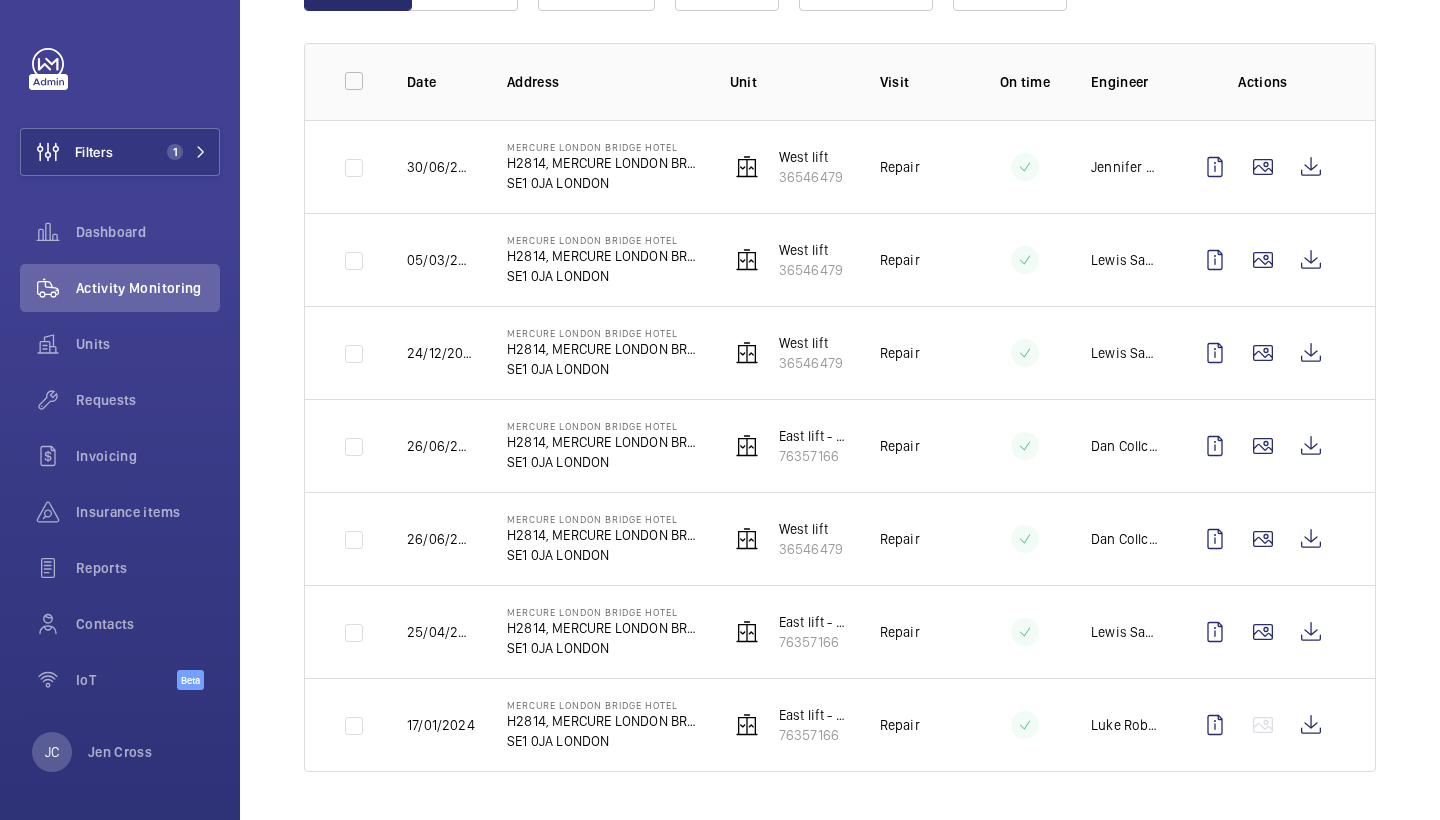 scroll, scrollTop: 269, scrollLeft: 0, axis: vertical 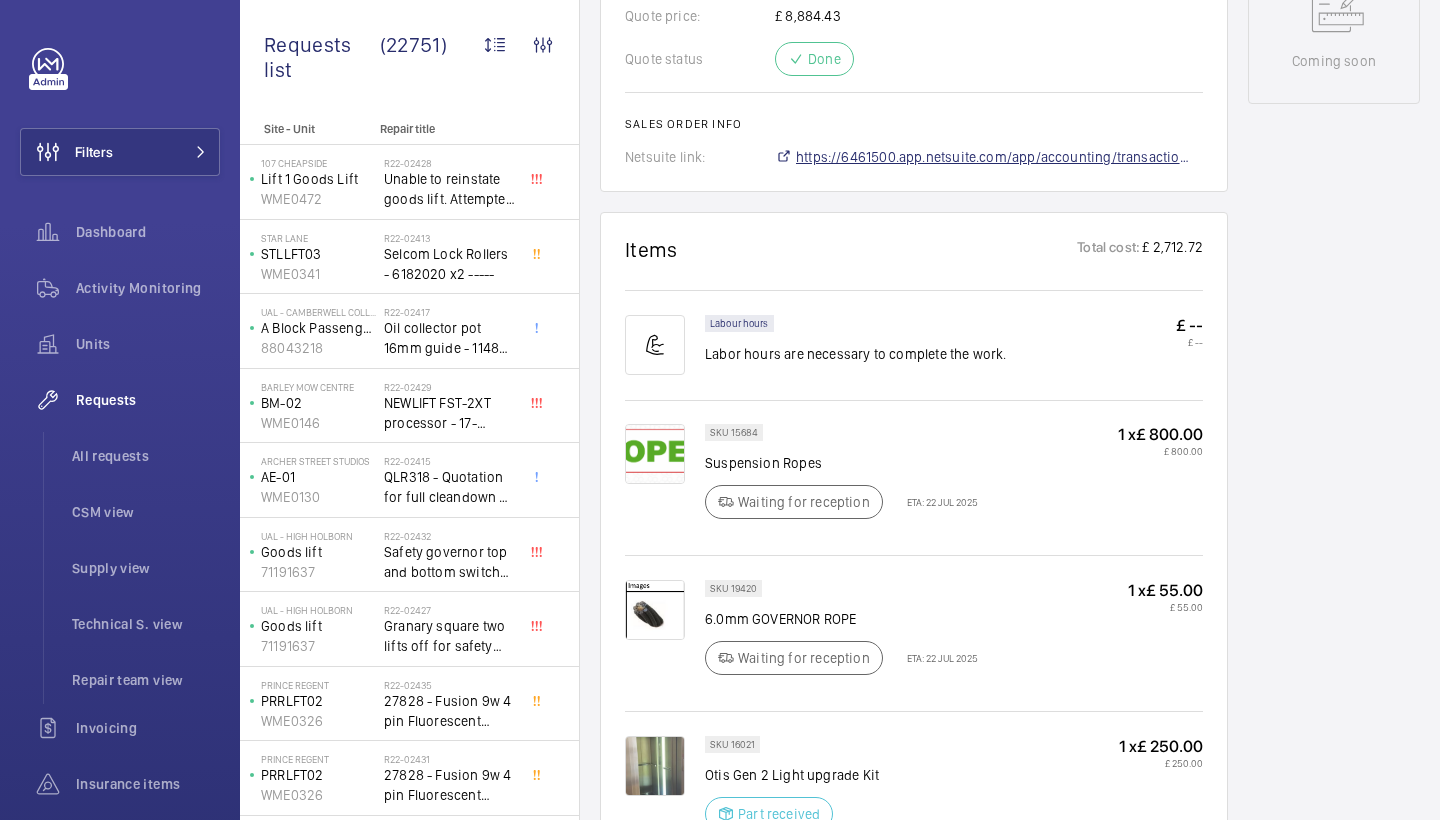 click on "https://6461500.app.netsuite.com/app/accounting/transactions/salesord.nl?id=2819372" 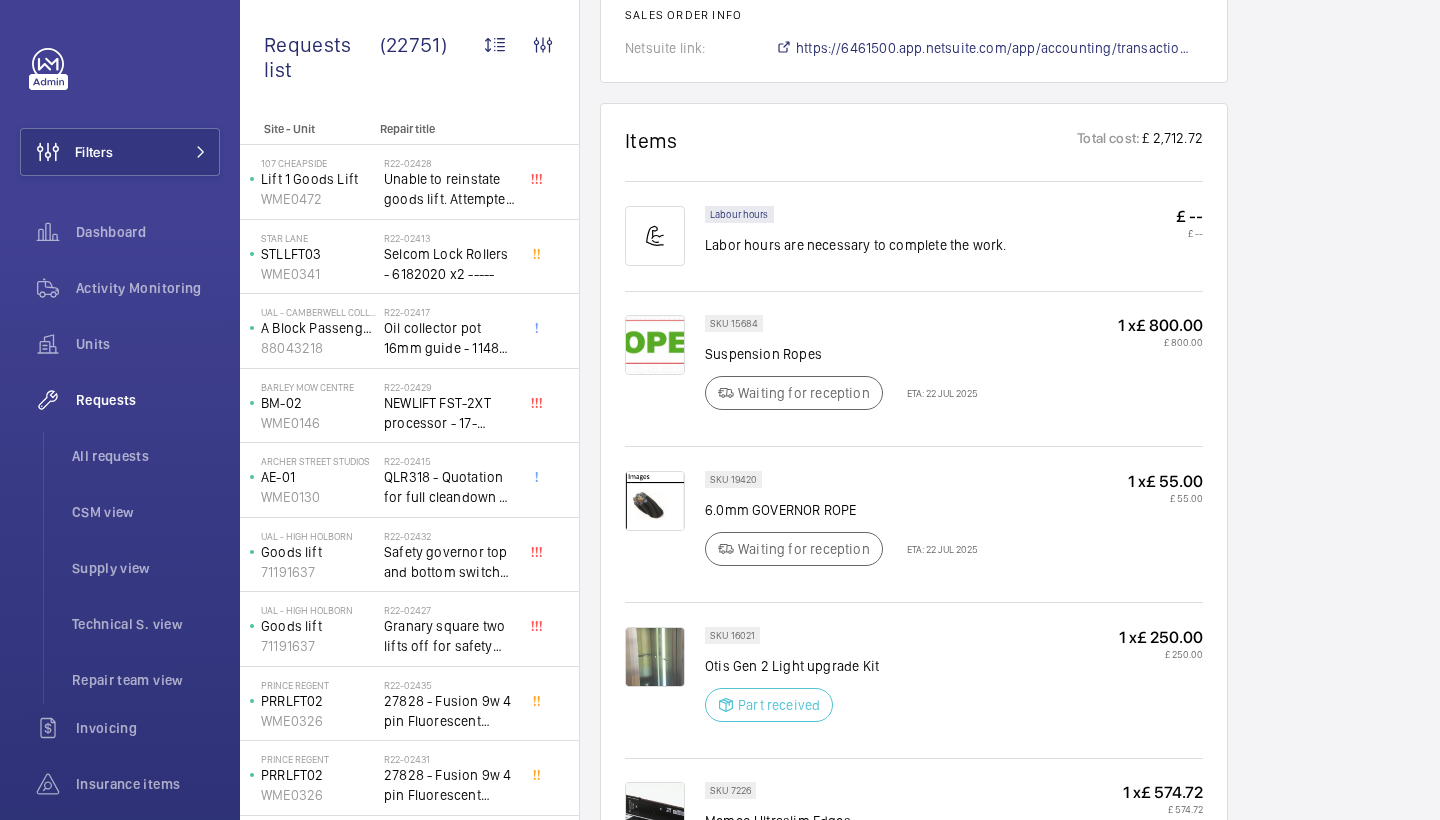 scroll, scrollTop: 1177, scrollLeft: 0, axis: vertical 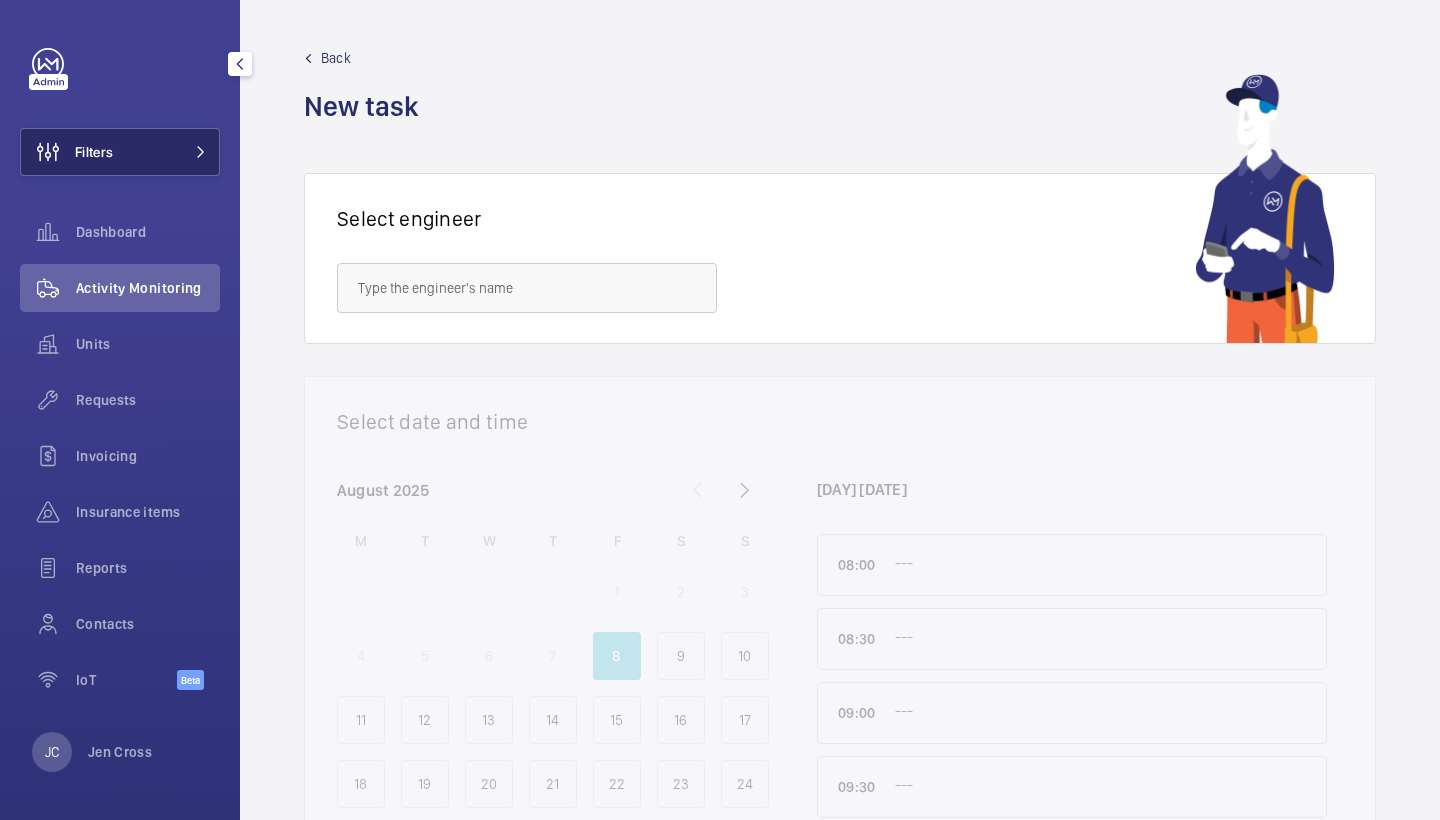click on "Filters" 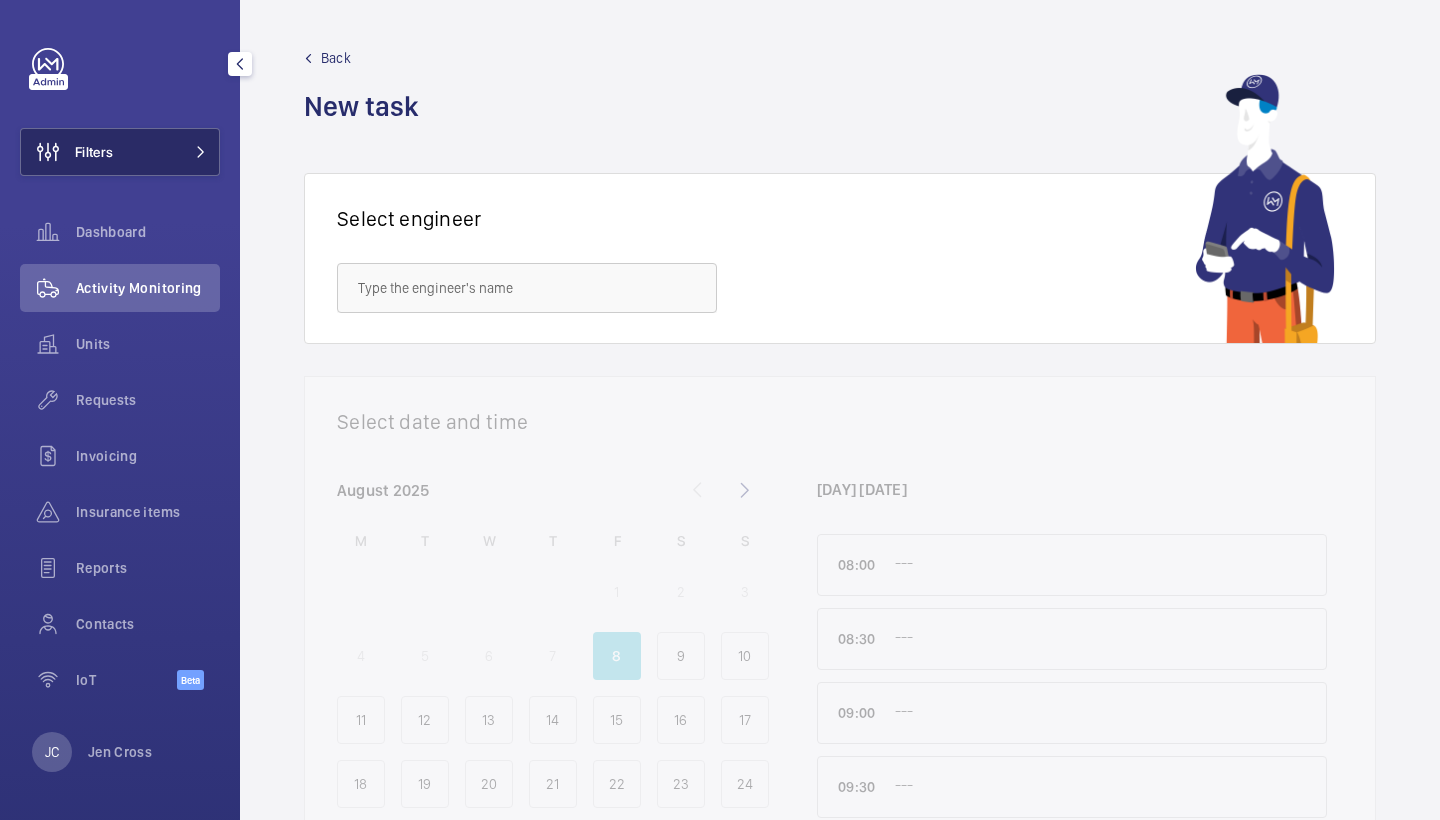 click on "Filters" 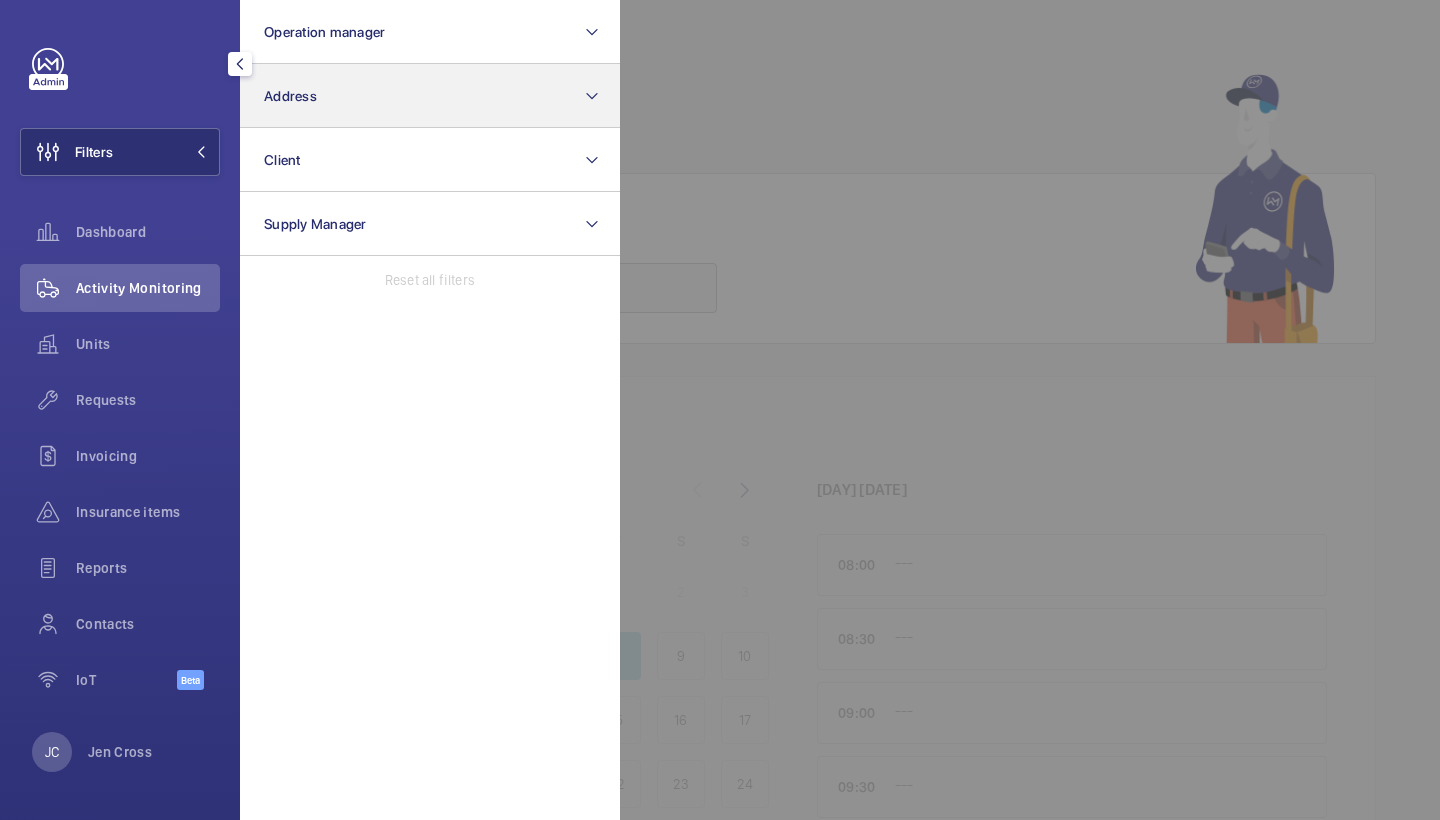 click on "Address" 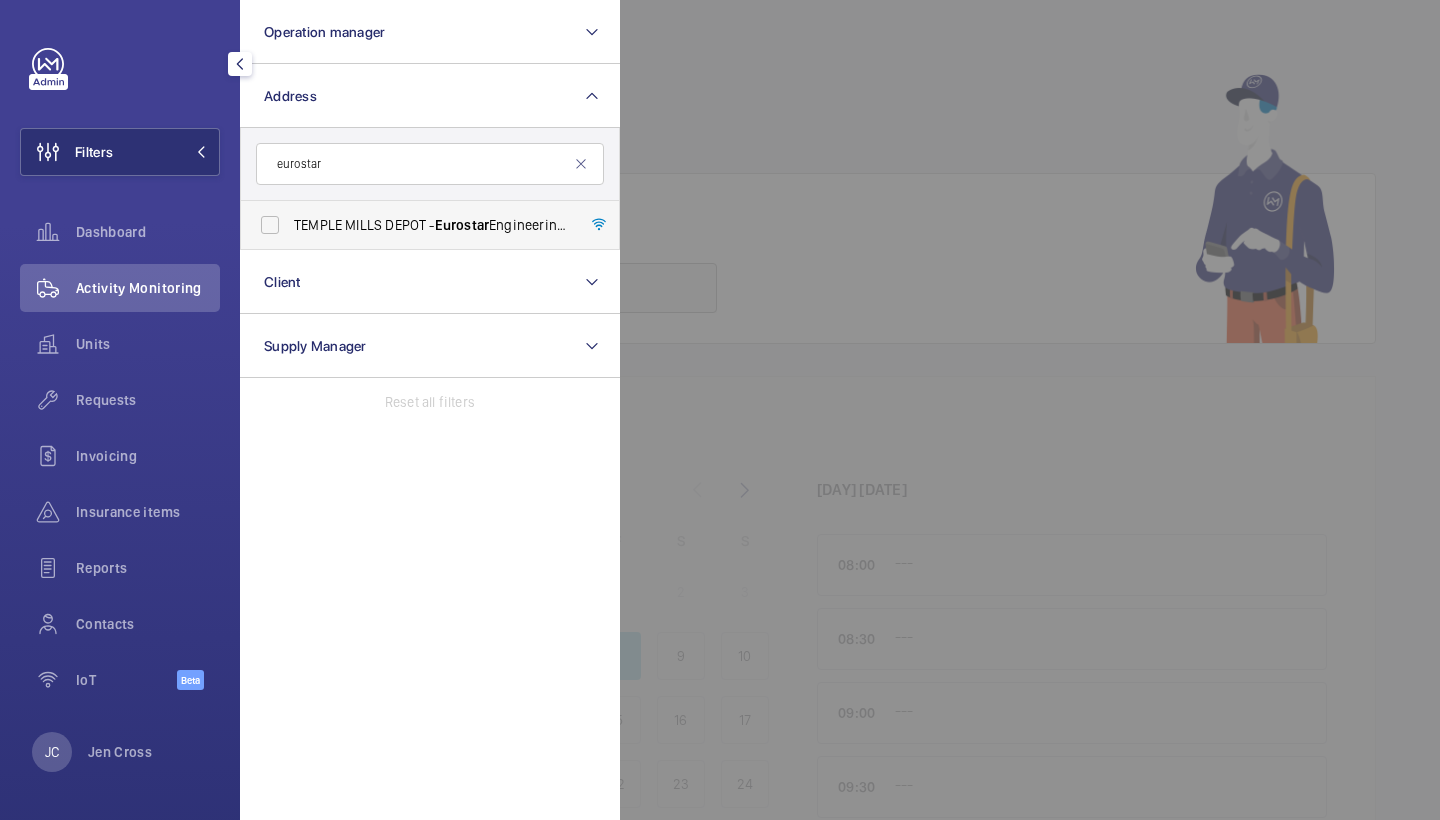 type on "eurostar" 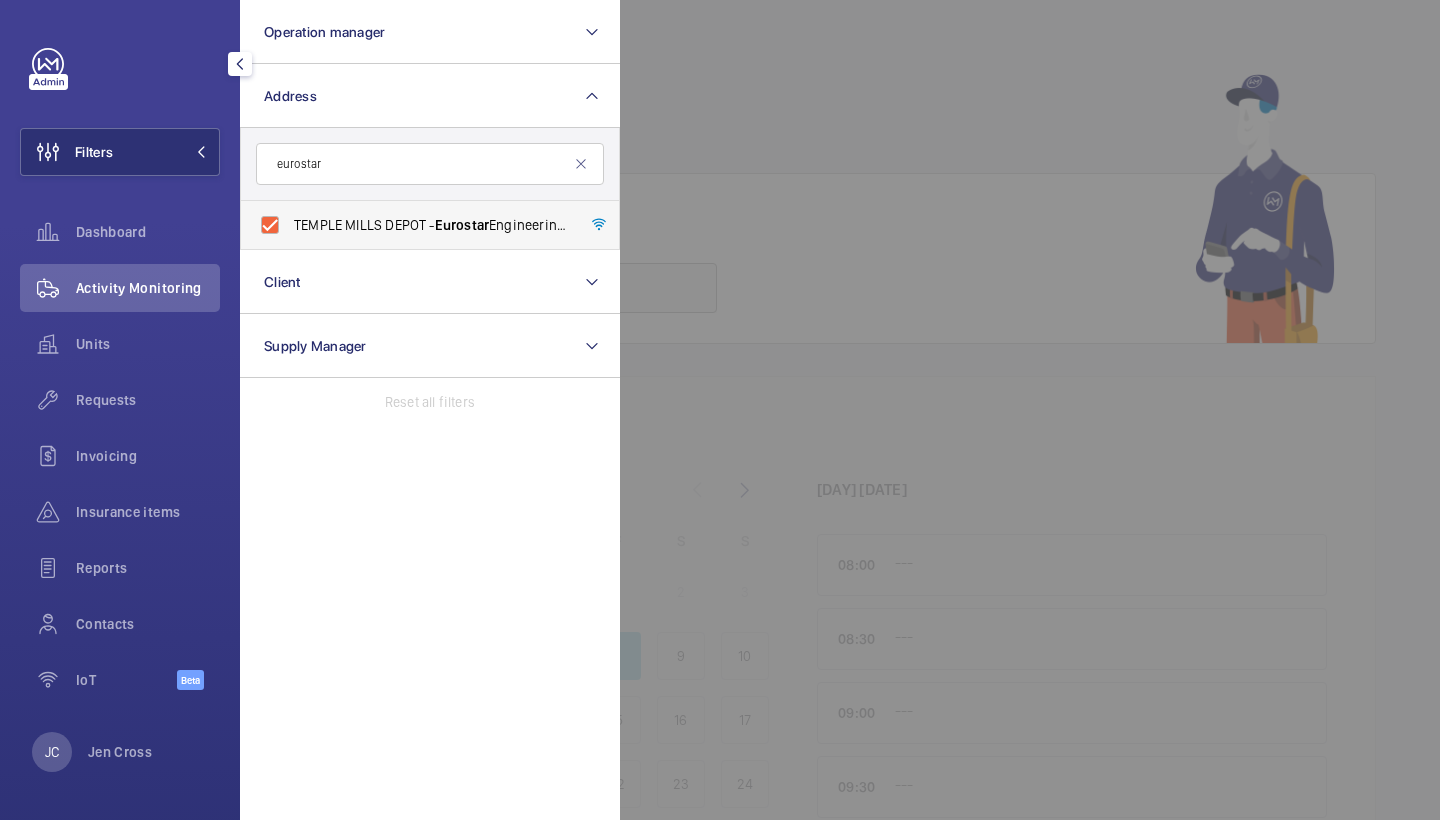 checkbox on "true" 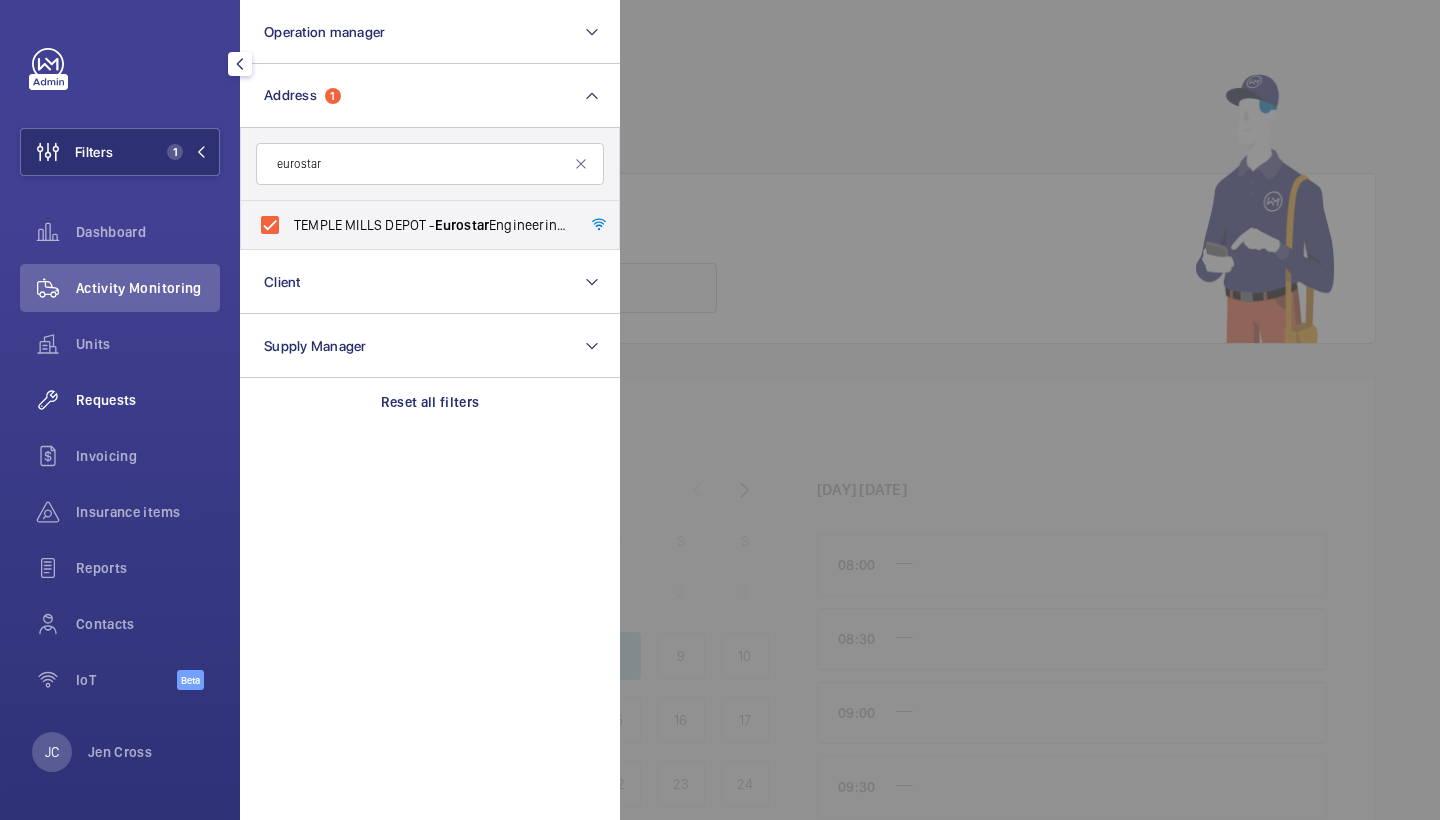 click on "Requests" 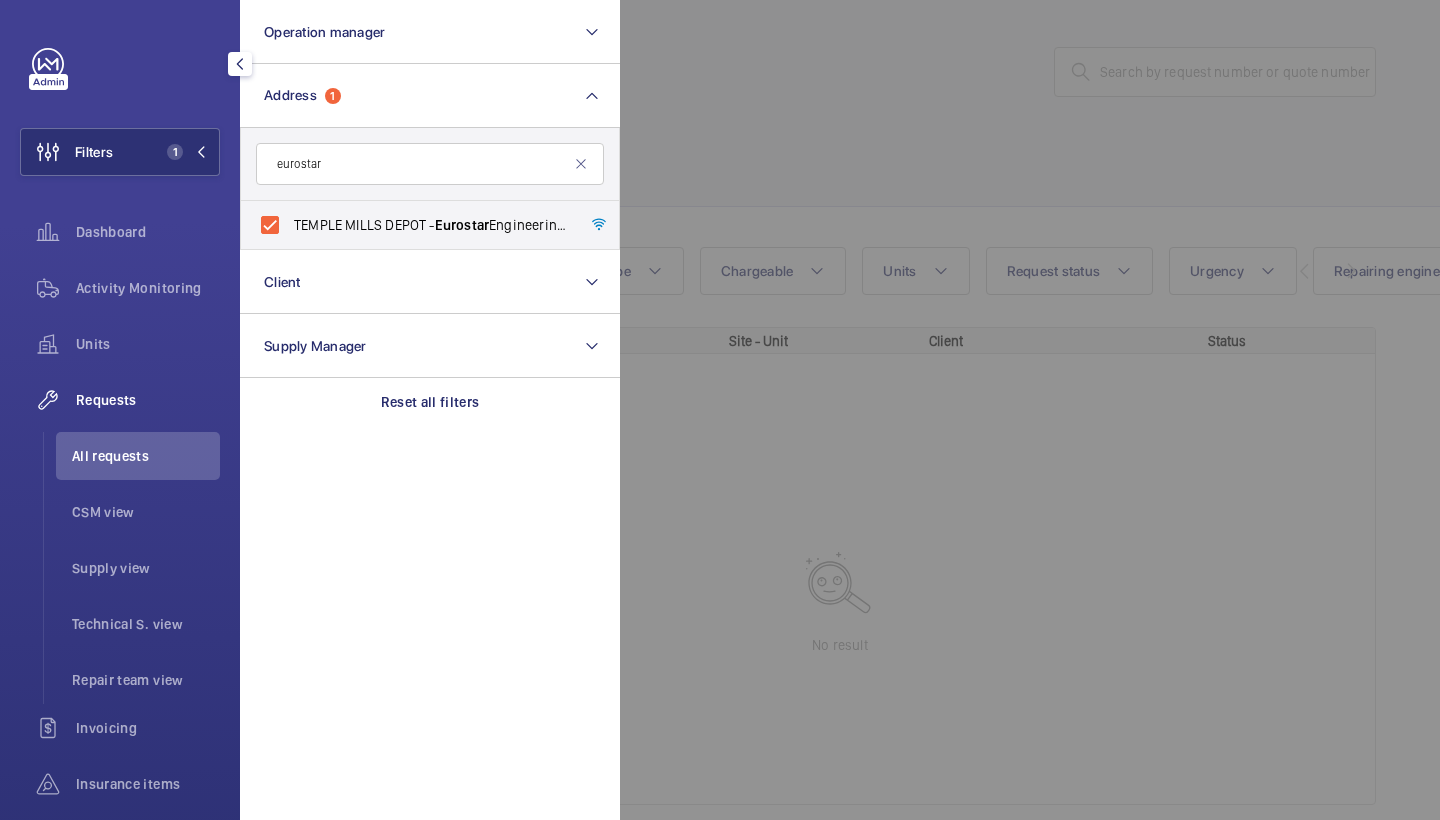 click 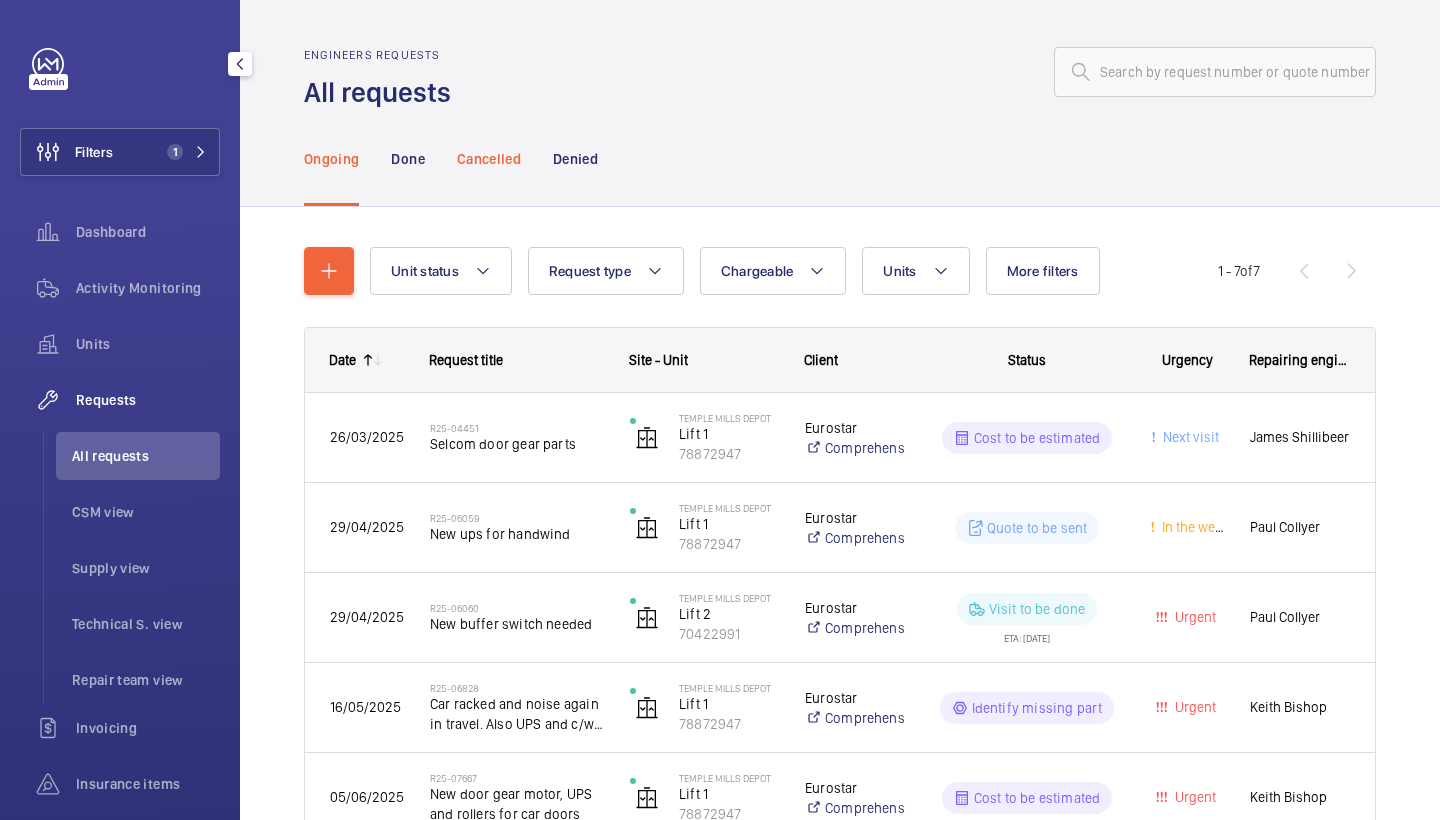scroll, scrollTop: 0, scrollLeft: 0, axis: both 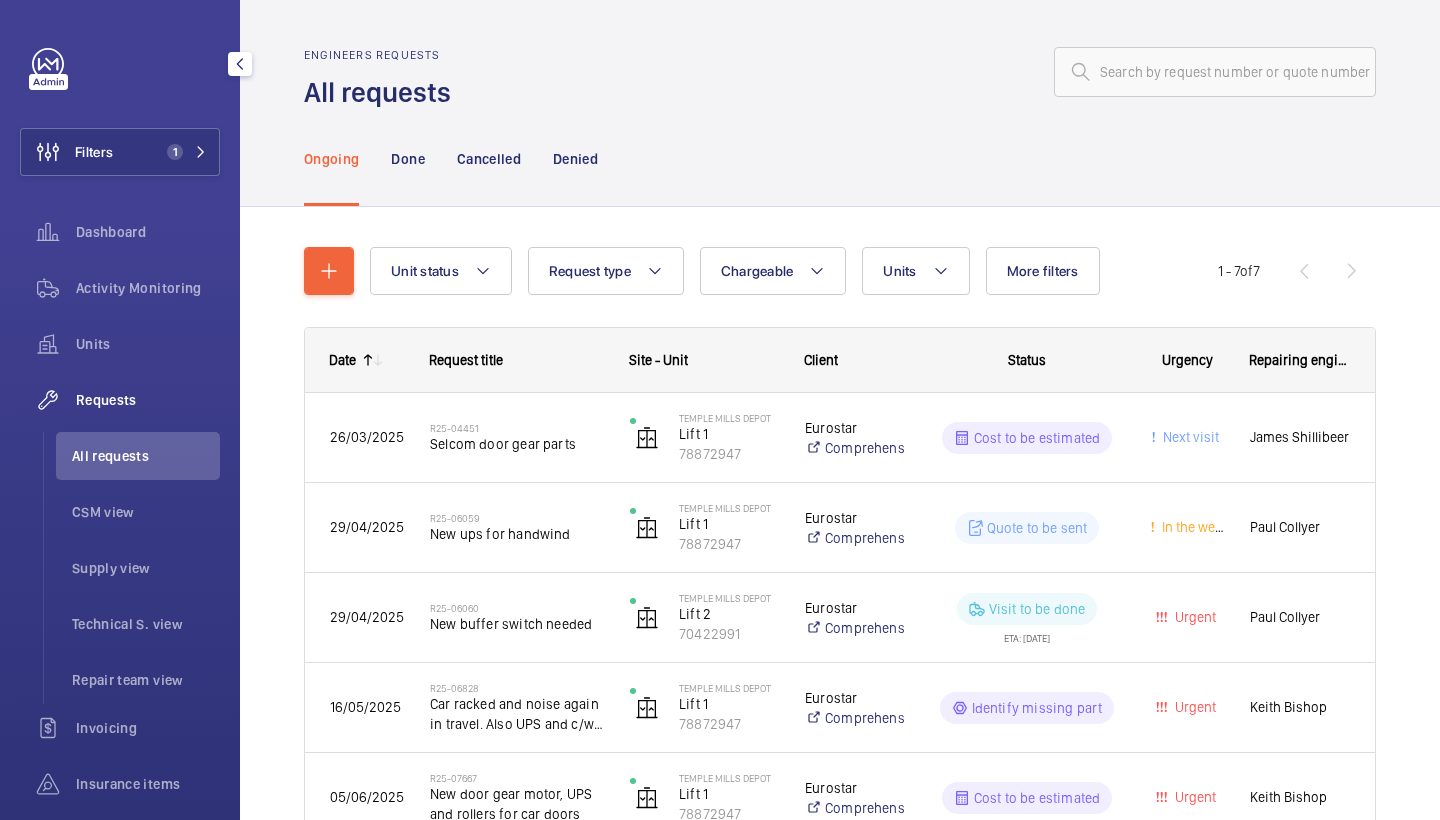 click on "Ongoing Done Cancelled Denied" 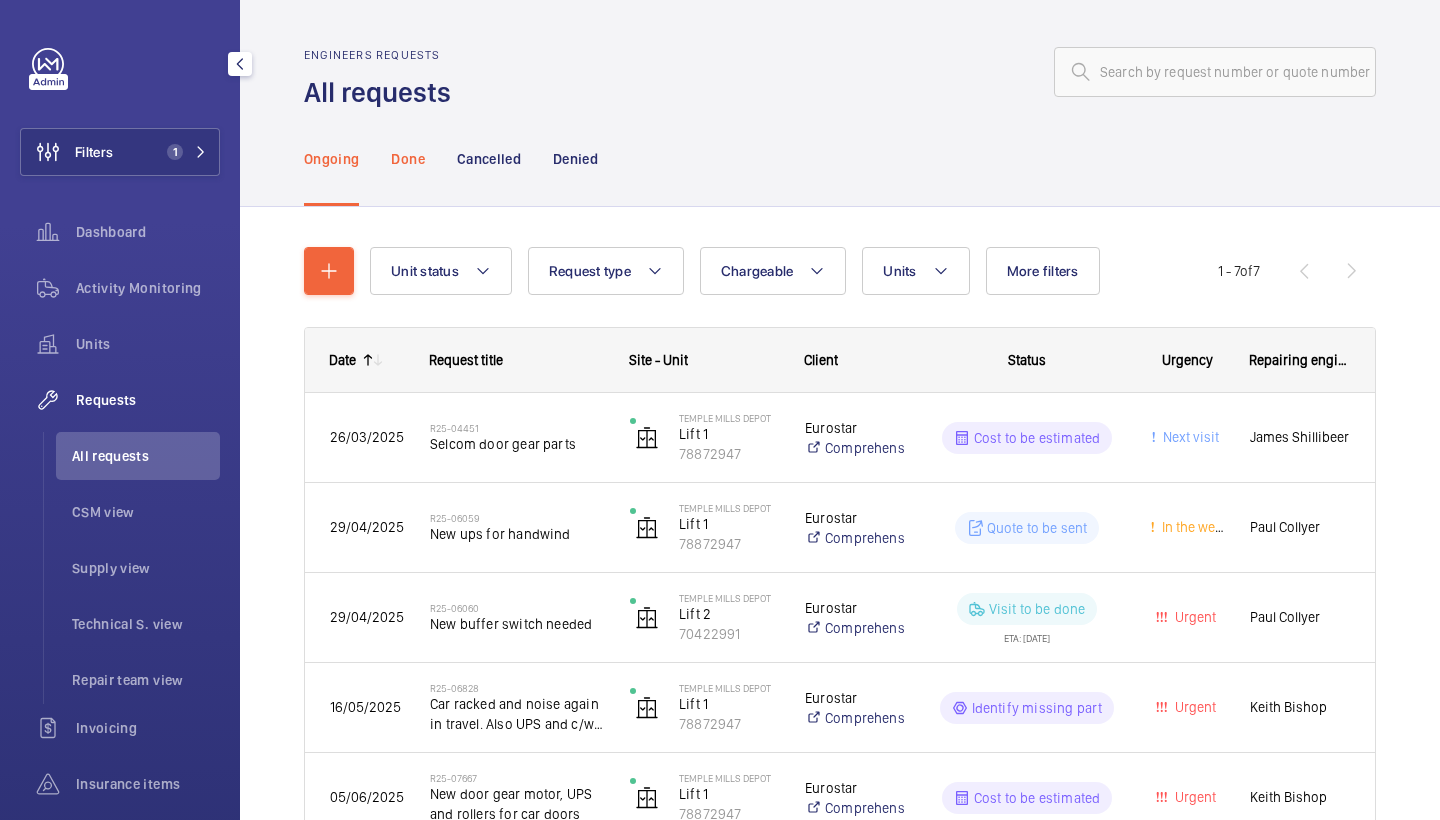 click on "Done" 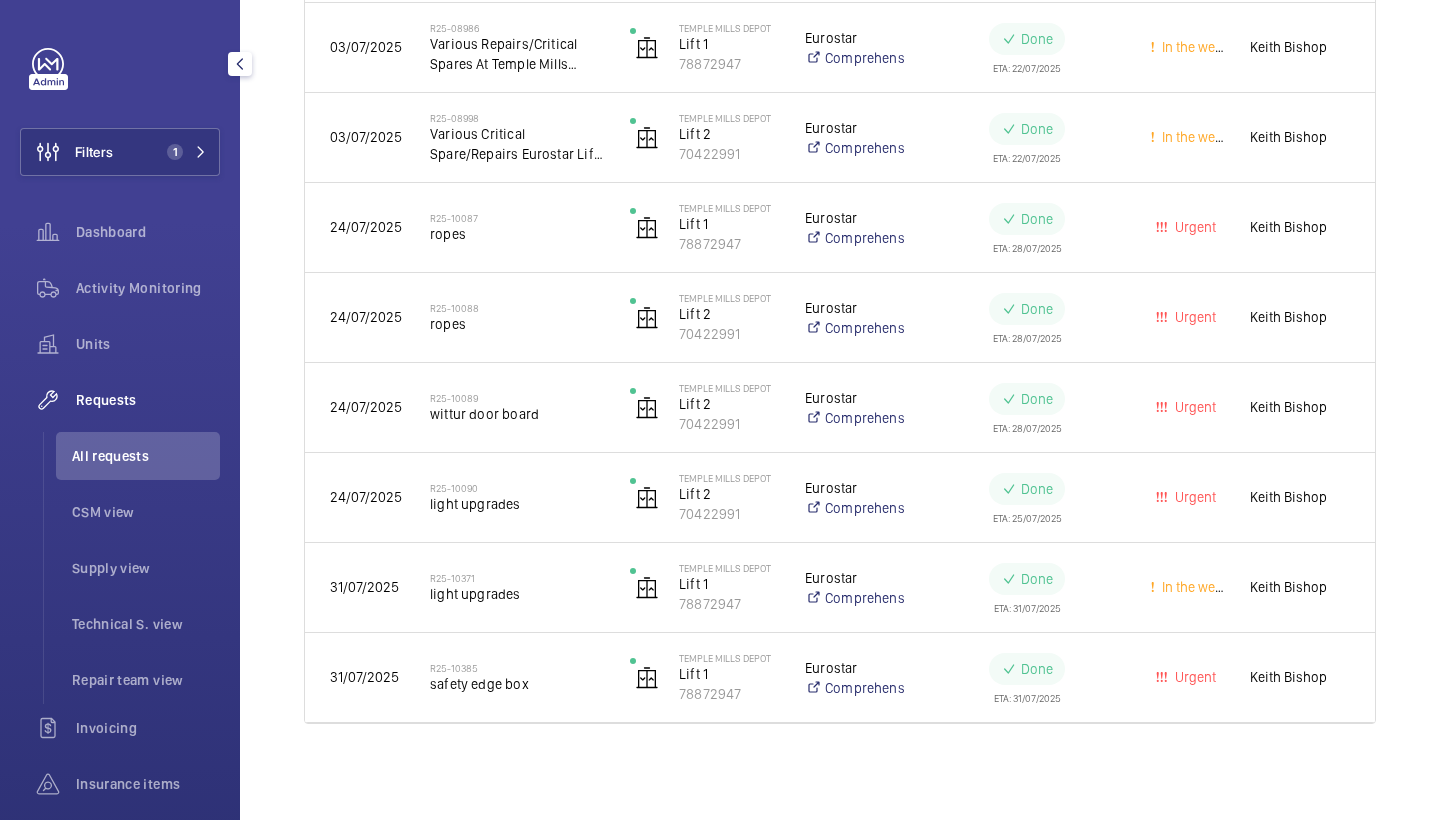 scroll, scrollTop: 840, scrollLeft: 0, axis: vertical 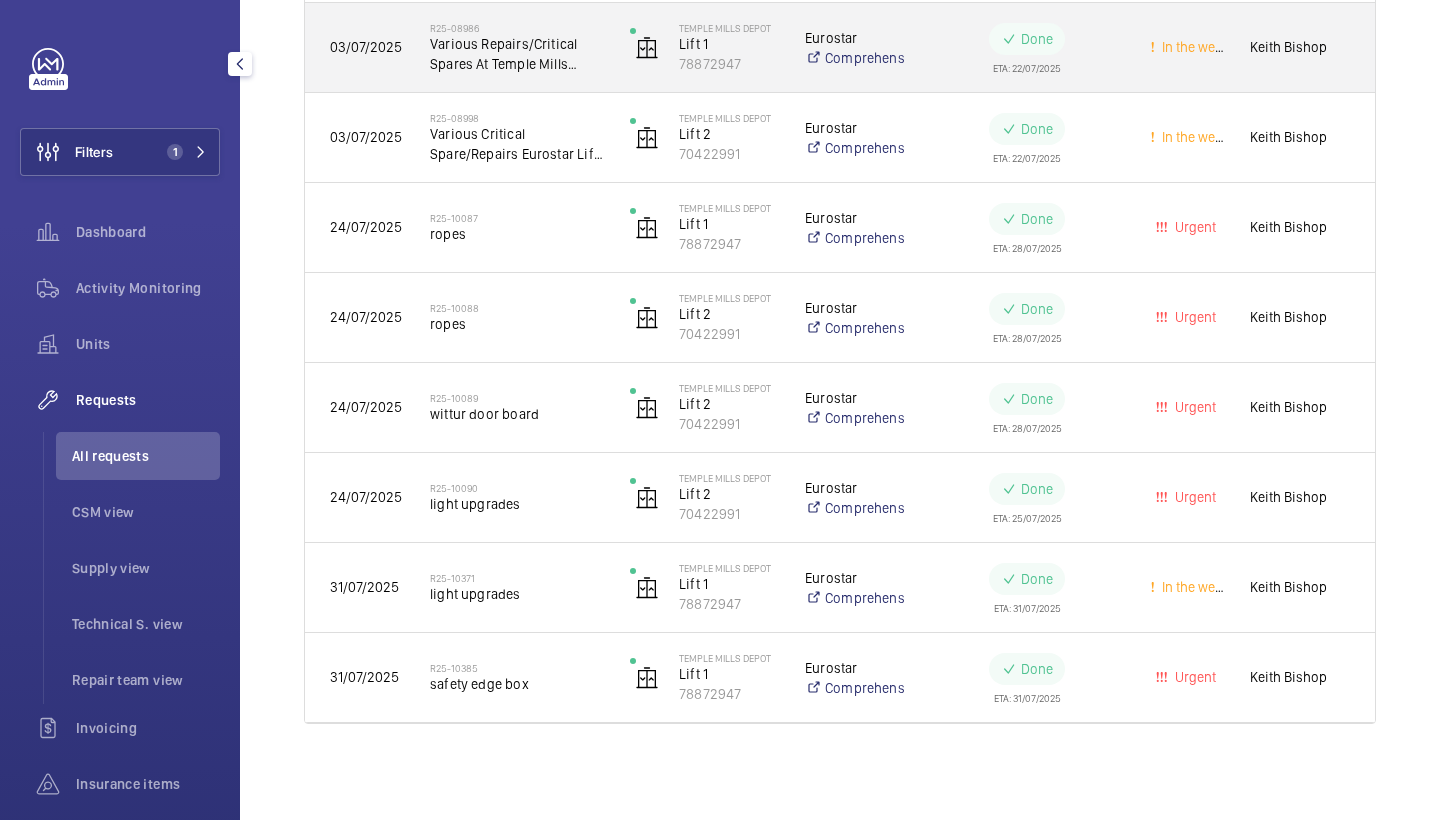 click on "Various Repairs/Critical Spares At Temple Mills Eurostar (Lift 1)" 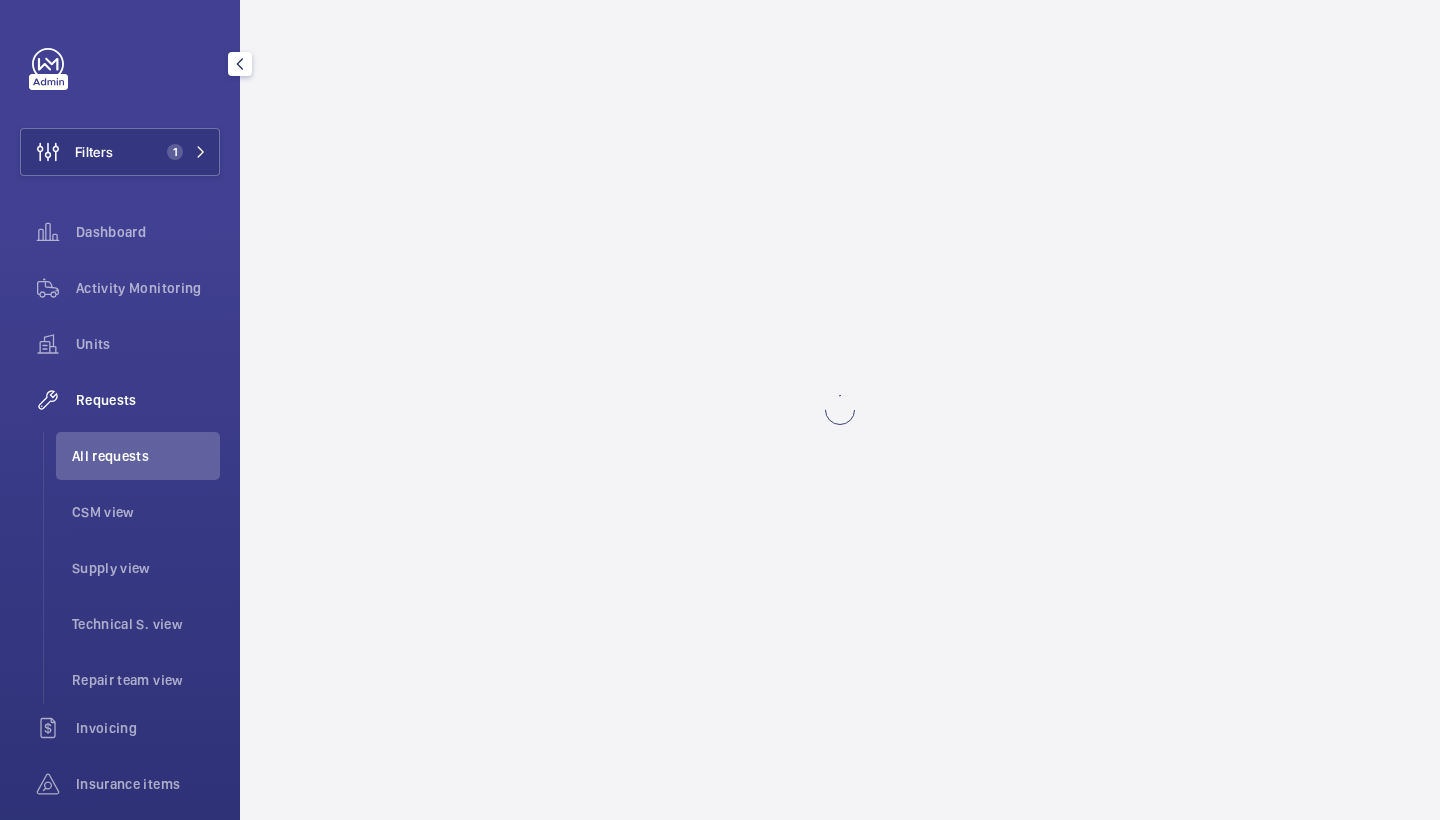 scroll, scrollTop: 0, scrollLeft: 0, axis: both 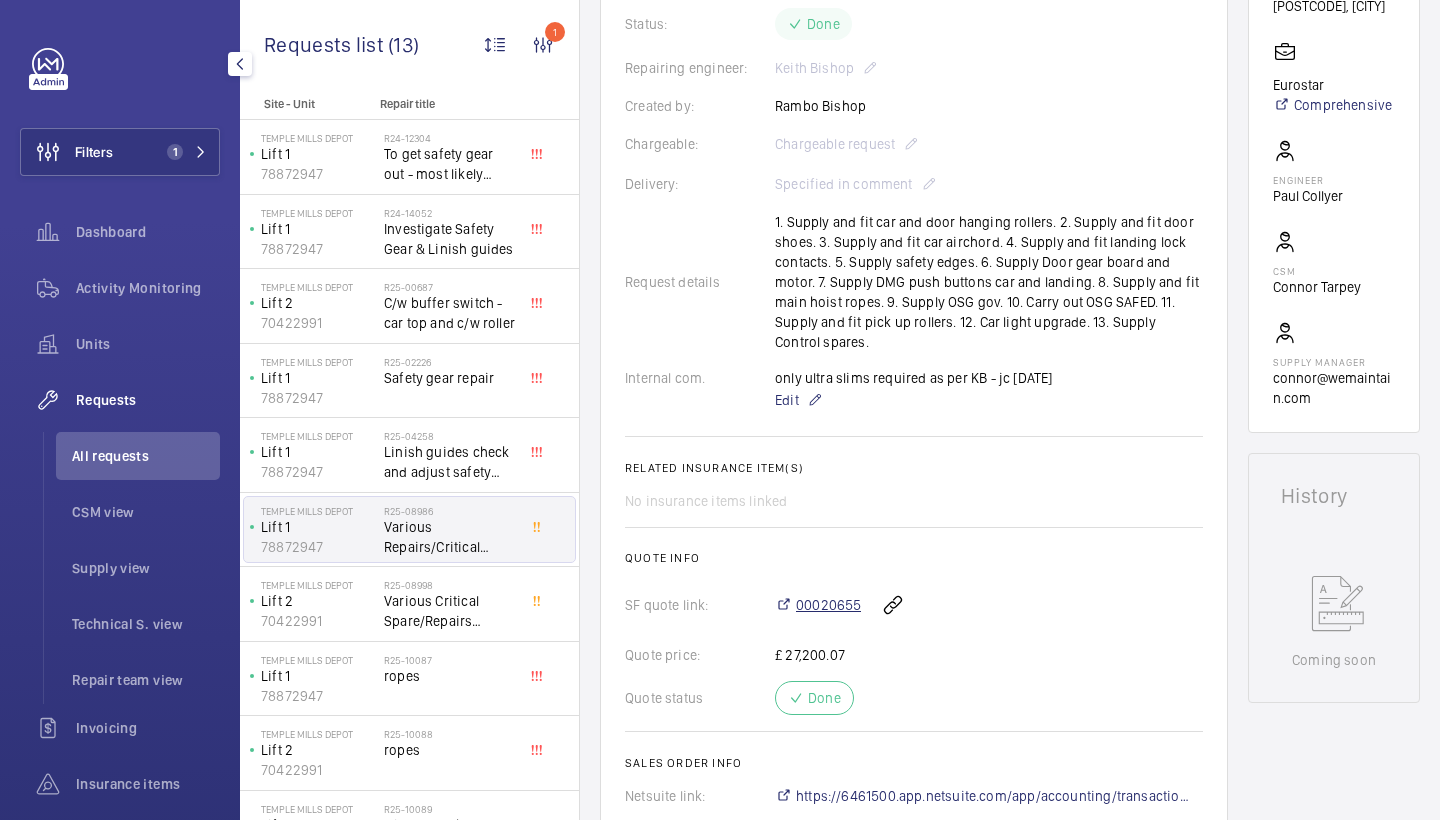 click on "00020655" 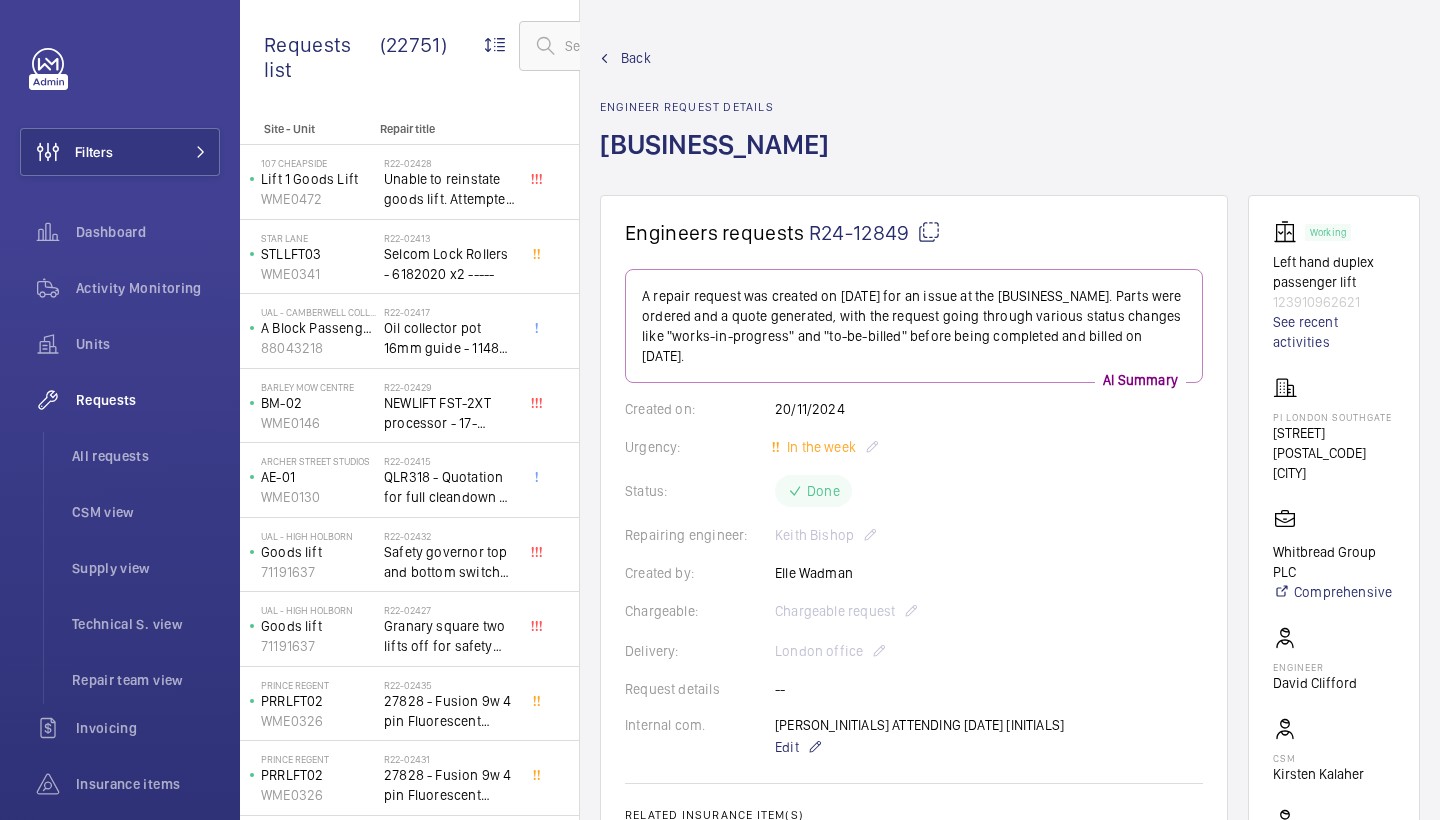 scroll, scrollTop: 0, scrollLeft: 0, axis: both 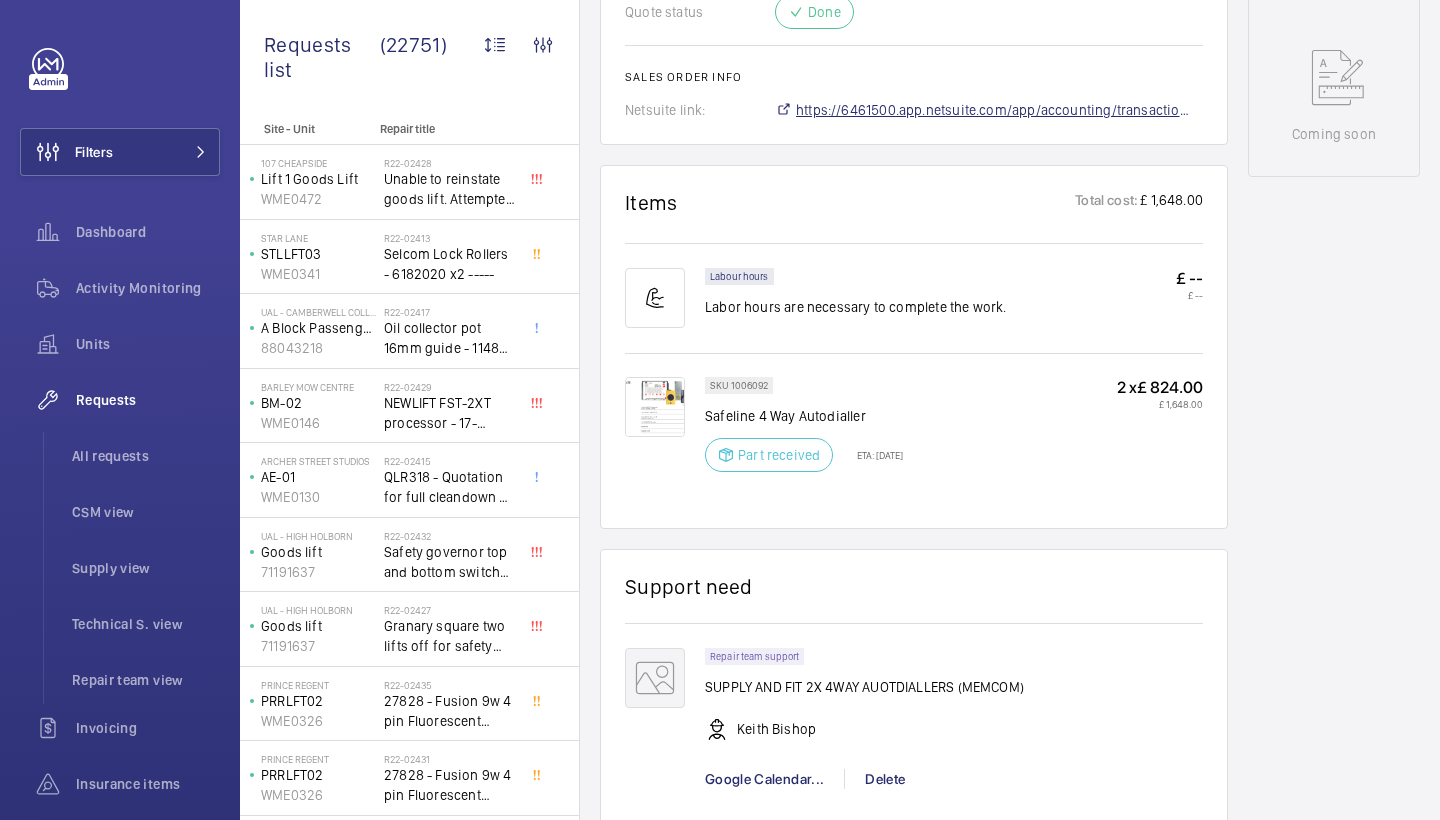 click on "https://6461500.app.netsuite.com/app/accounting/transactions/salesord.nl?id=2390084" 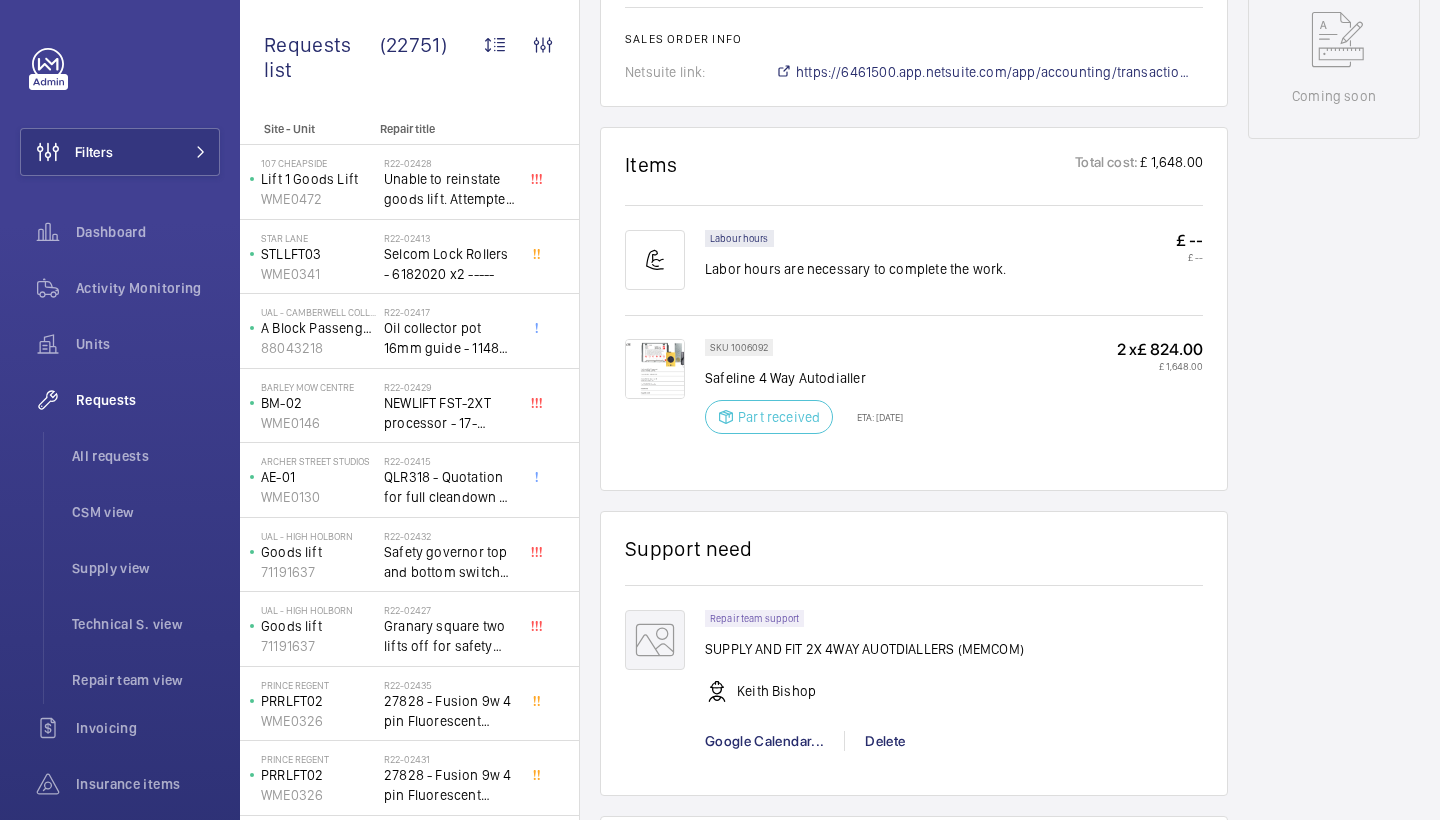 scroll, scrollTop: 1086, scrollLeft: 0, axis: vertical 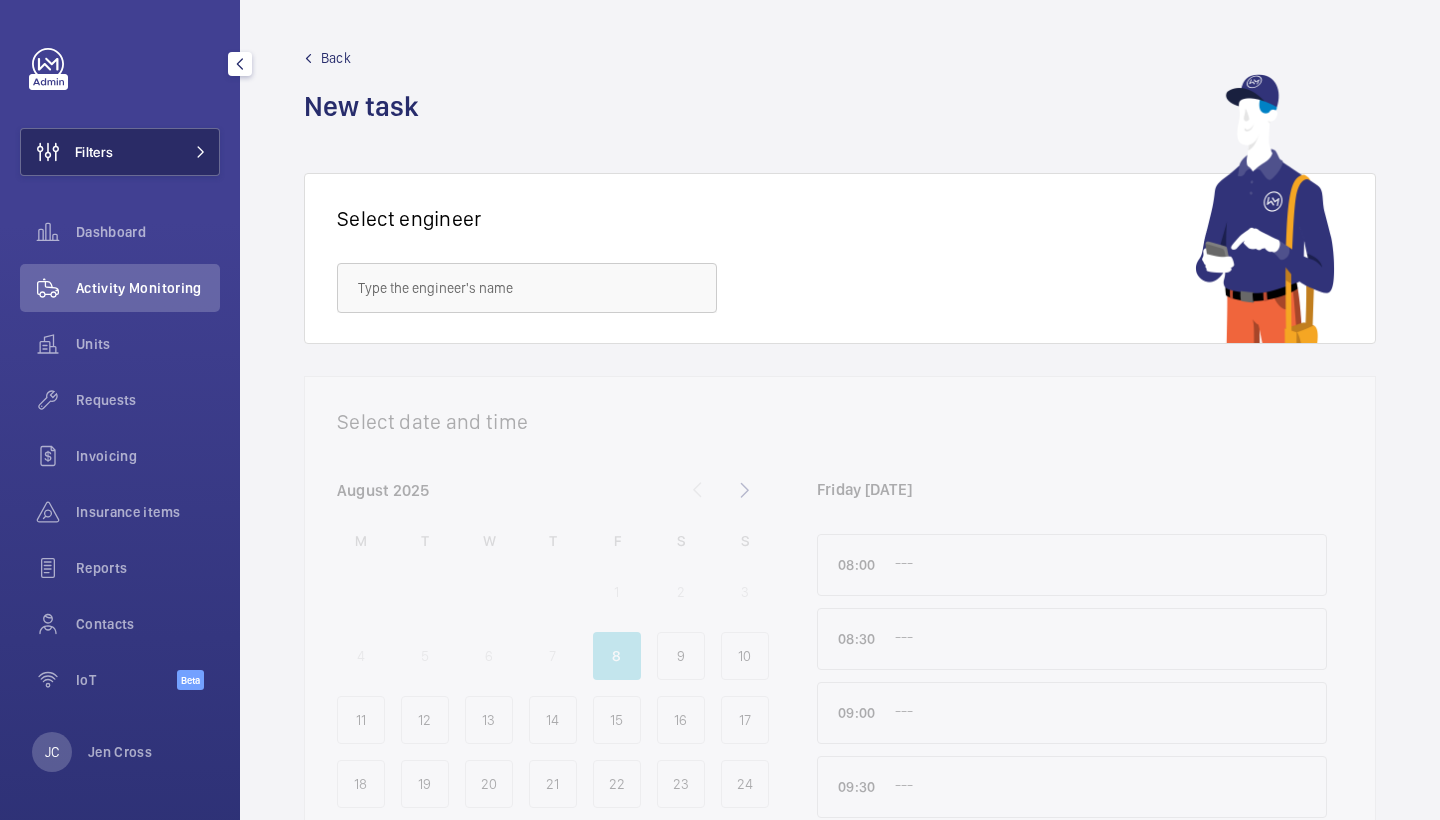 click on "Filters" 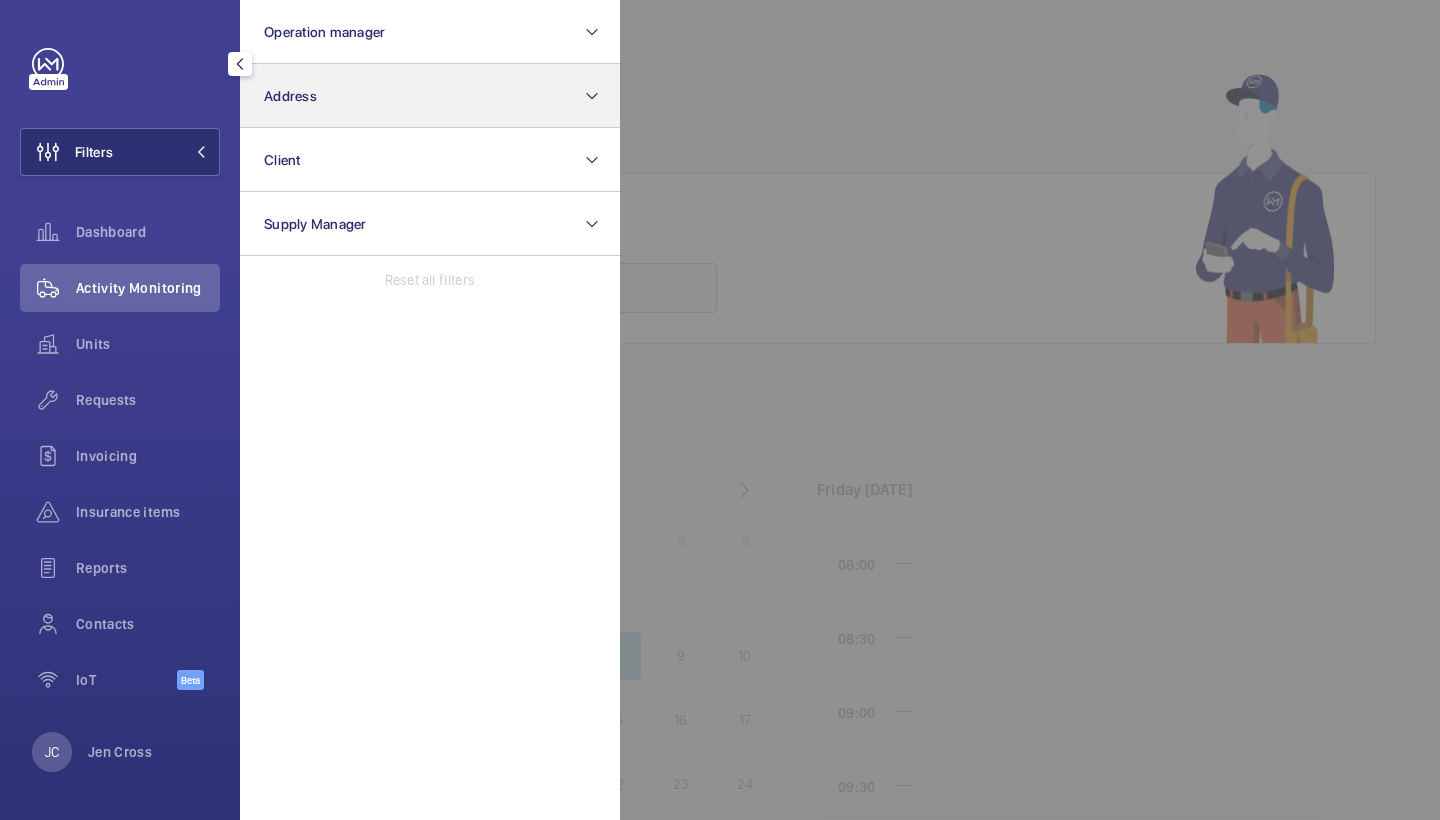 click on "Address" 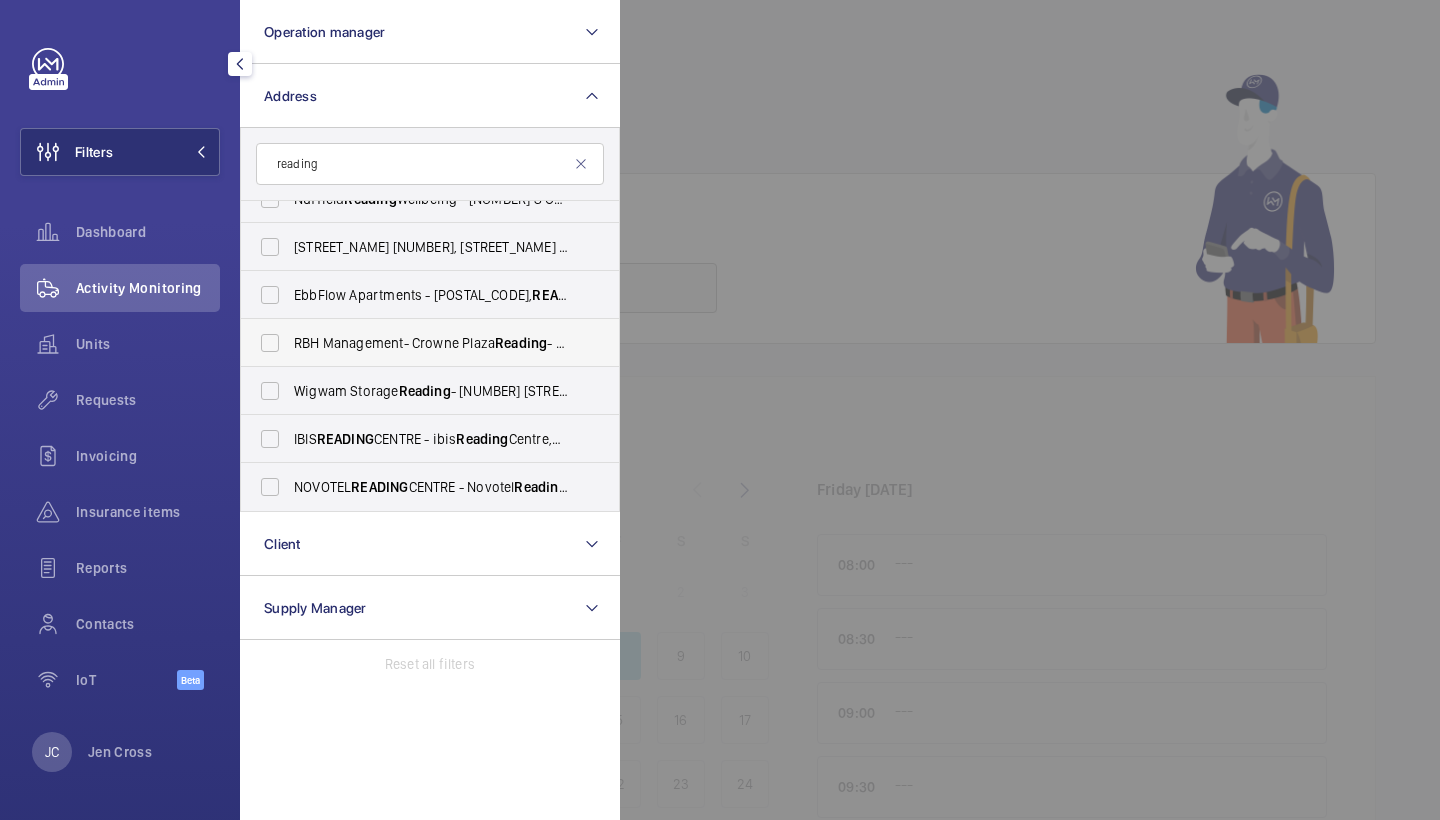 scroll, scrollTop: 794, scrollLeft: 0, axis: vertical 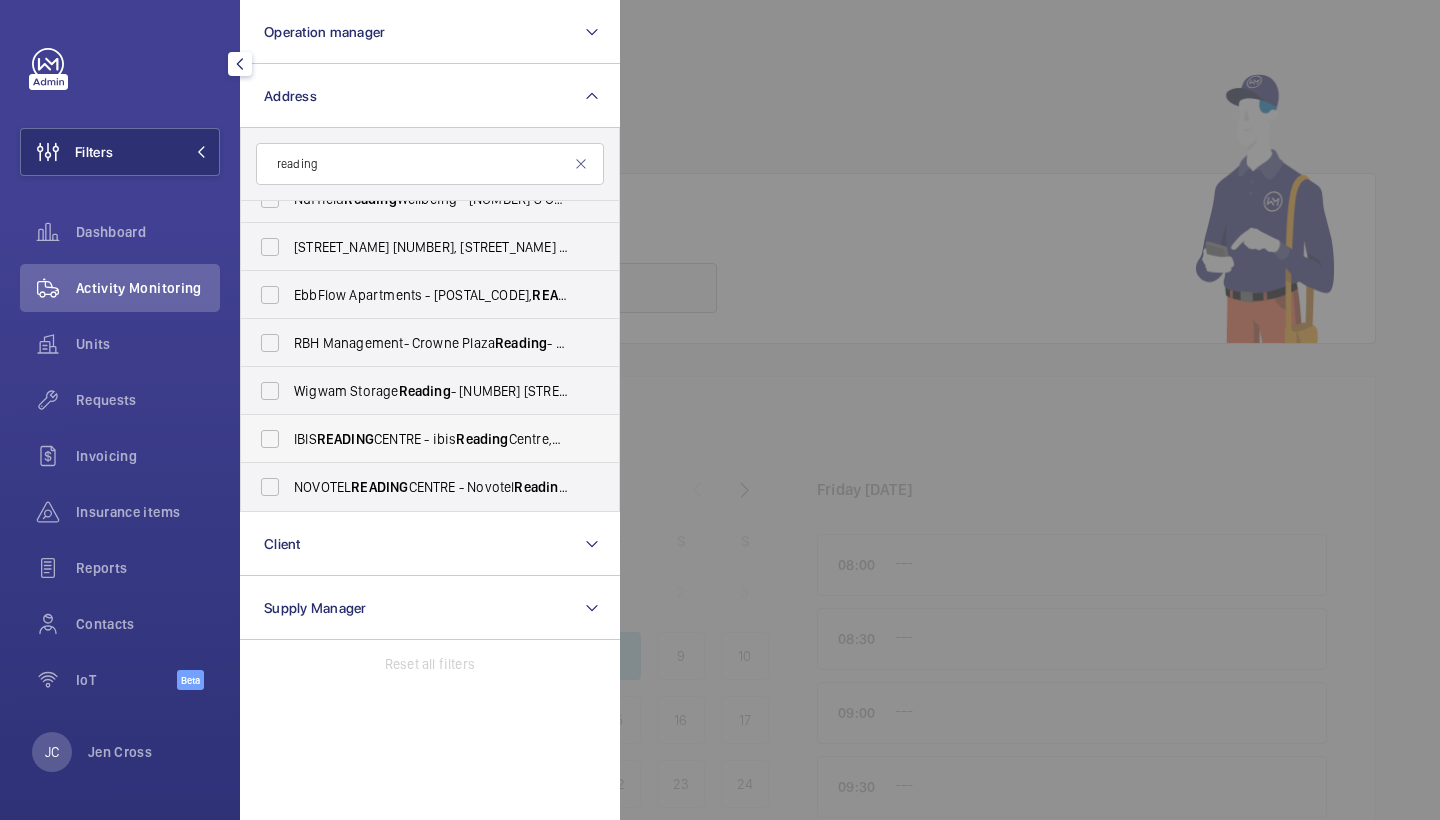 type on "reading" 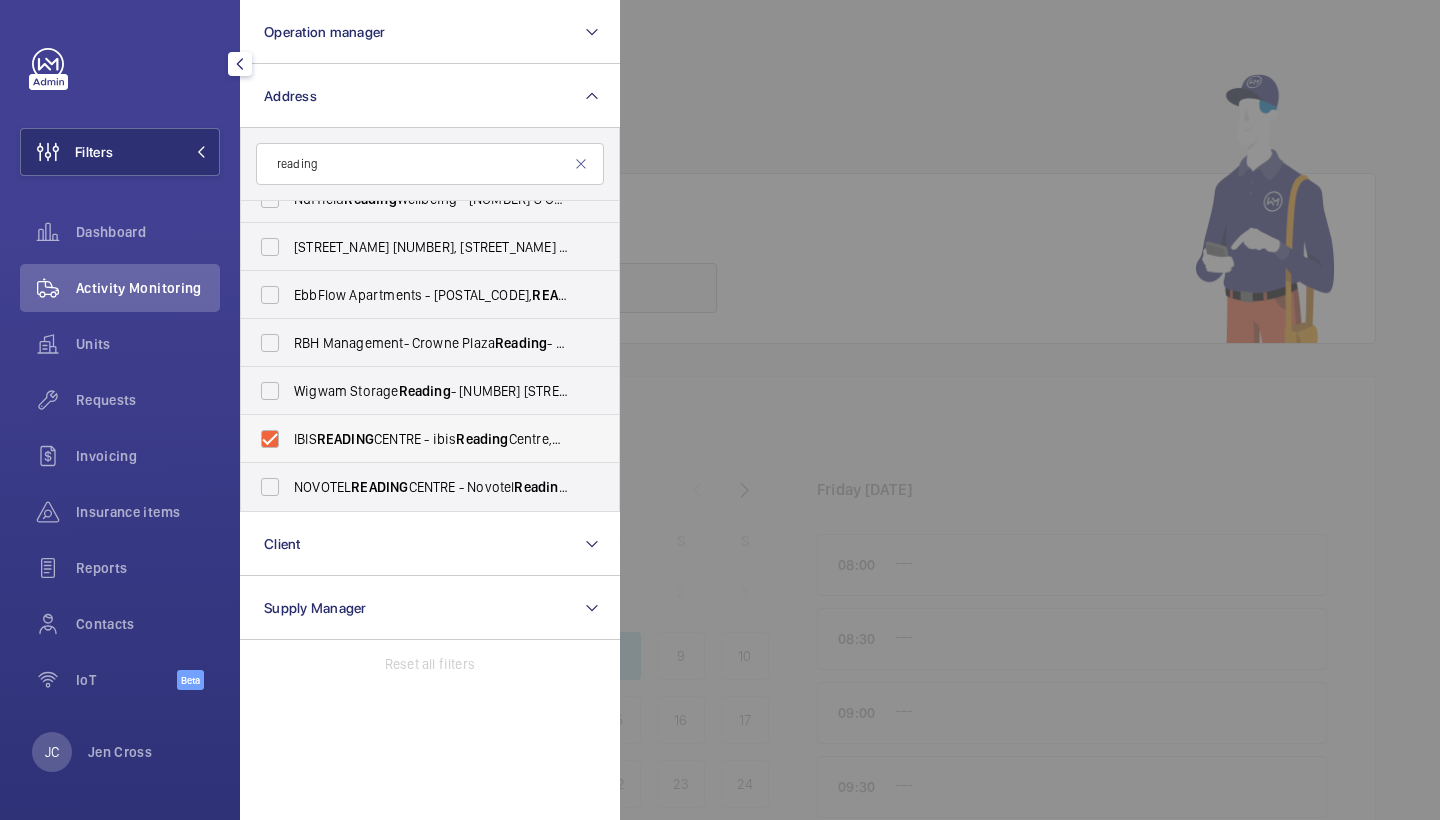 checkbox on "true" 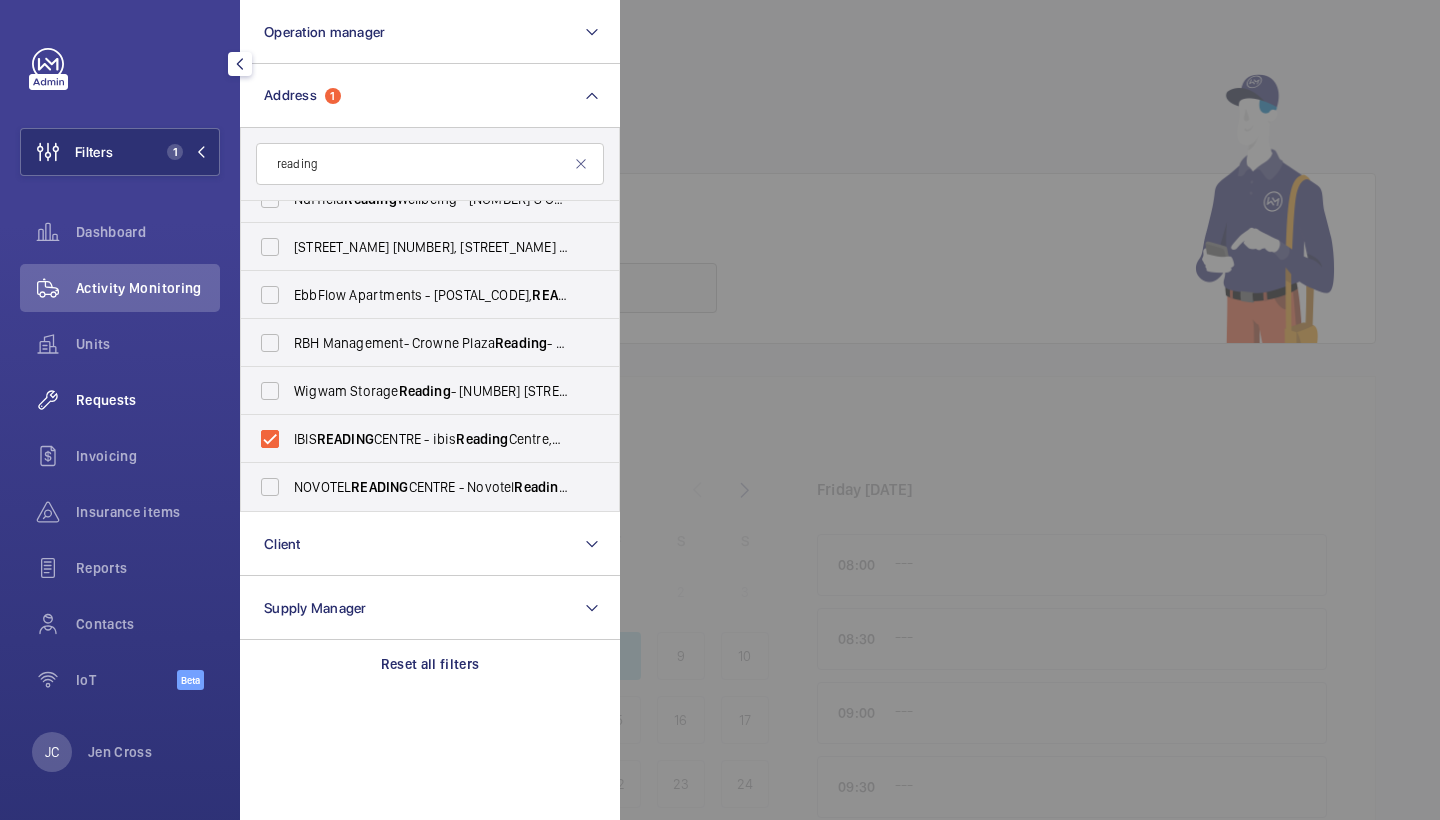 click on "Requests" 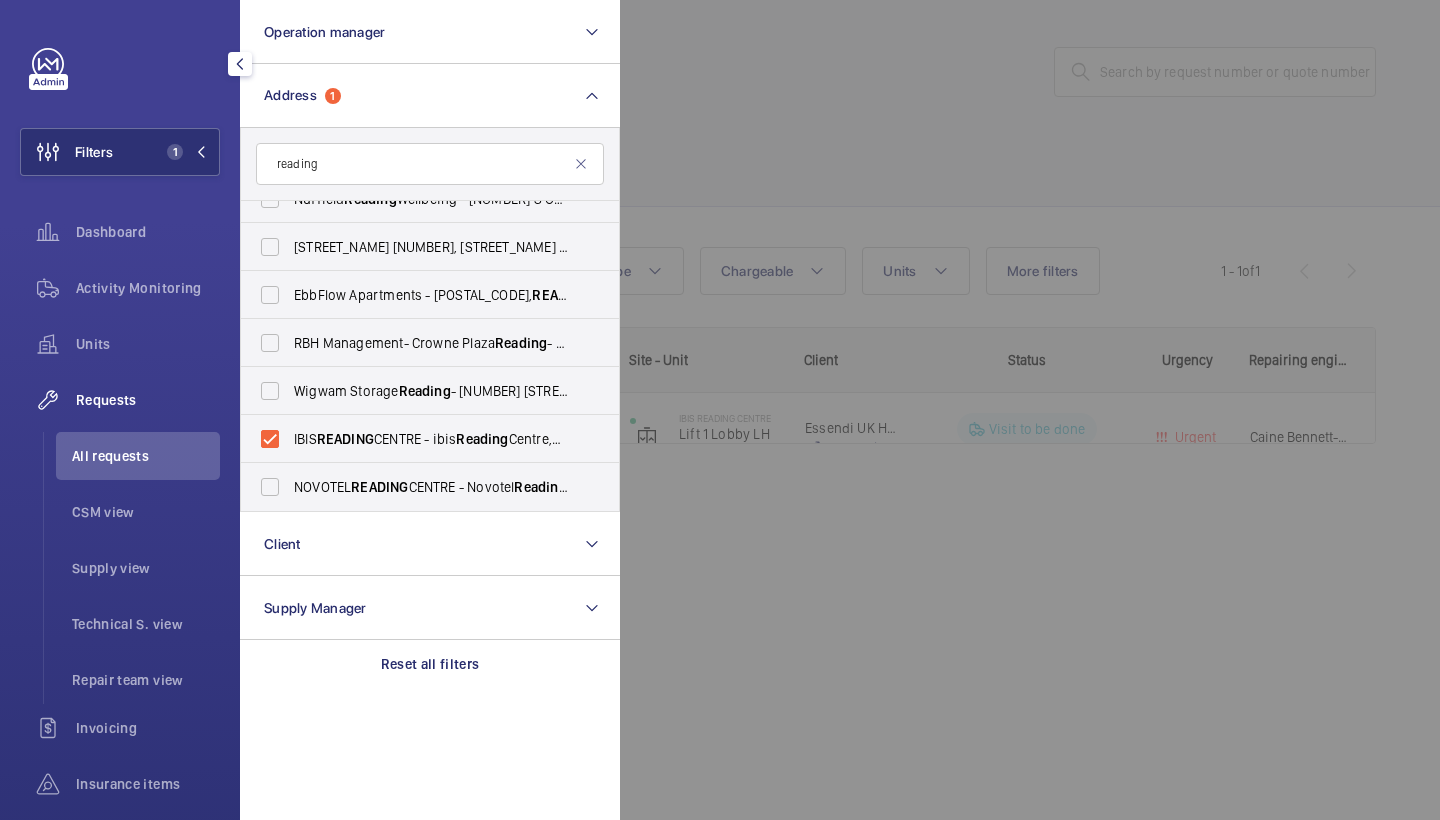 click 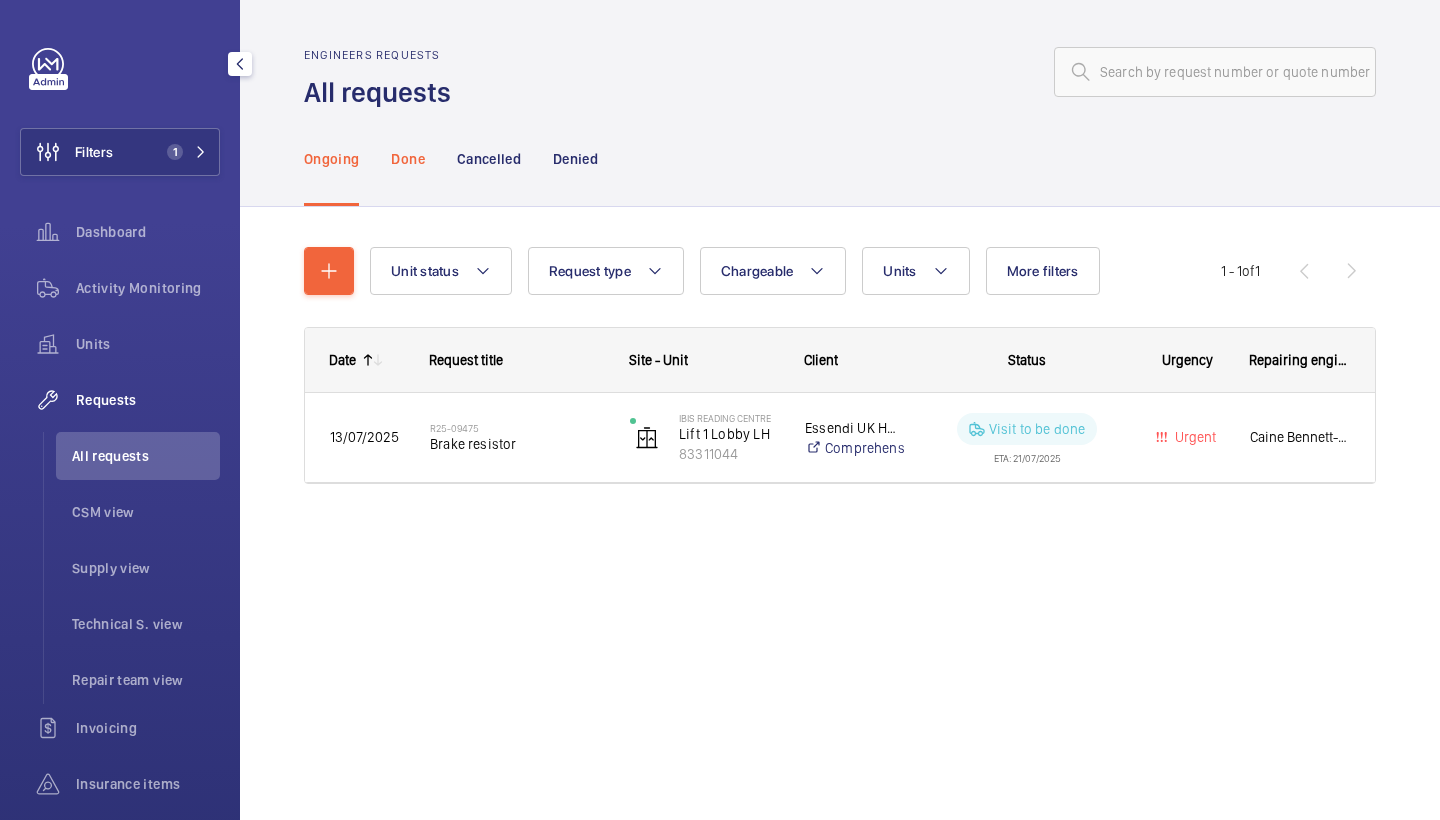 click on "Done" 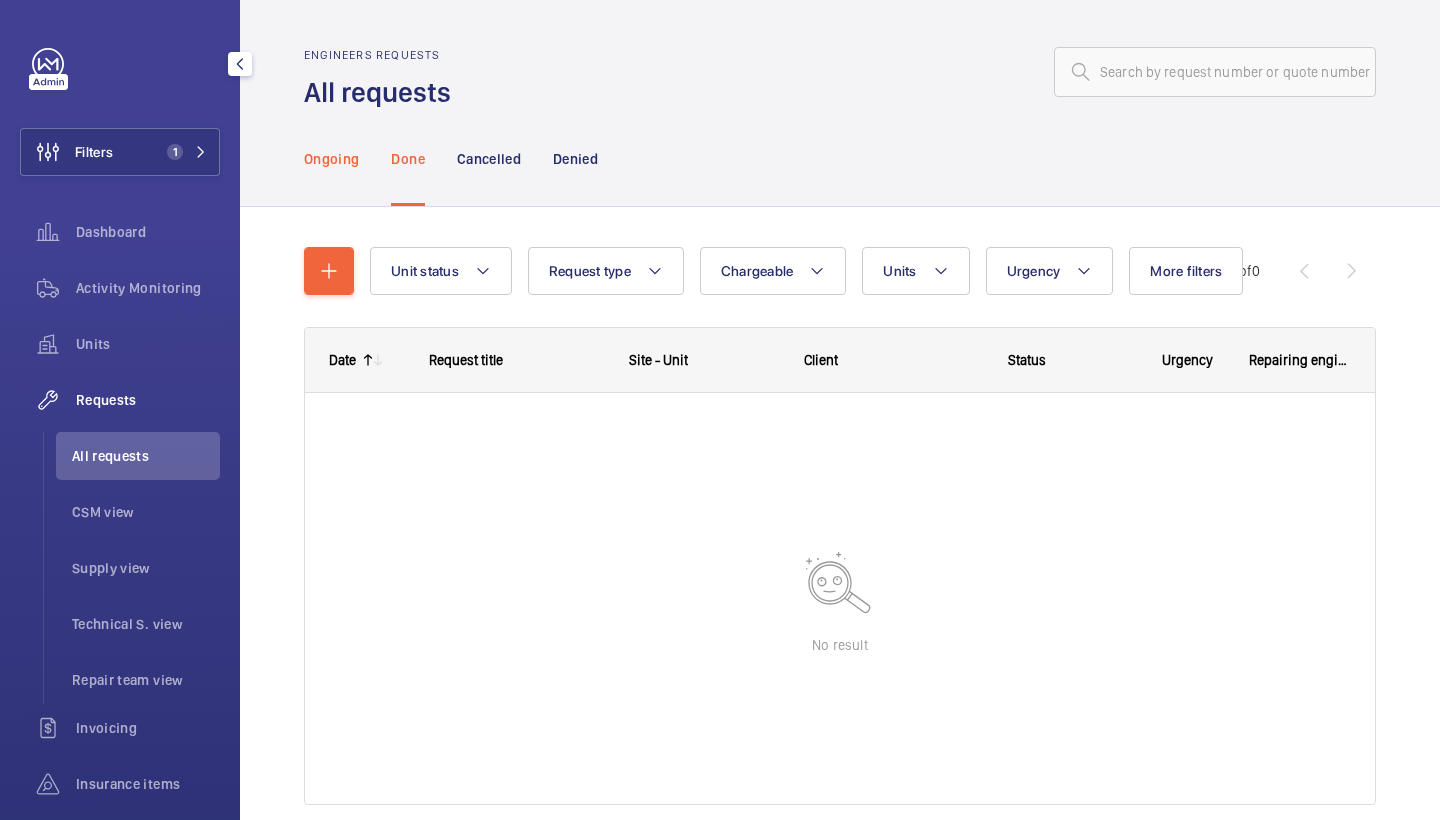 click on "Ongoing" 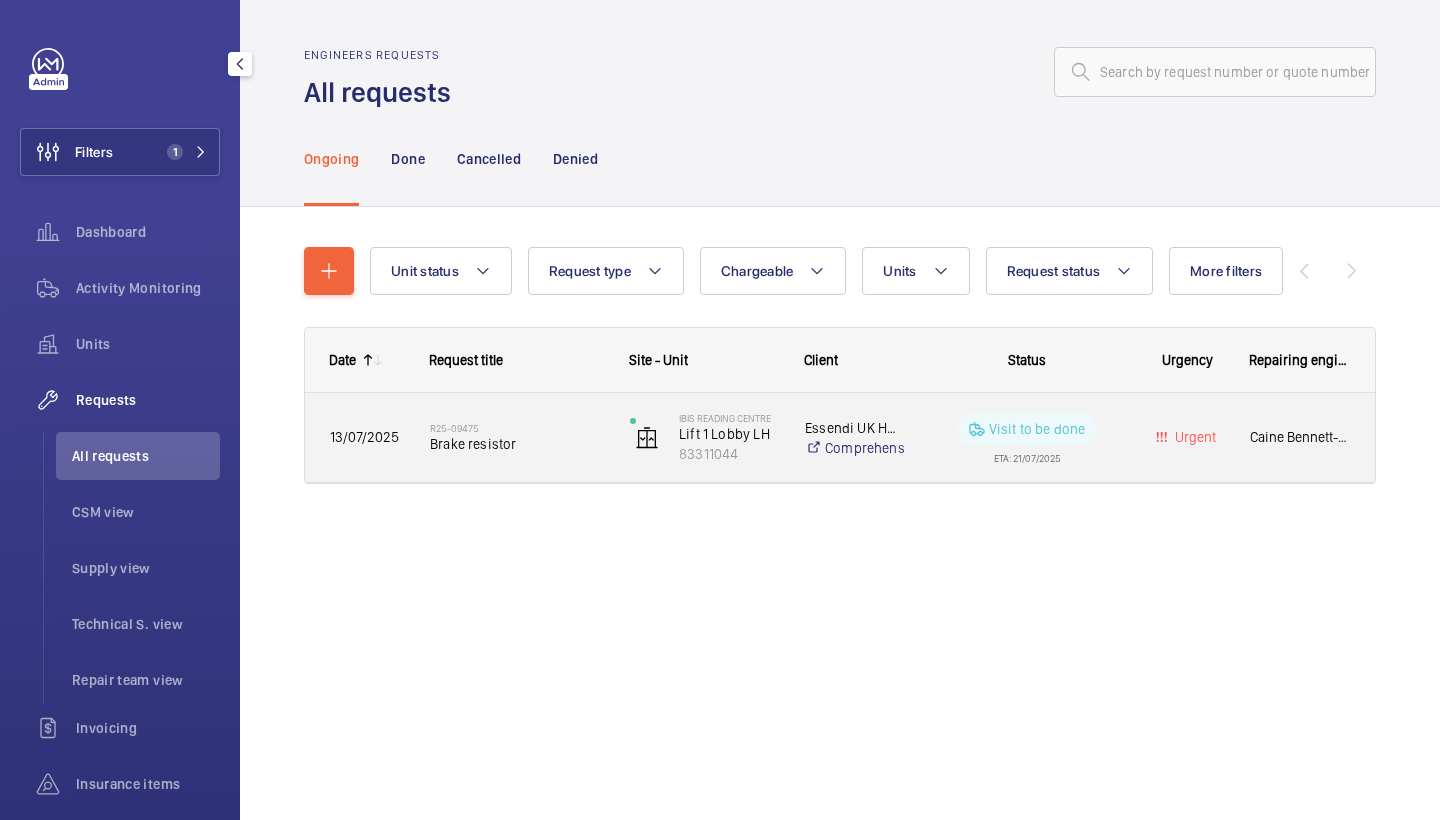 click on "Brake resistor" 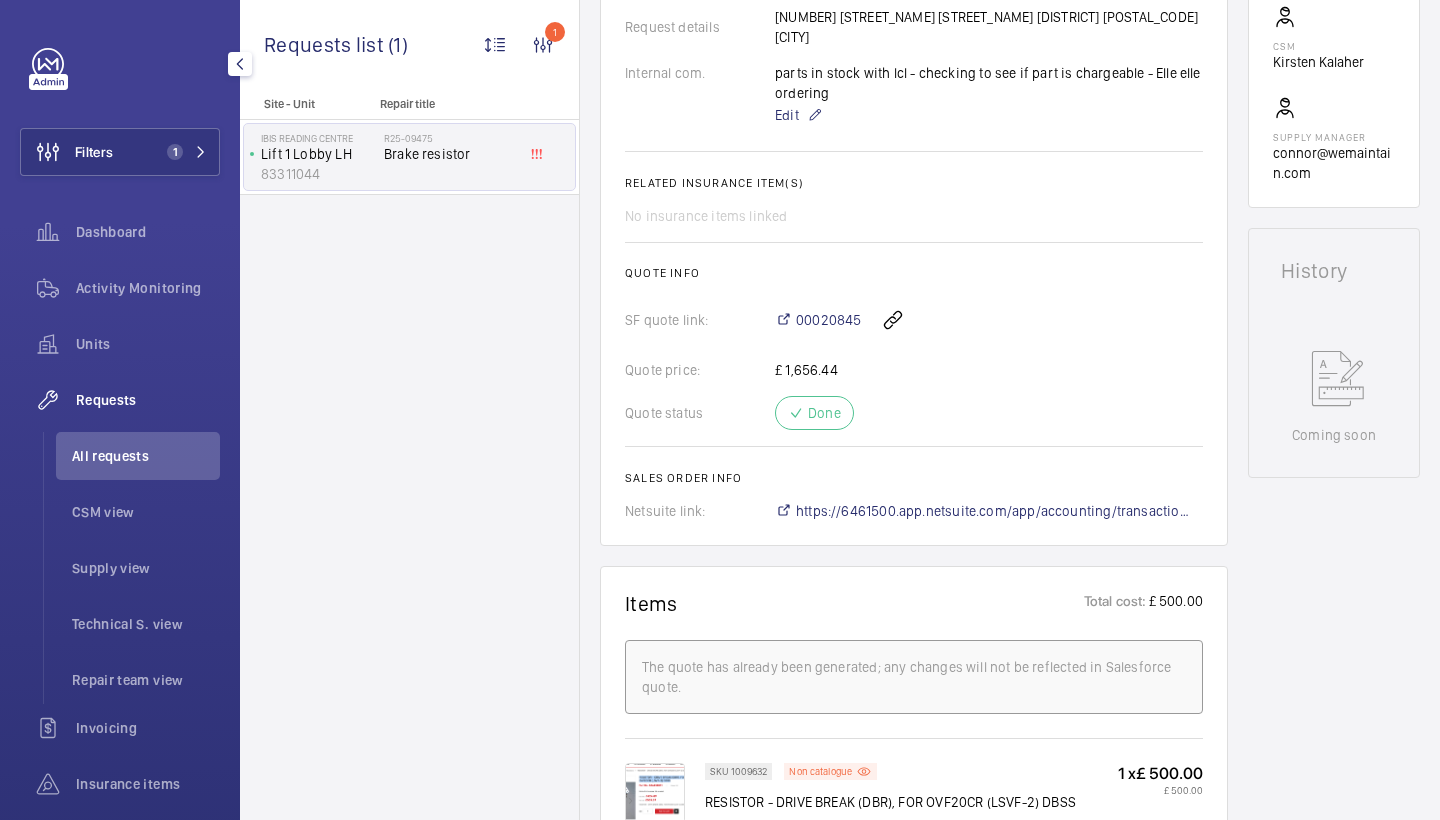 scroll, scrollTop: 979, scrollLeft: 0, axis: vertical 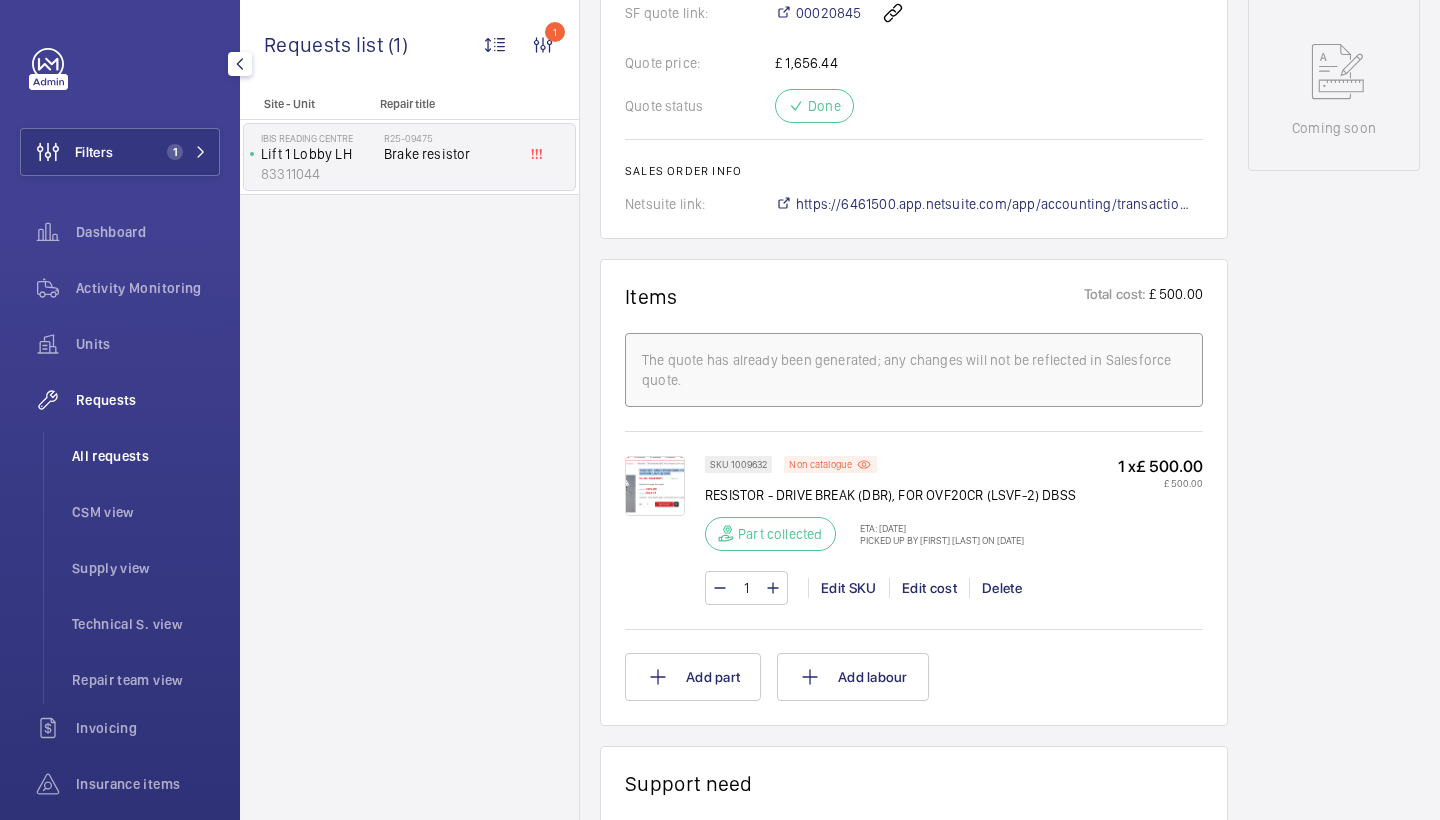 click on "All requests" 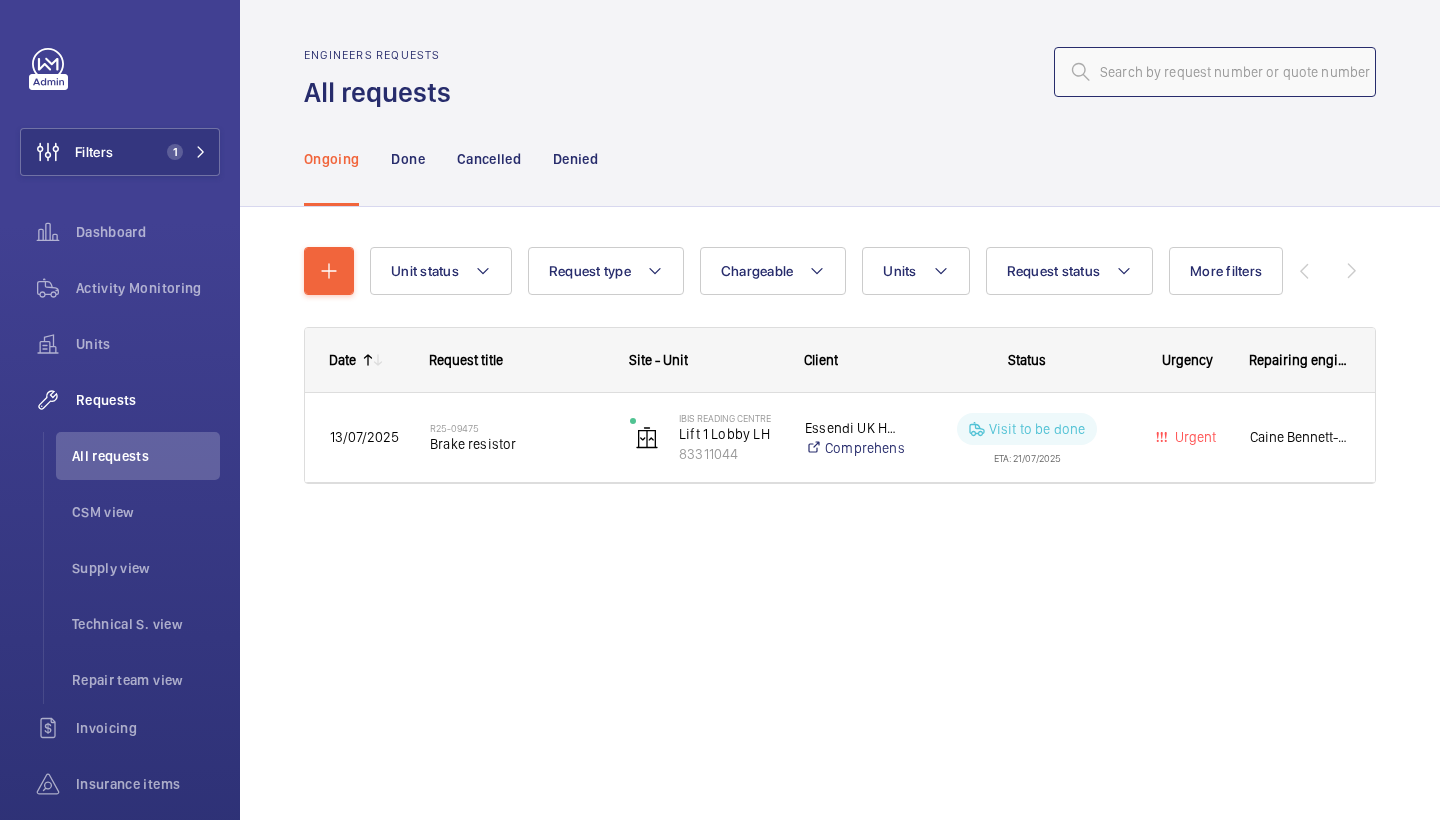 click 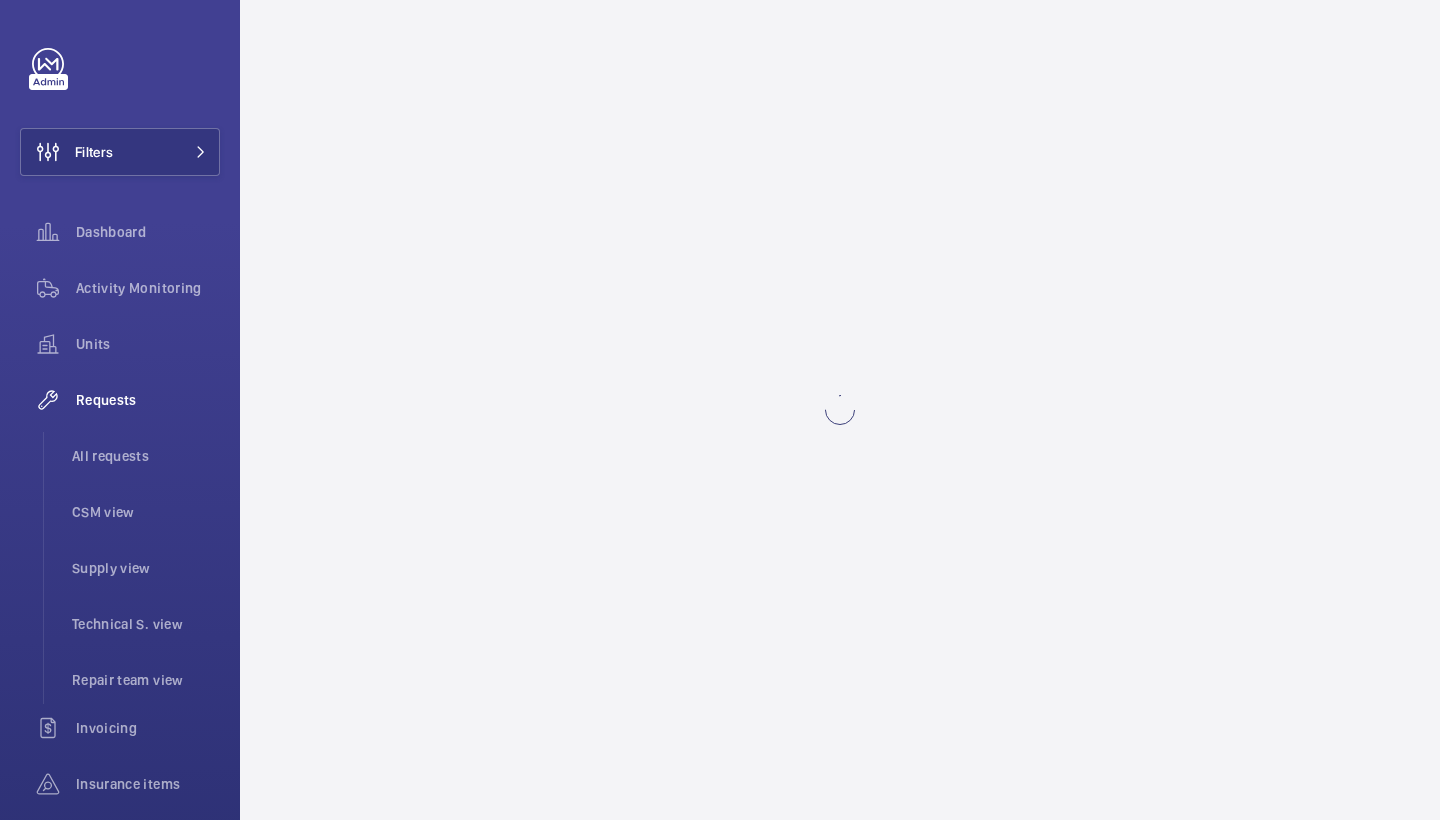 scroll, scrollTop: 0, scrollLeft: 0, axis: both 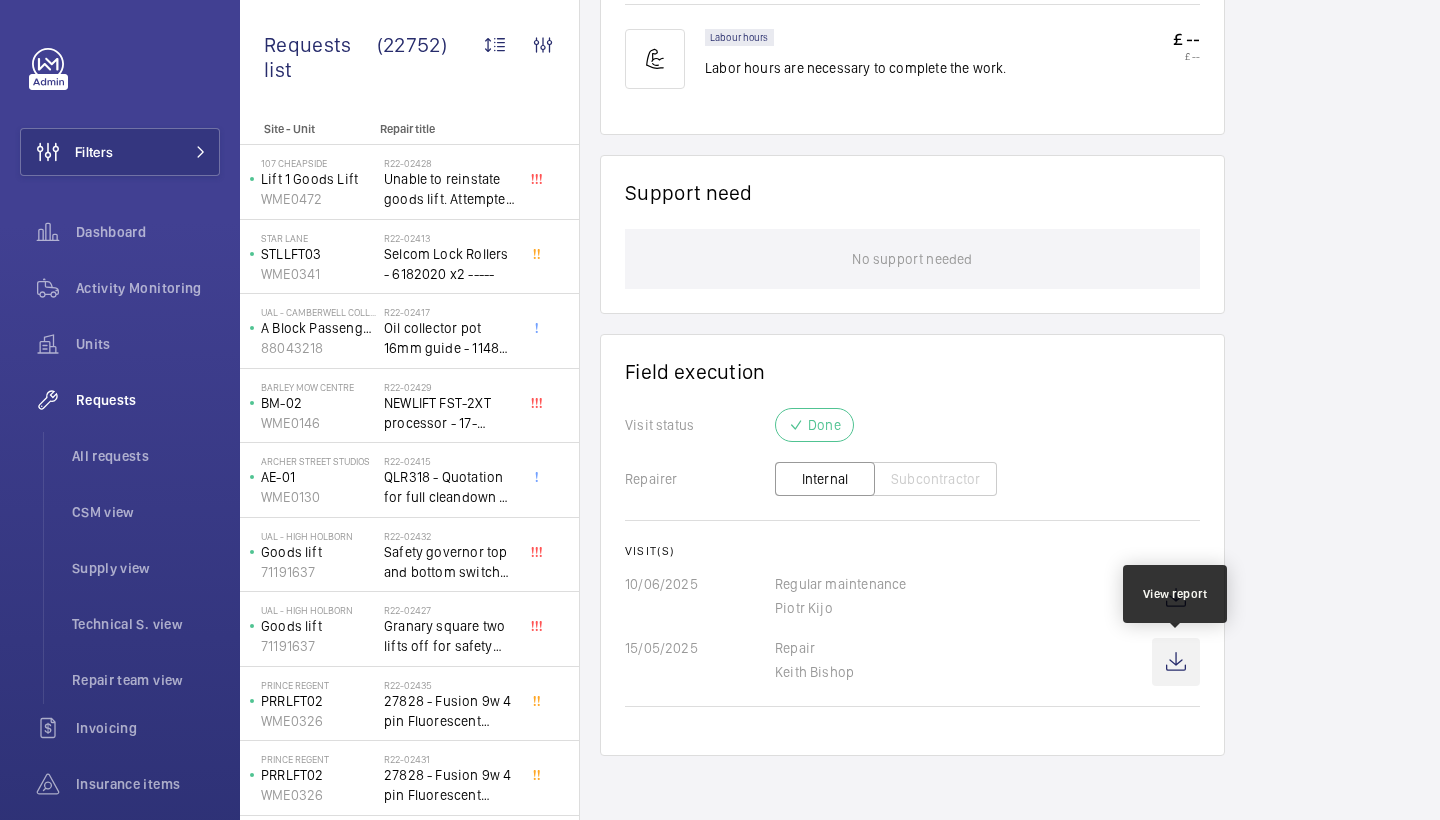 click 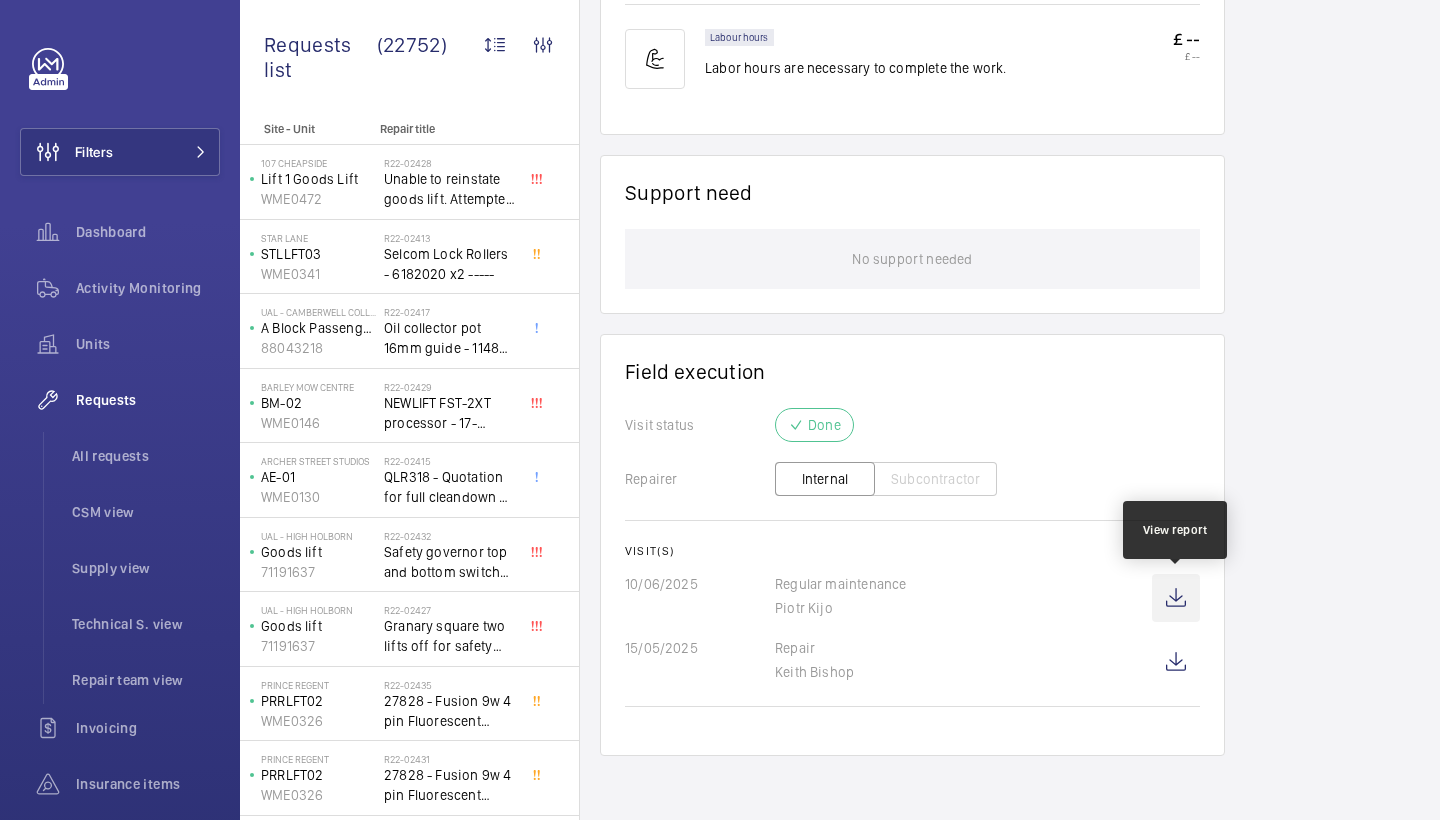 click 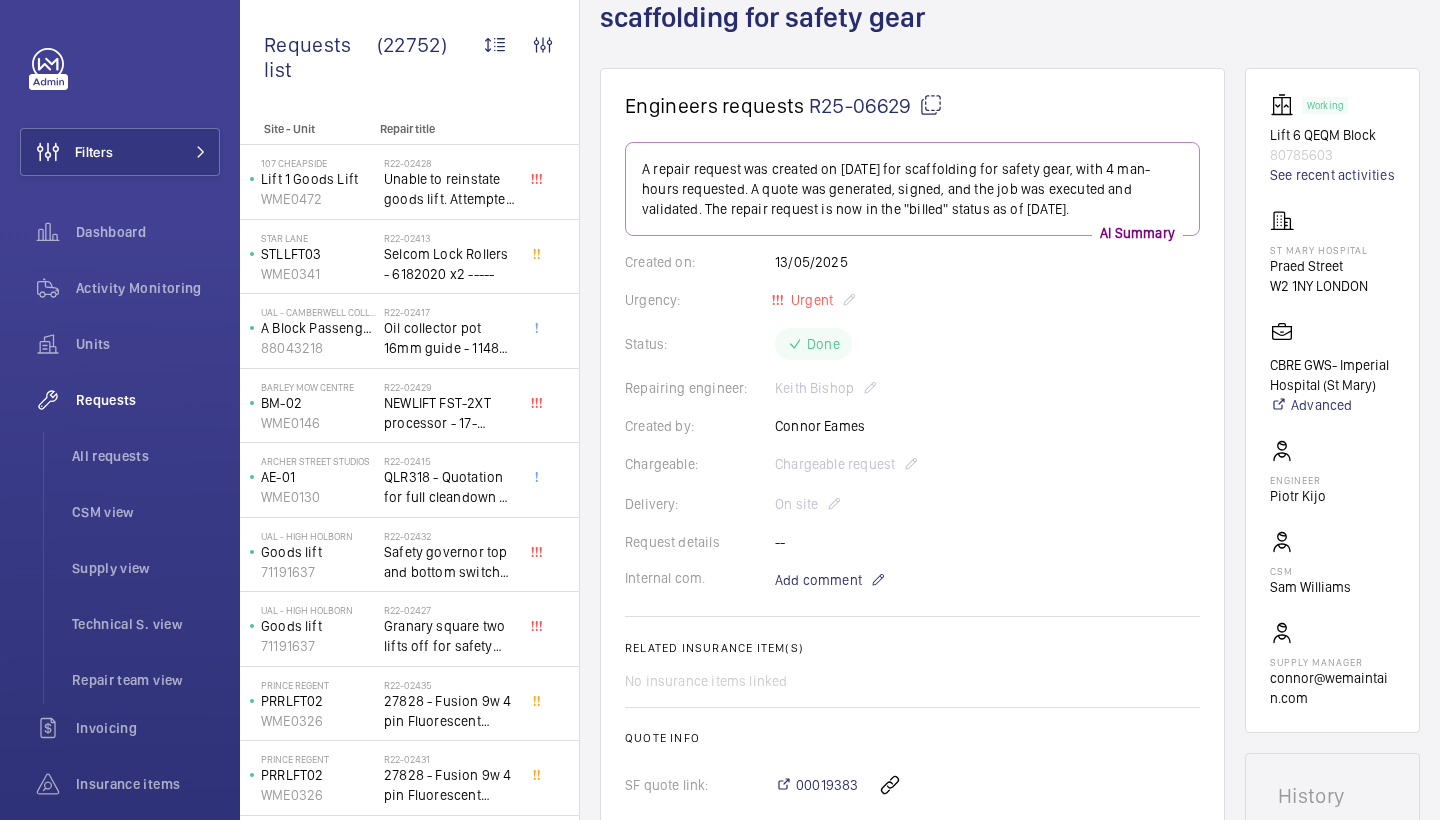 scroll, scrollTop: 75, scrollLeft: 0, axis: vertical 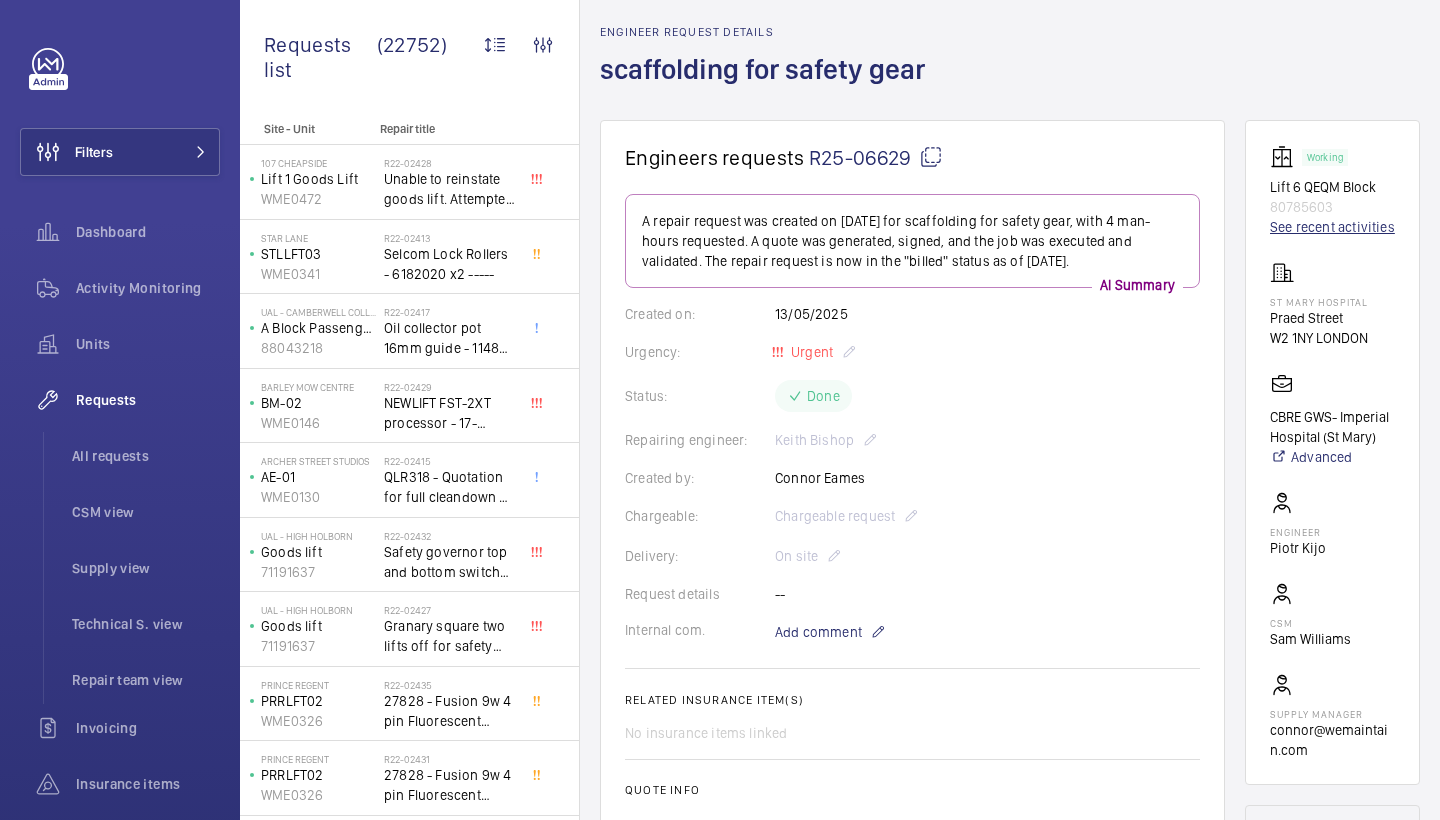 click on "See recent activities" 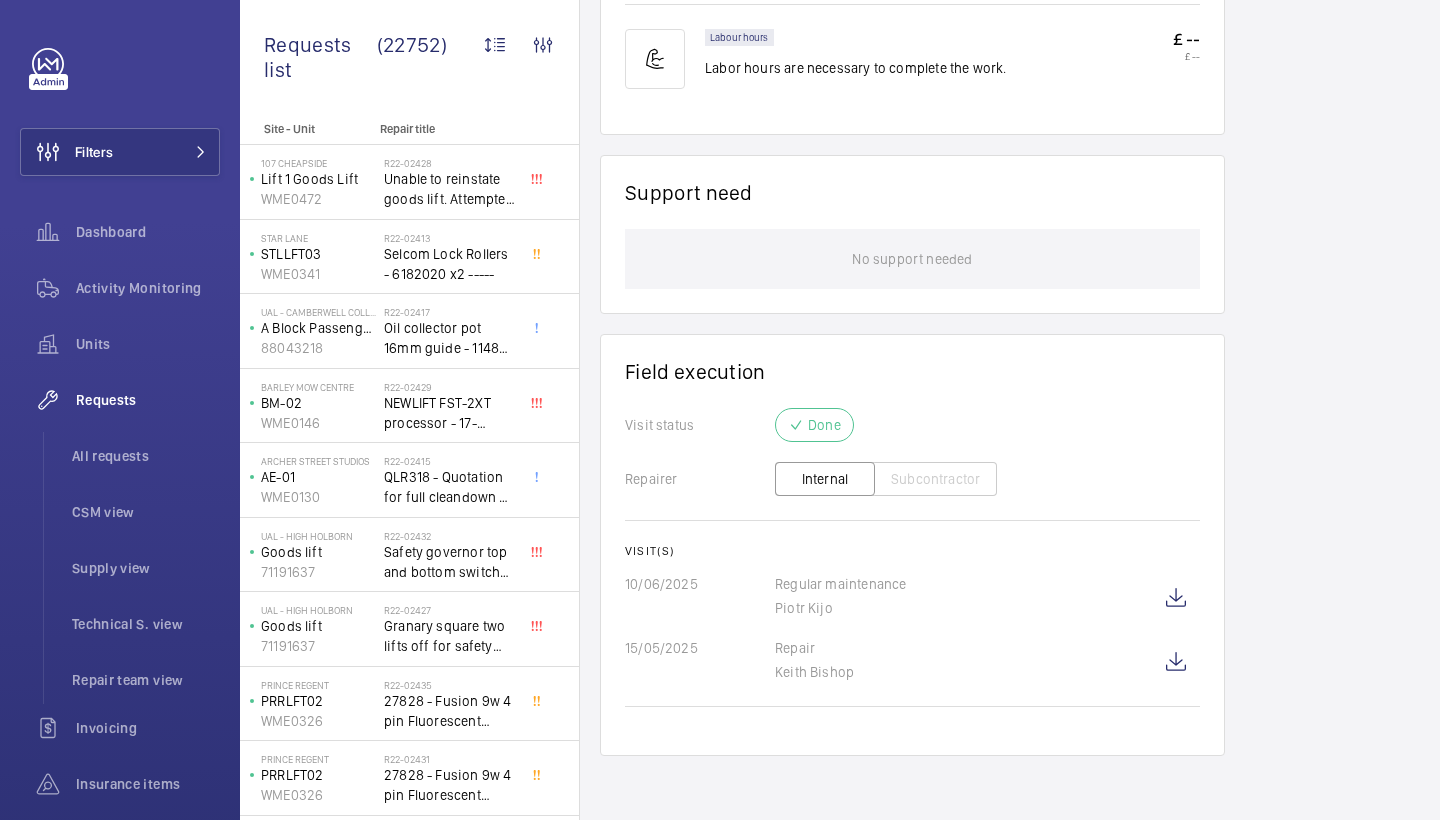 scroll, scrollTop: 1232, scrollLeft: 0, axis: vertical 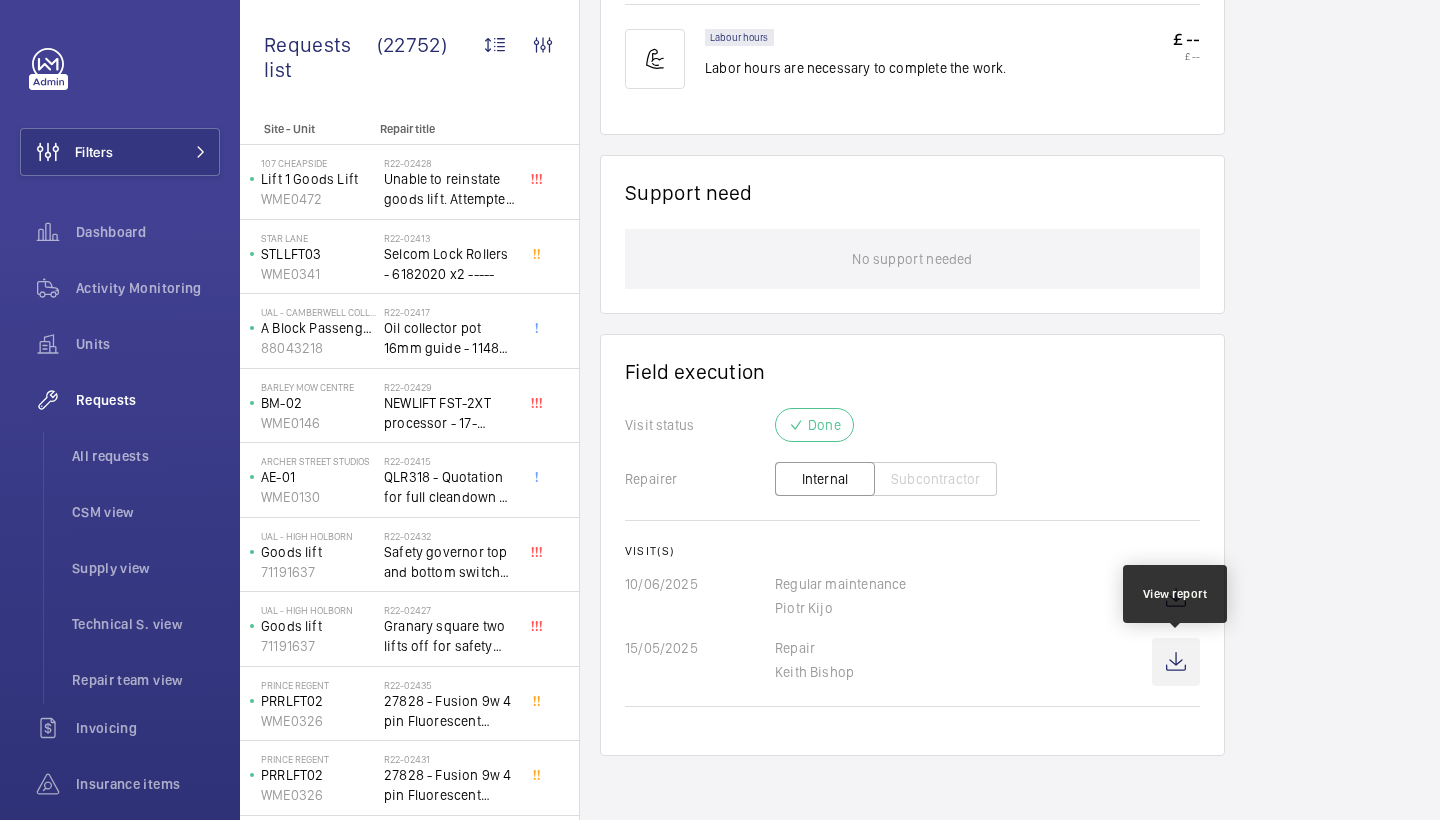 click 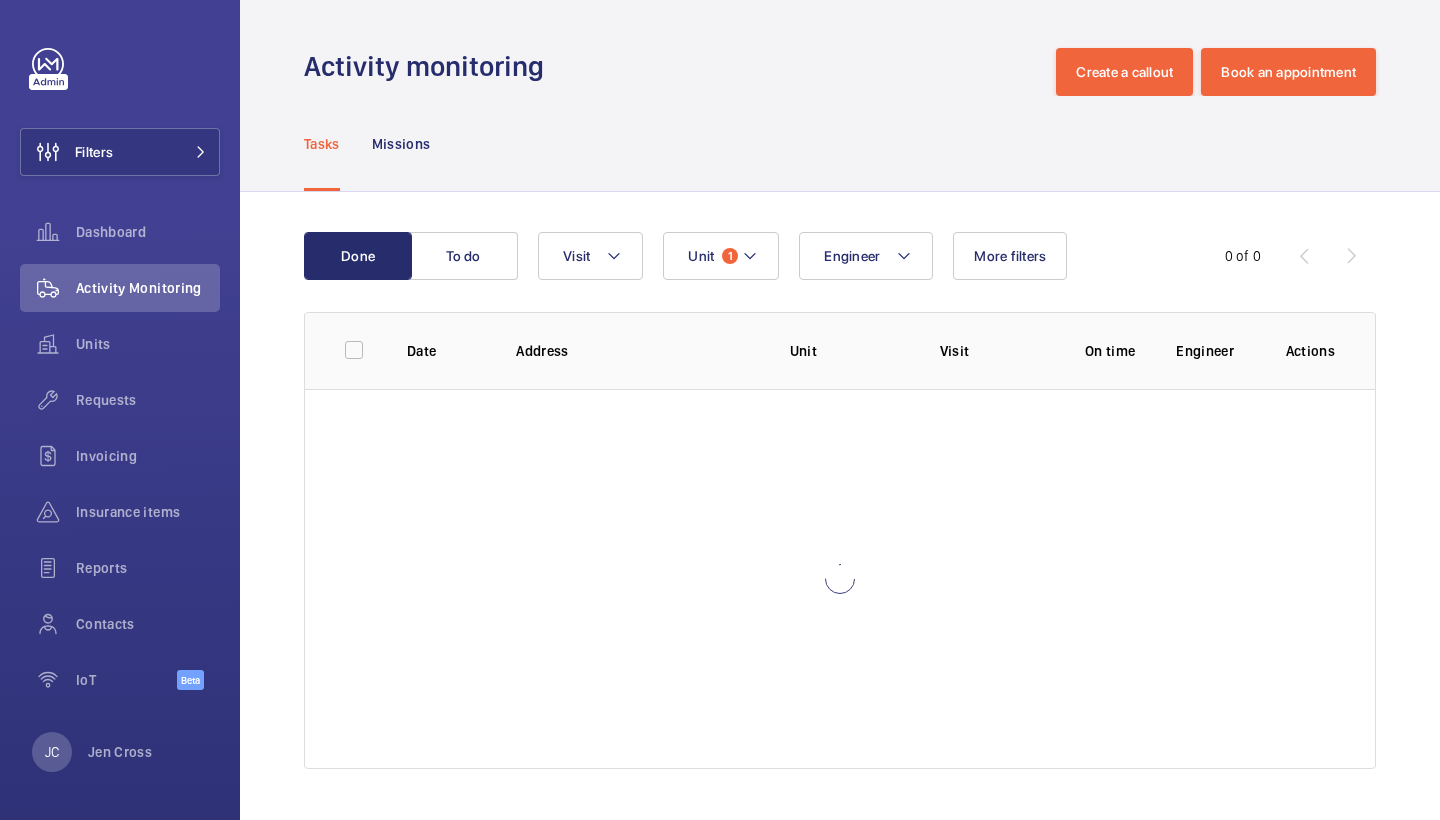 scroll, scrollTop: 0, scrollLeft: 0, axis: both 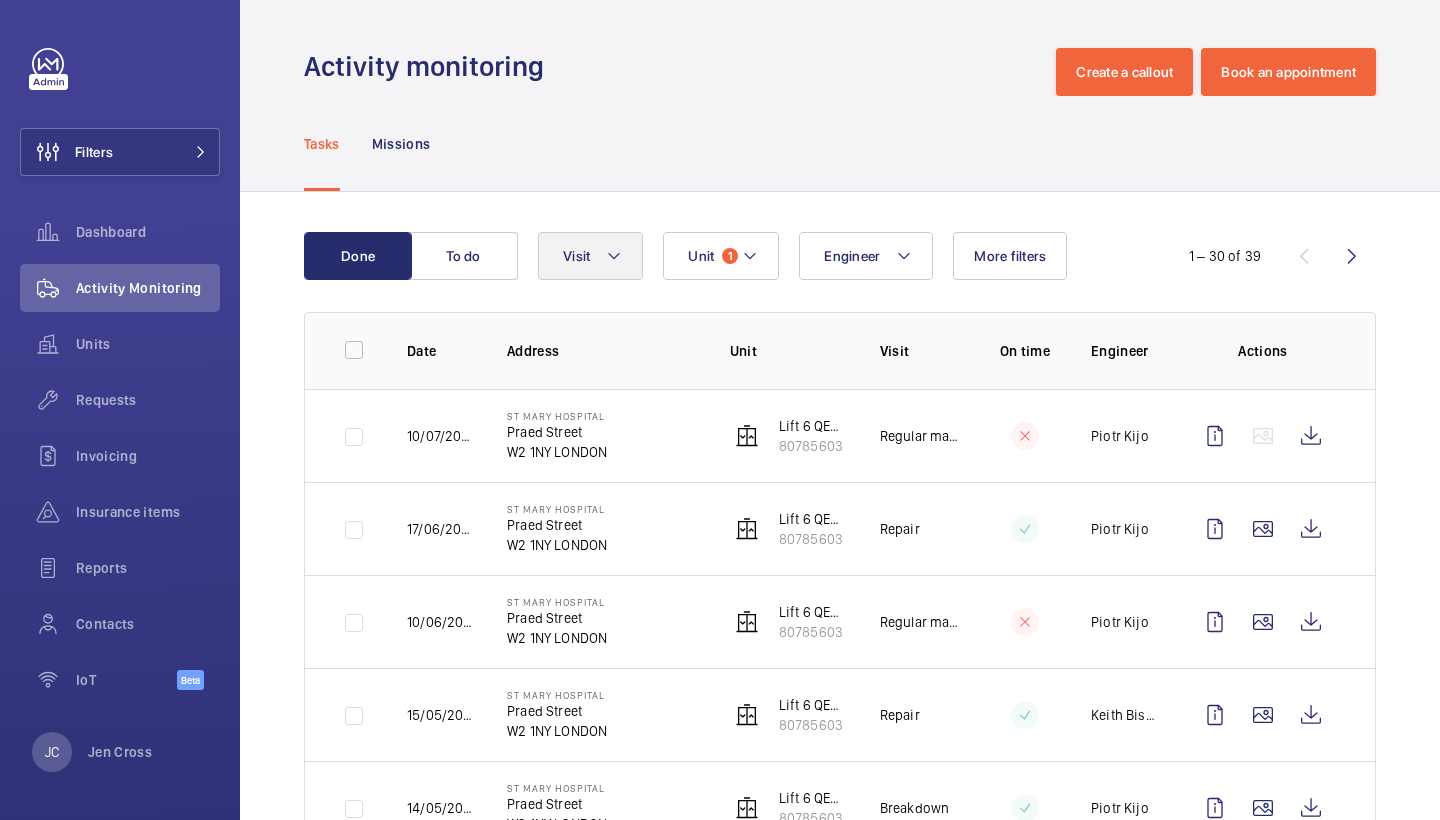 drag, startPoint x: 579, startPoint y: 297, endPoint x: 607, endPoint y: 268, distance: 40.311287 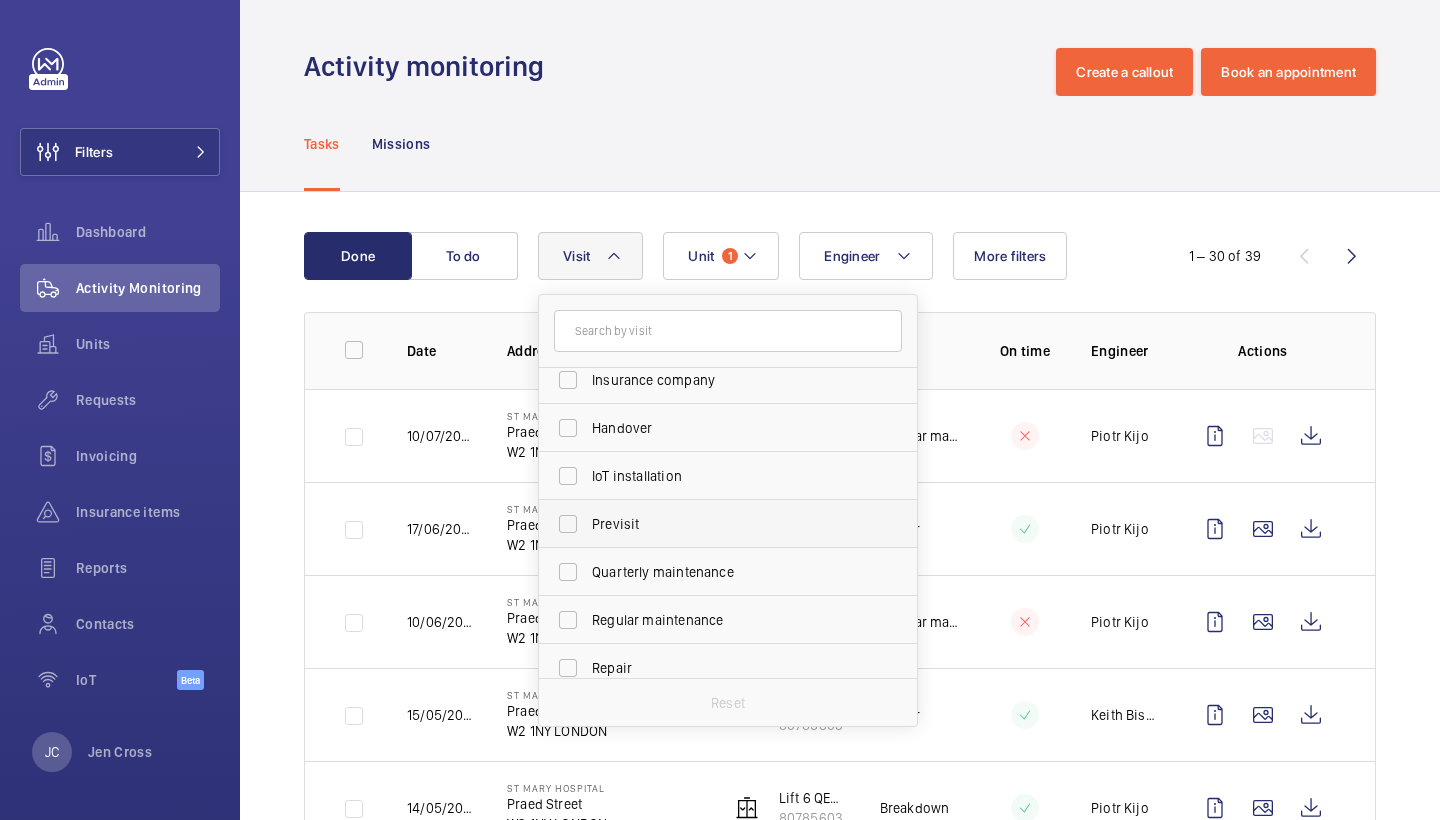 scroll, scrollTop: 195, scrollLeft: 0, axis: vertical 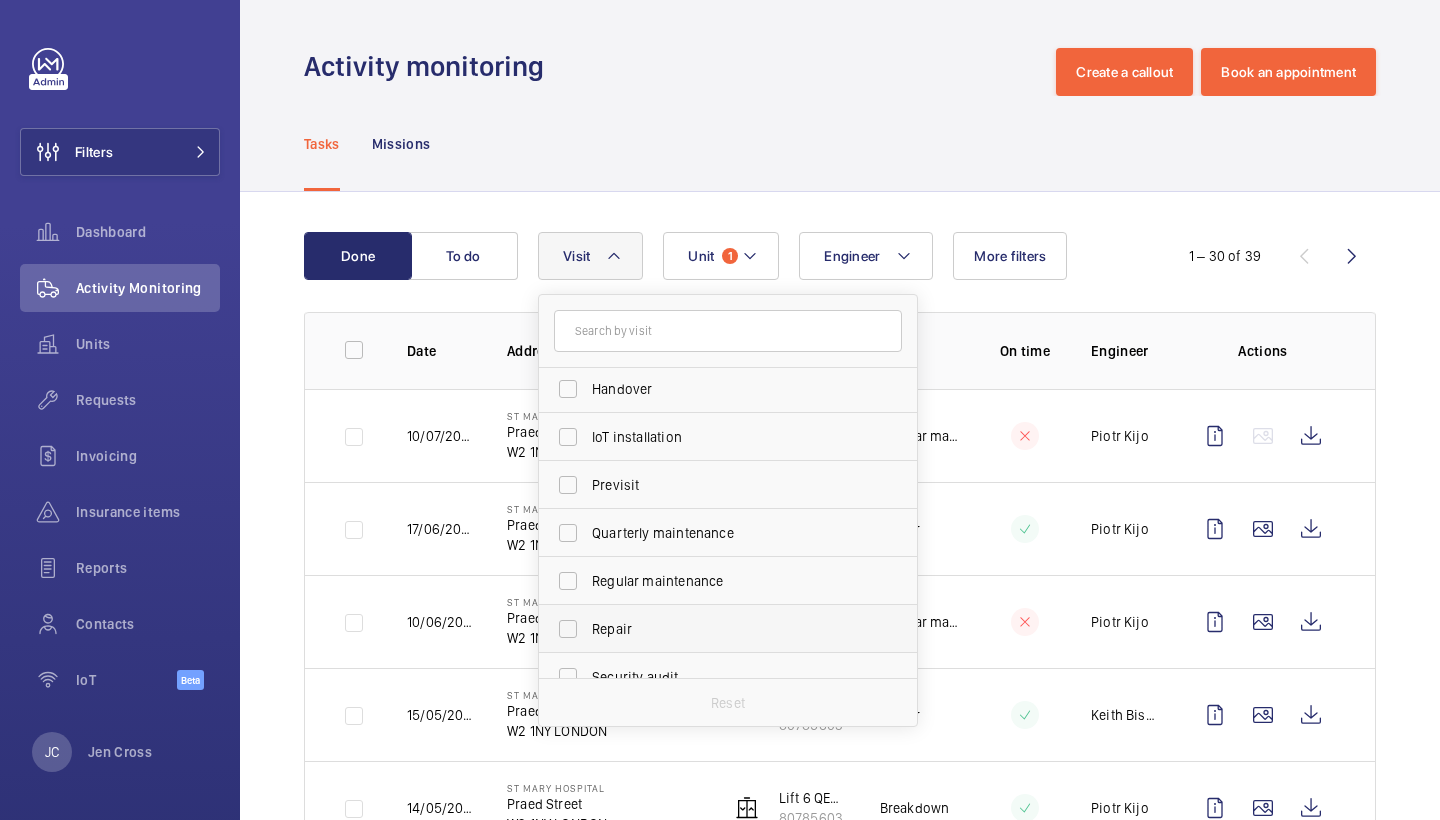 click on "Repair" at bounding box center (729, 629) 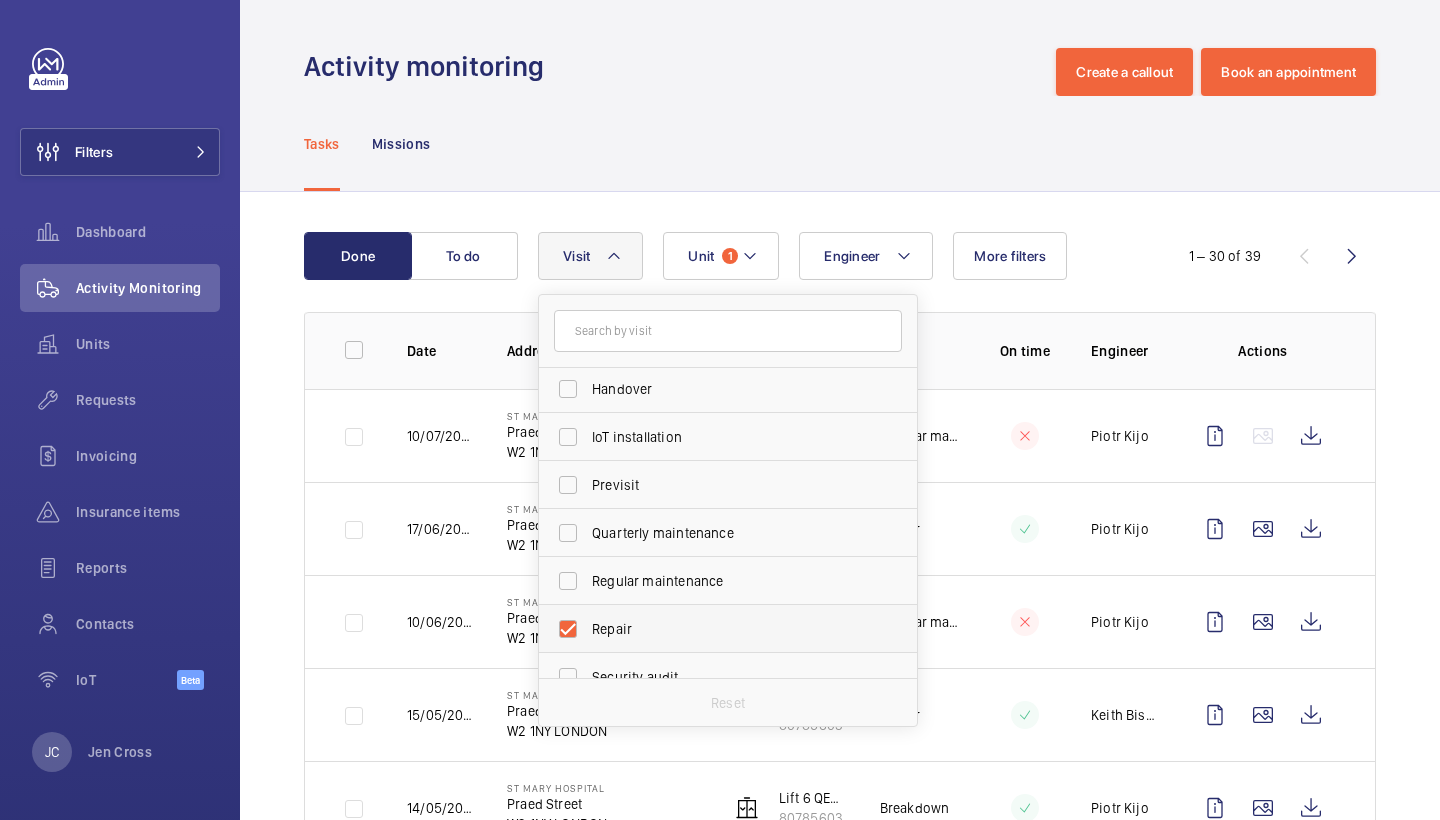 checkbox on "true" 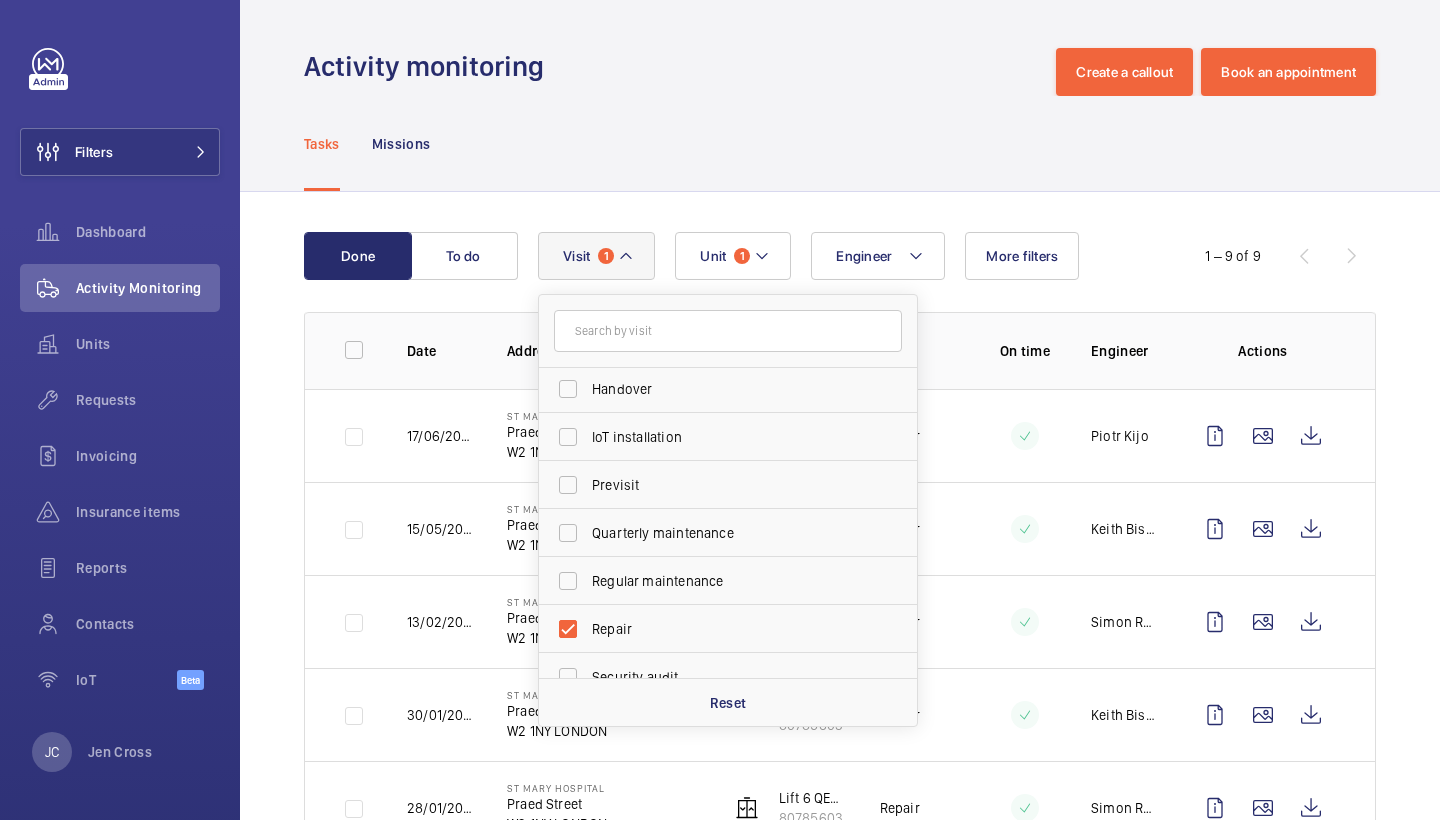 click on "Tasks Missions" 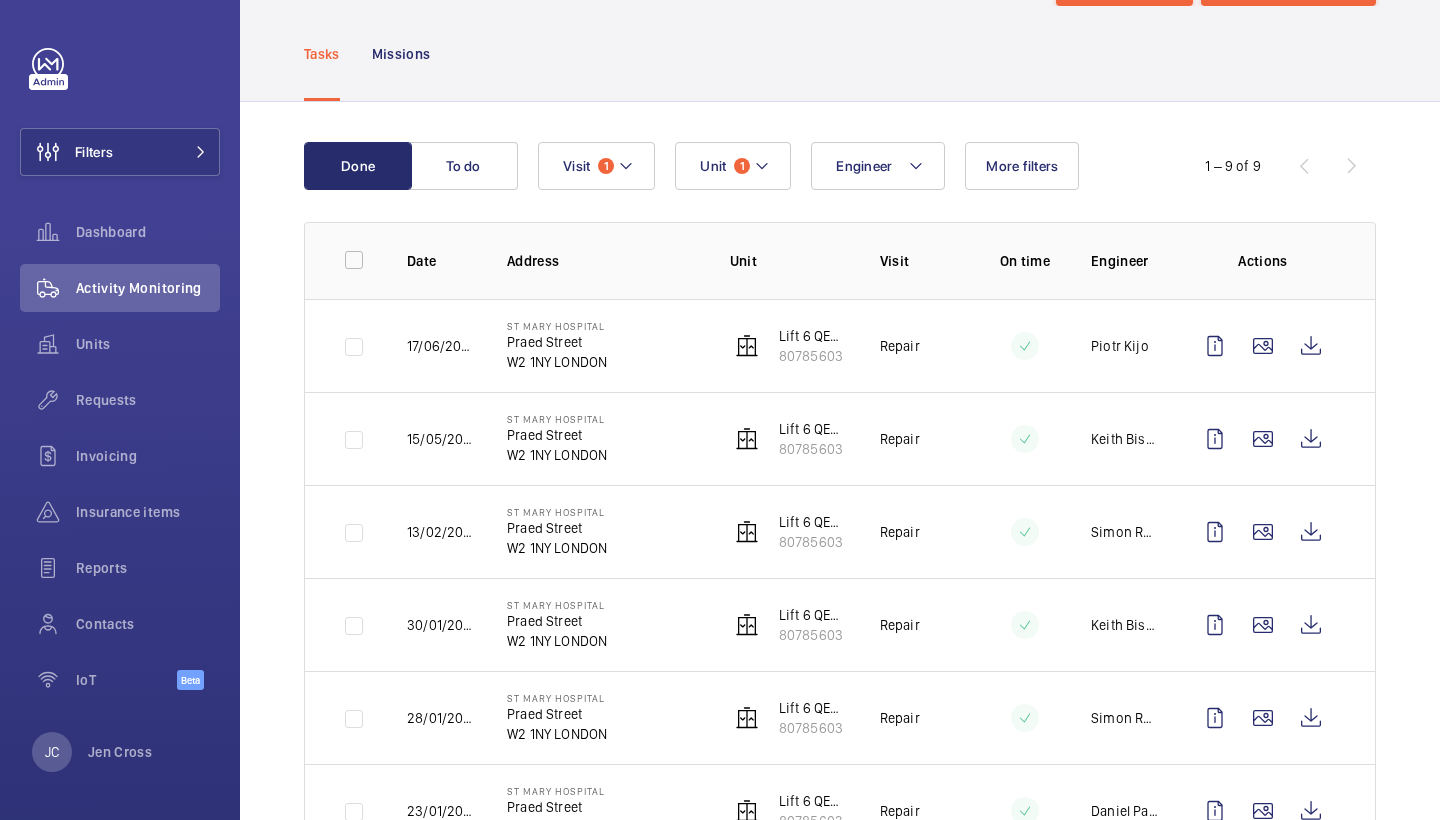 scroll, scrollTop: 99, scrollLeft: 0, axis: vertical 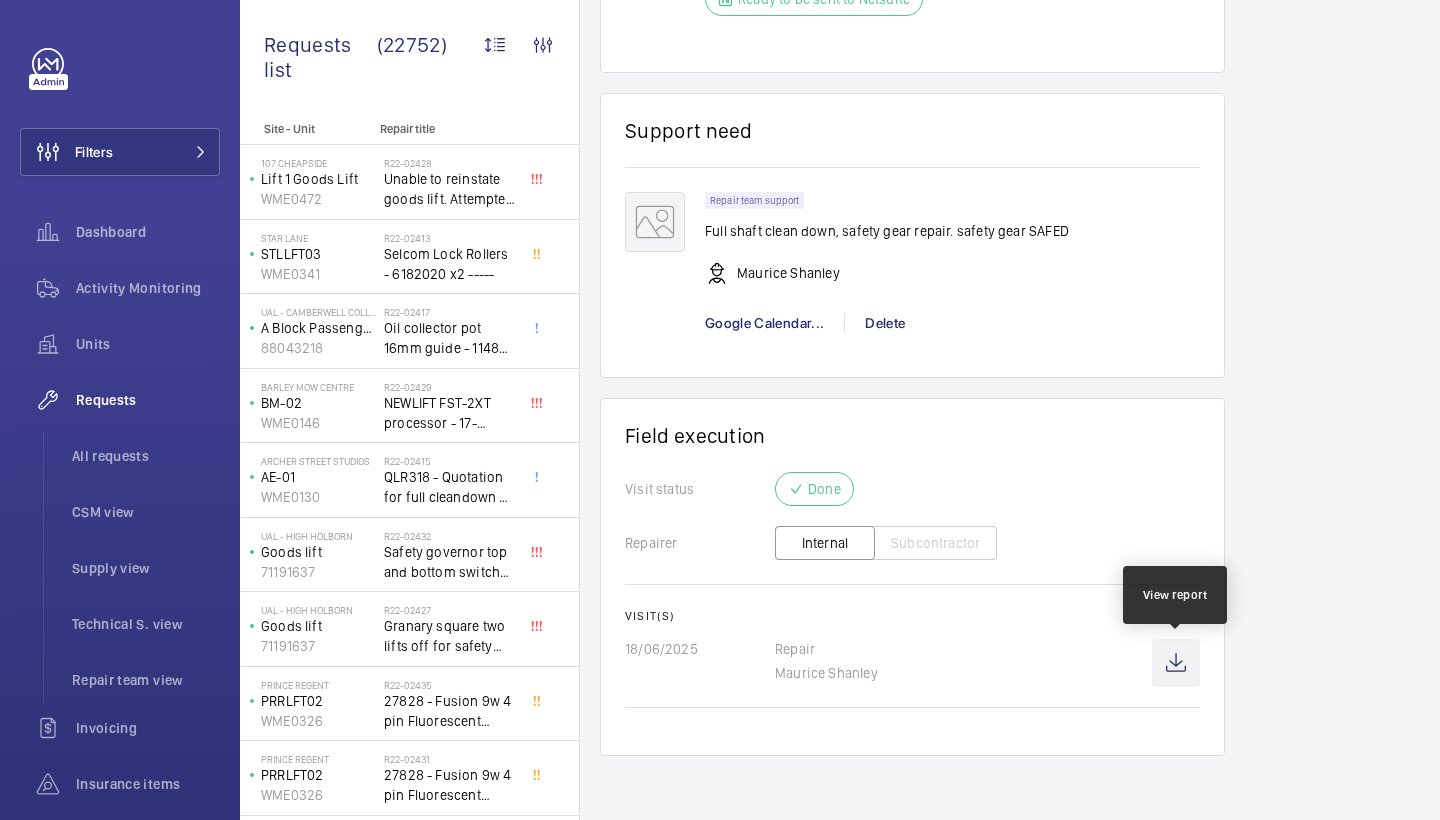 click 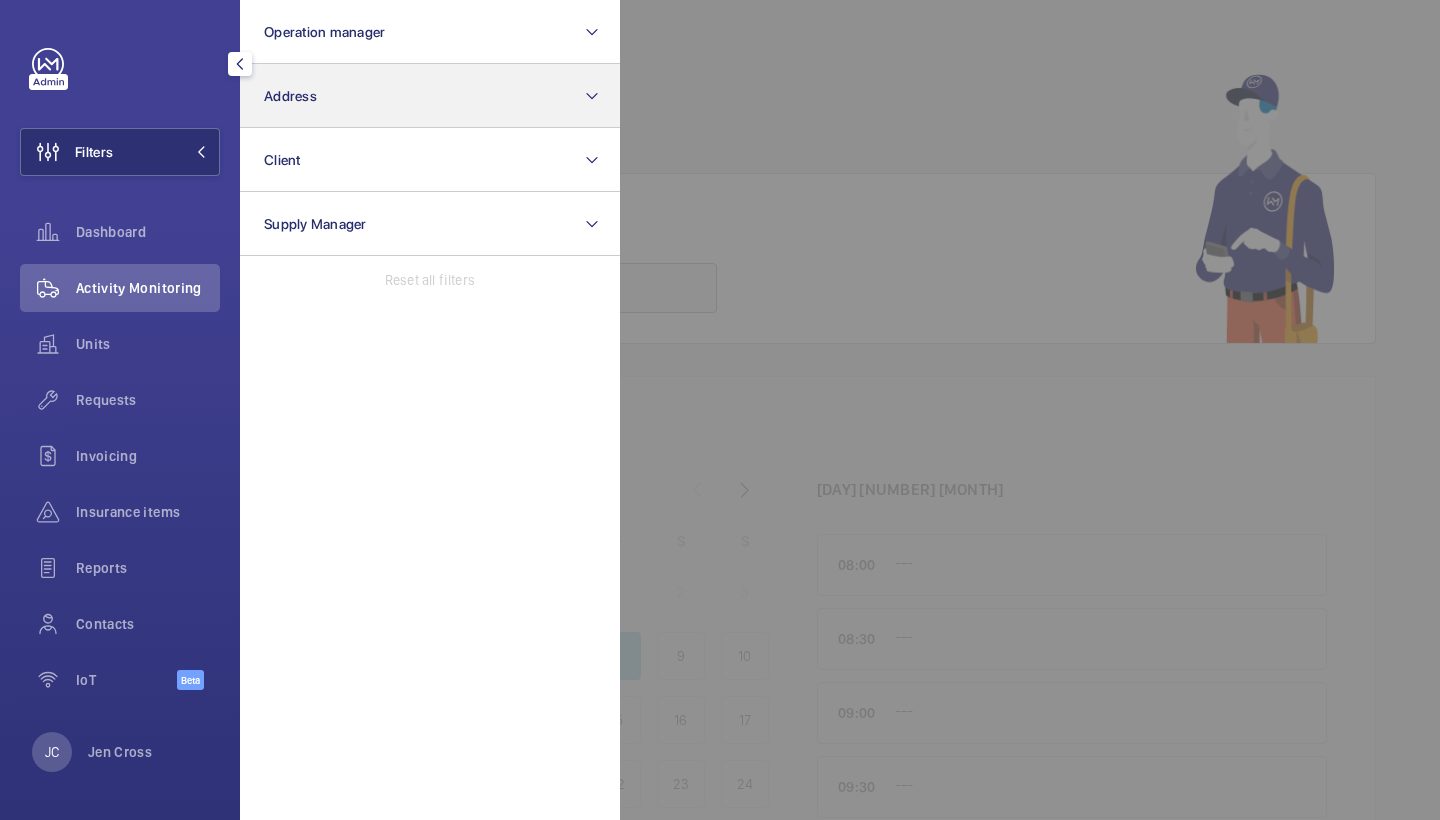 scroll, scrollTop: 0, scrollLeft: 0, axis: both 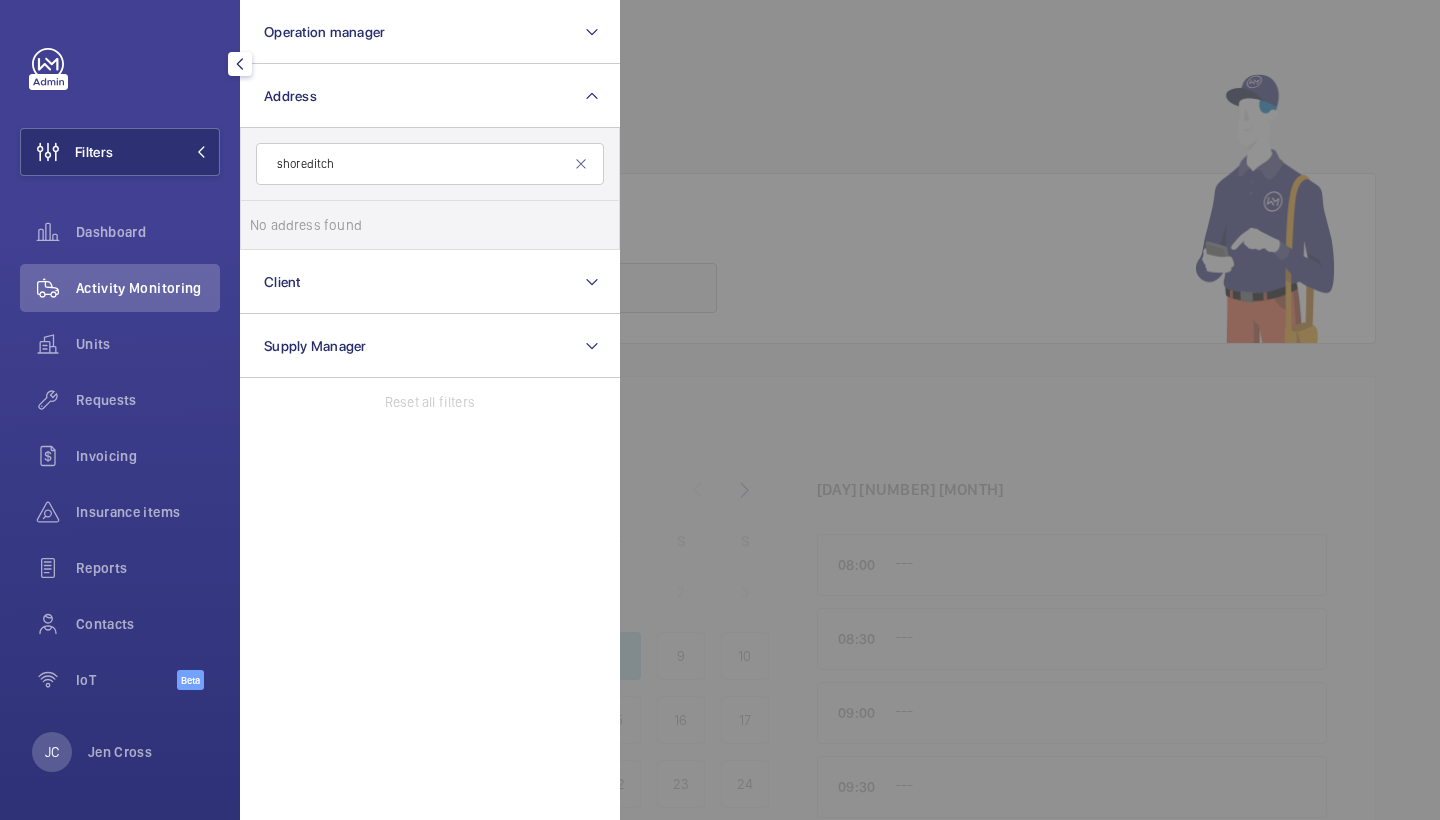 type on "shoreditc" 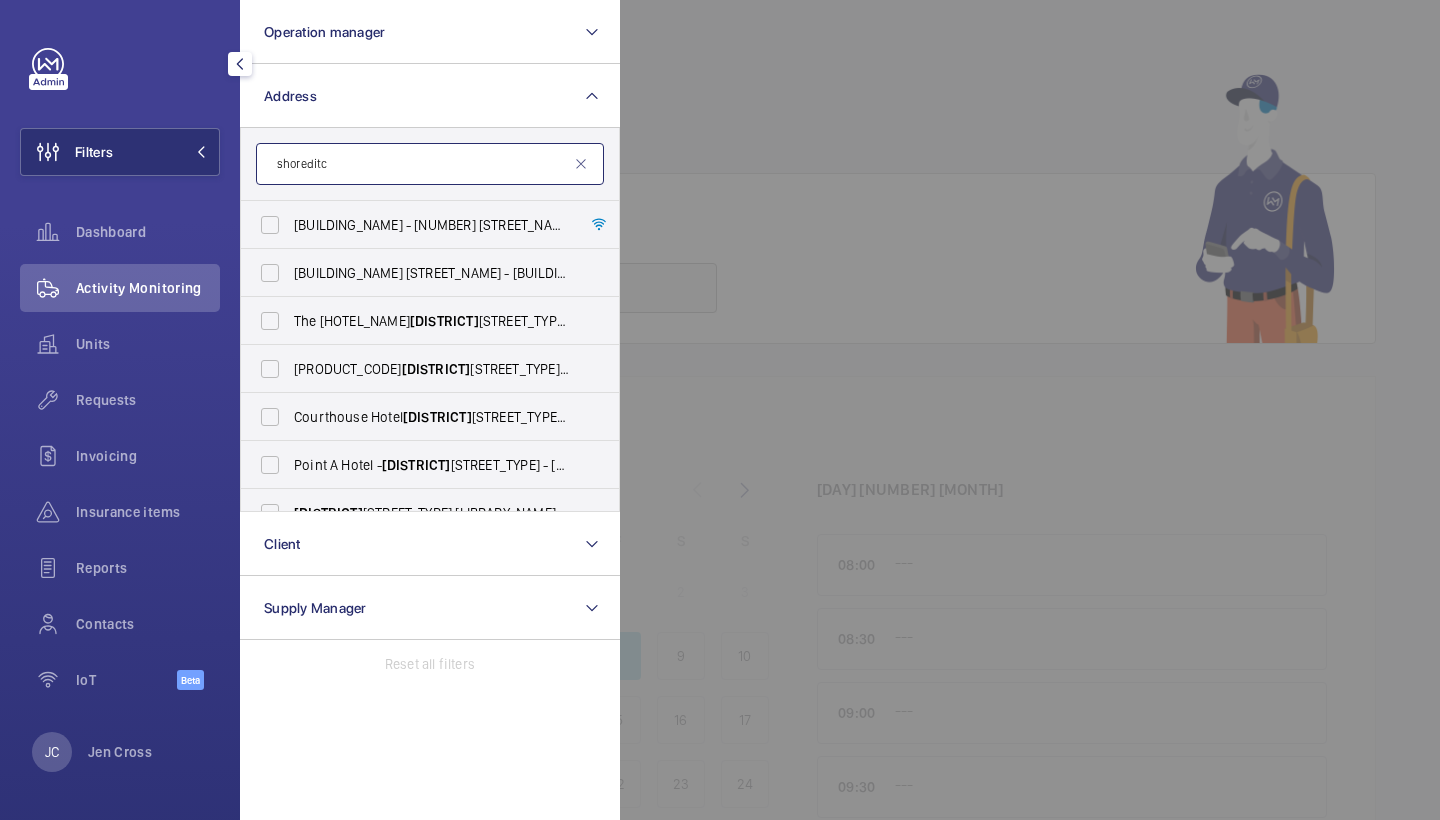 click on "shoreditc" 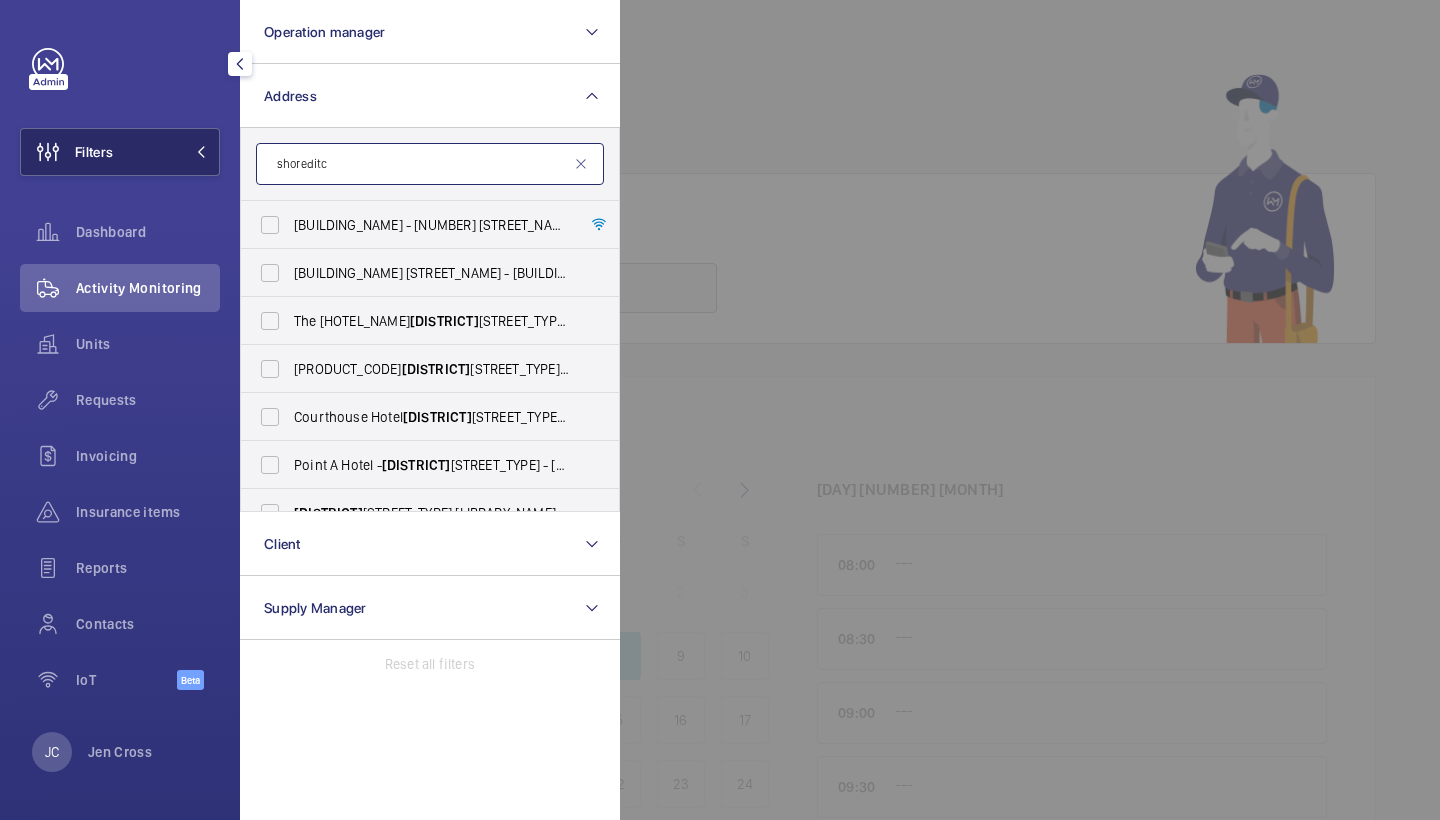 drag, startPoint x: 397, startPoint y: 174, endPoint x: 156, endPoint y: 172, distance: 241.0083 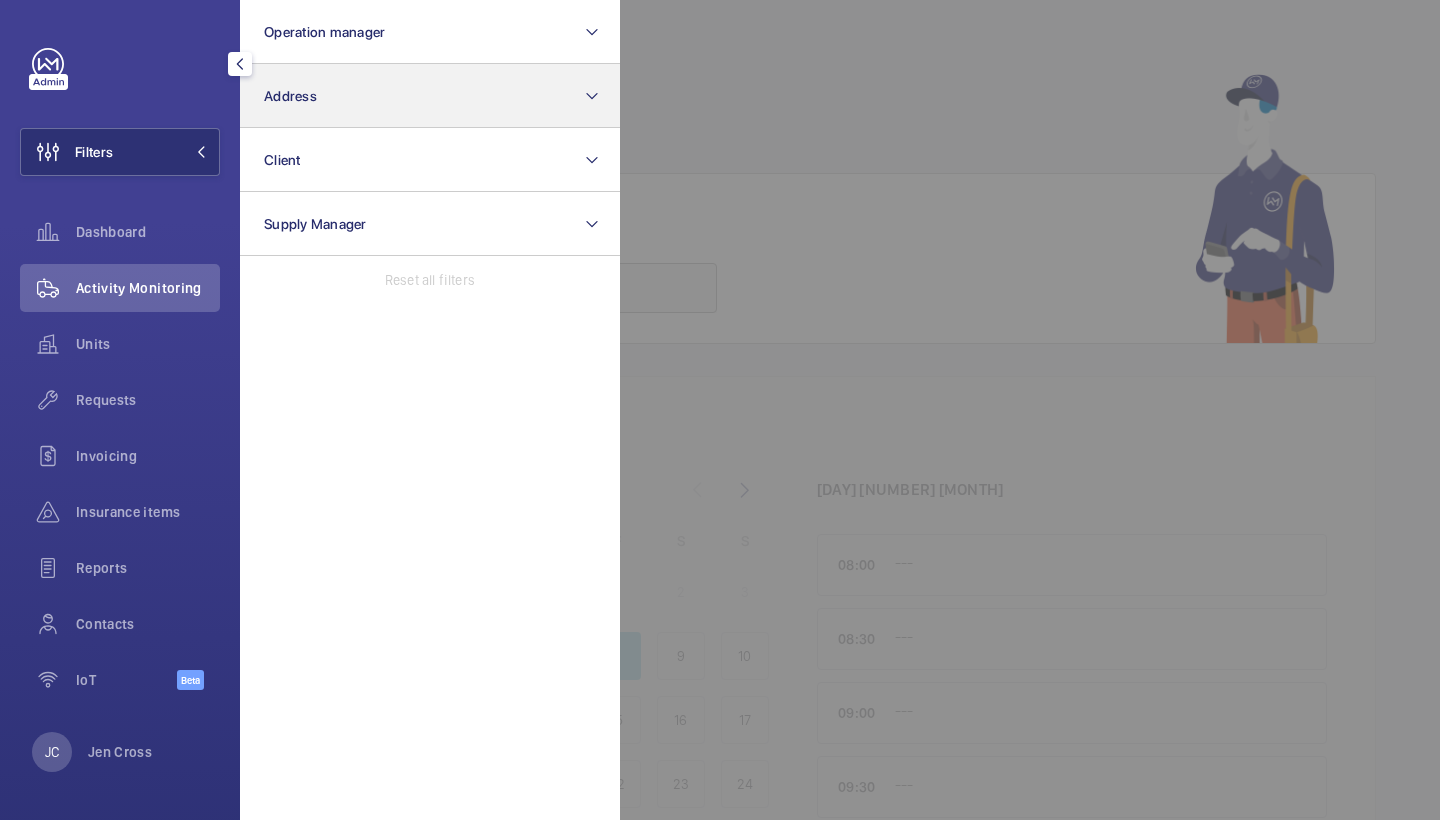 click on "Address" 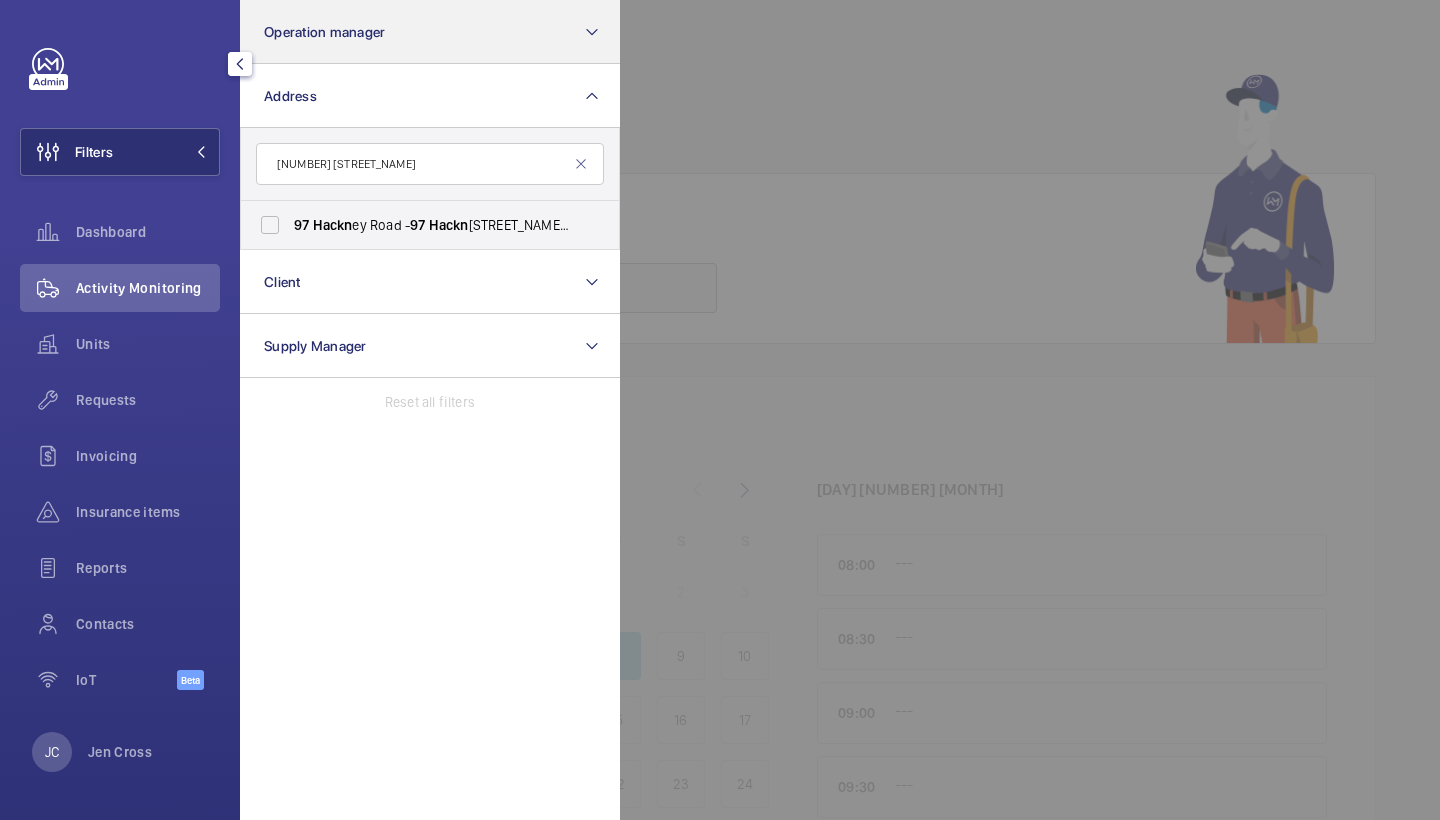 type on "97 hacks" 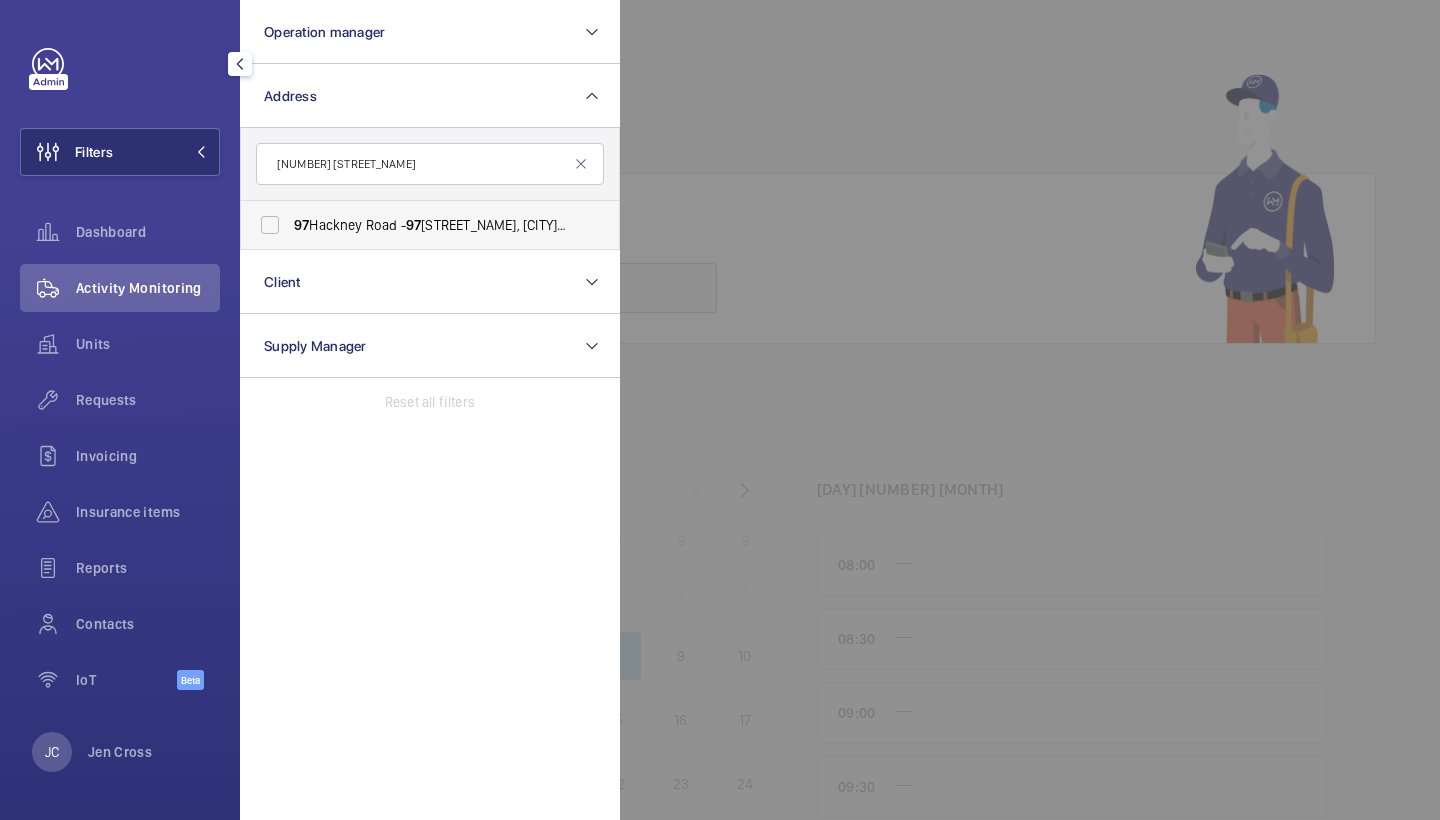 drag, startPoint x: 475, startPoint y: 11, endPoint x: 390, endPoint y: 211, distance: 217.31314 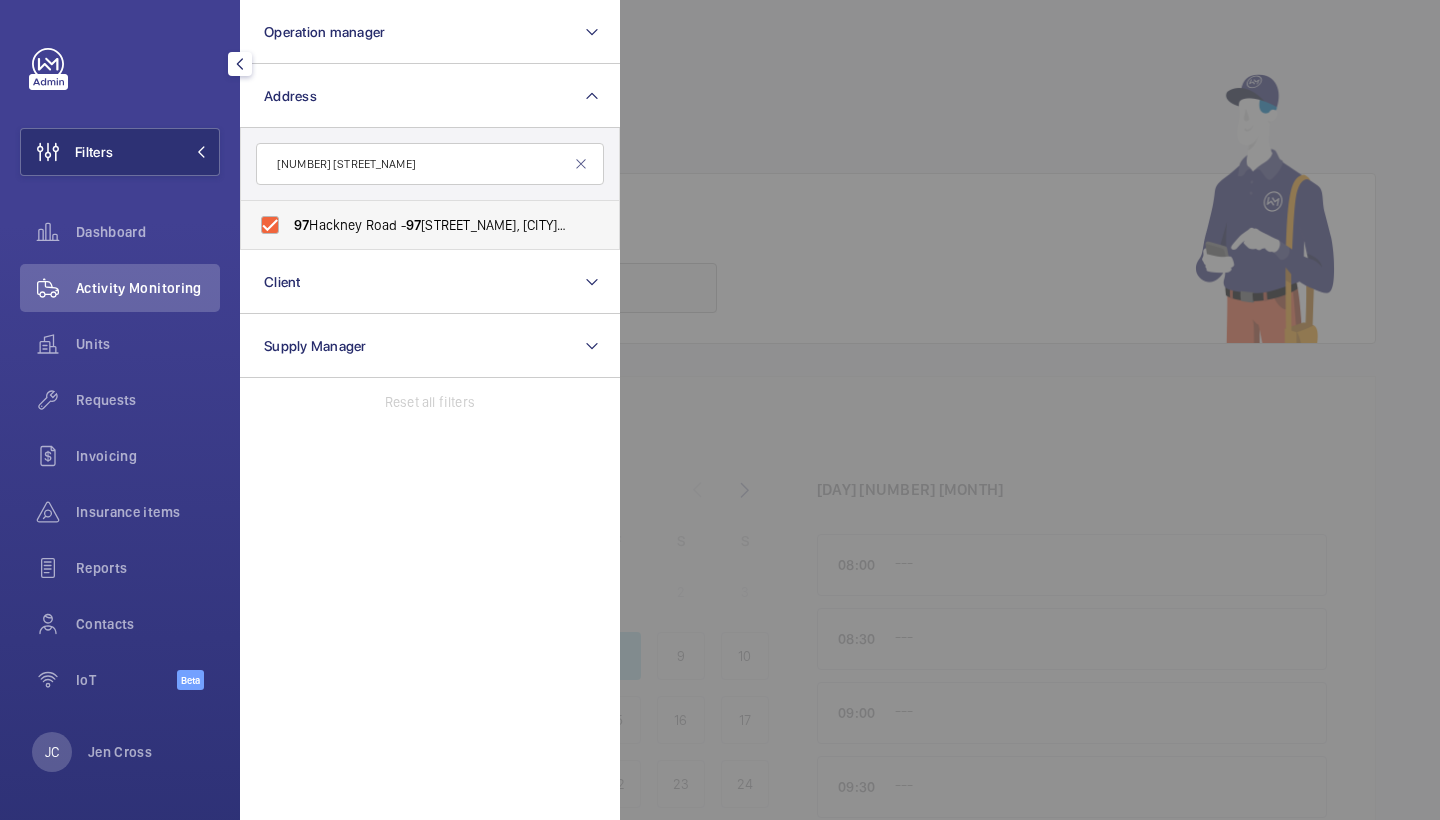 checkbox on "true" 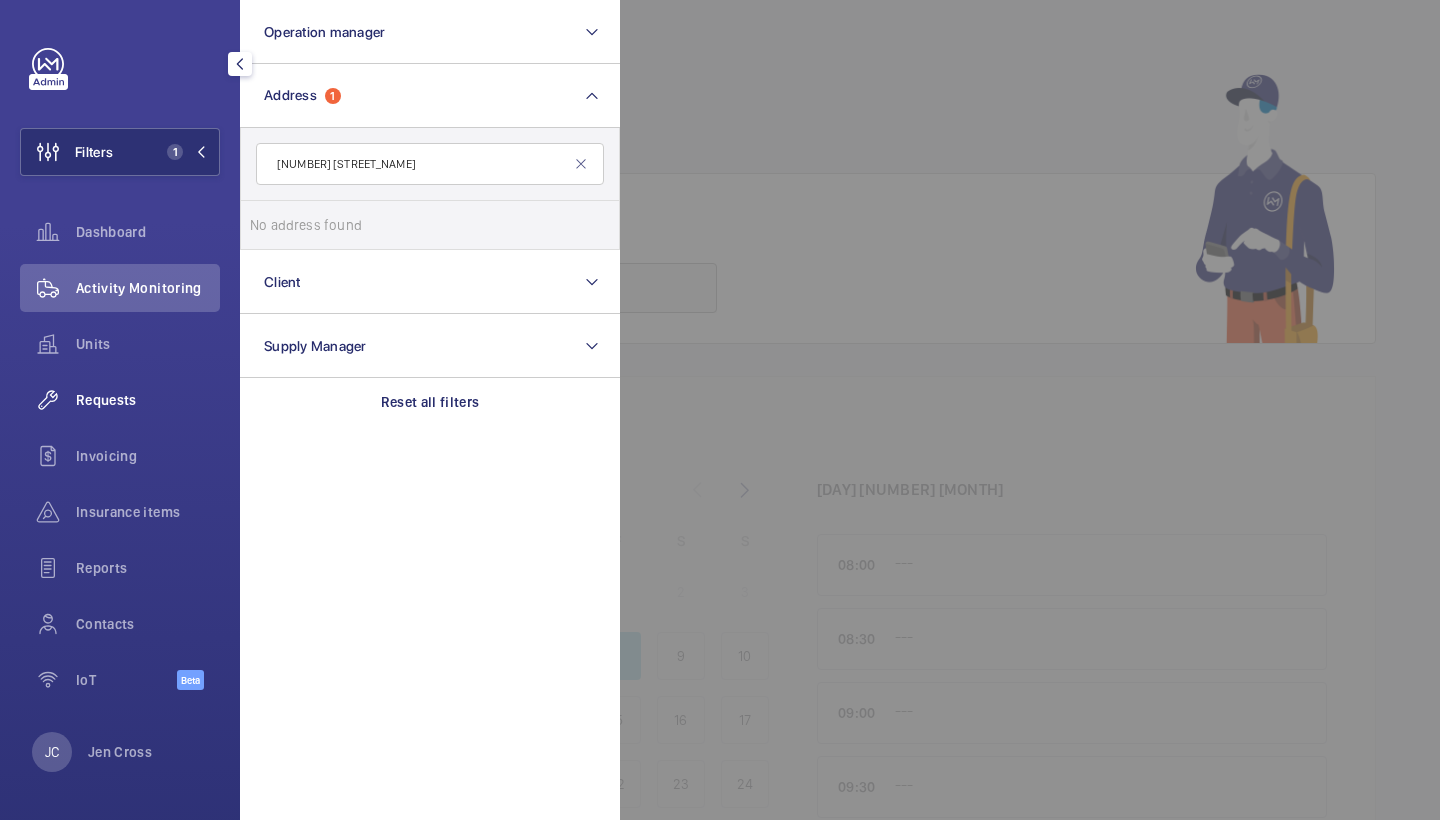 click on "Requests" 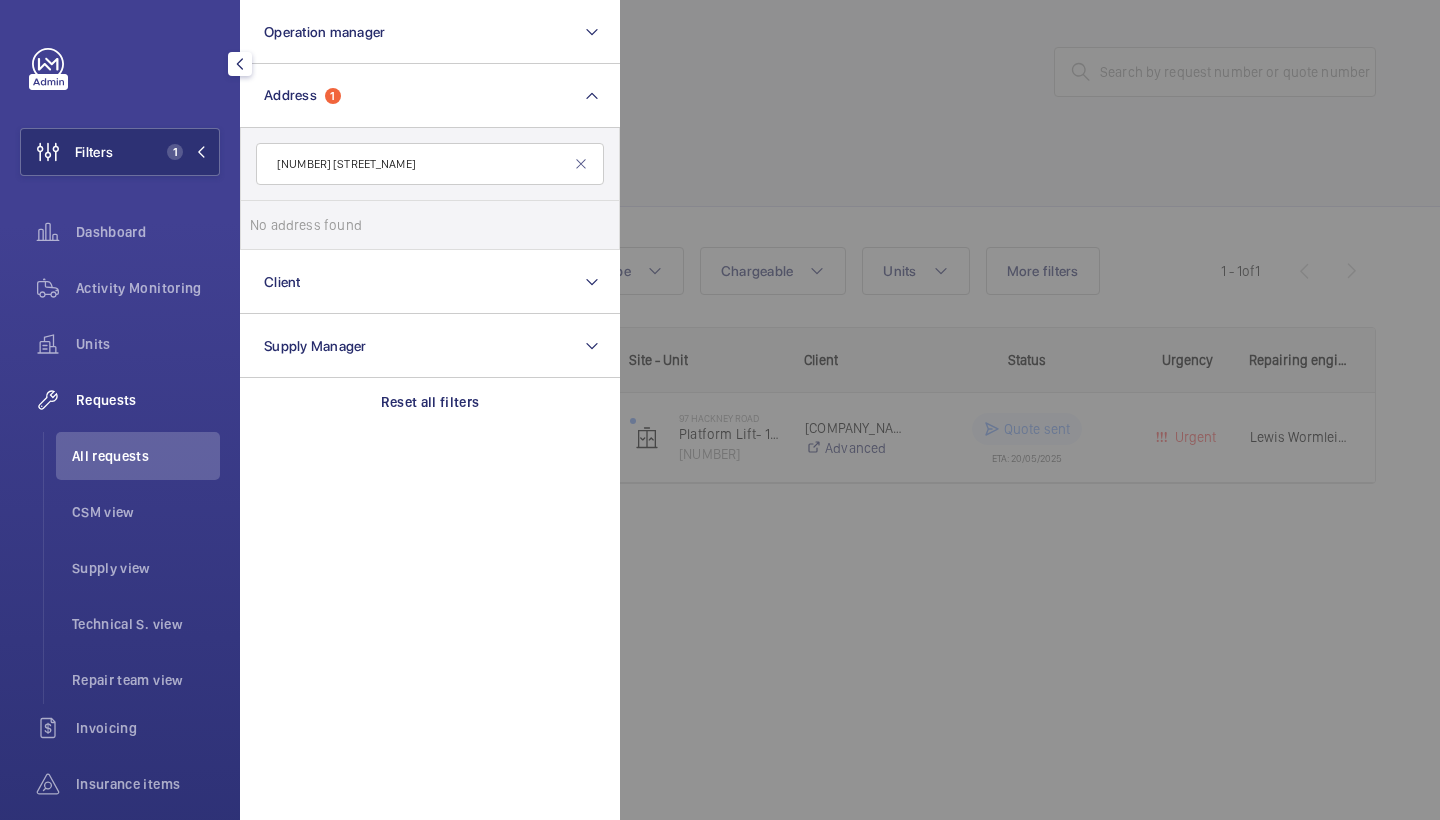click 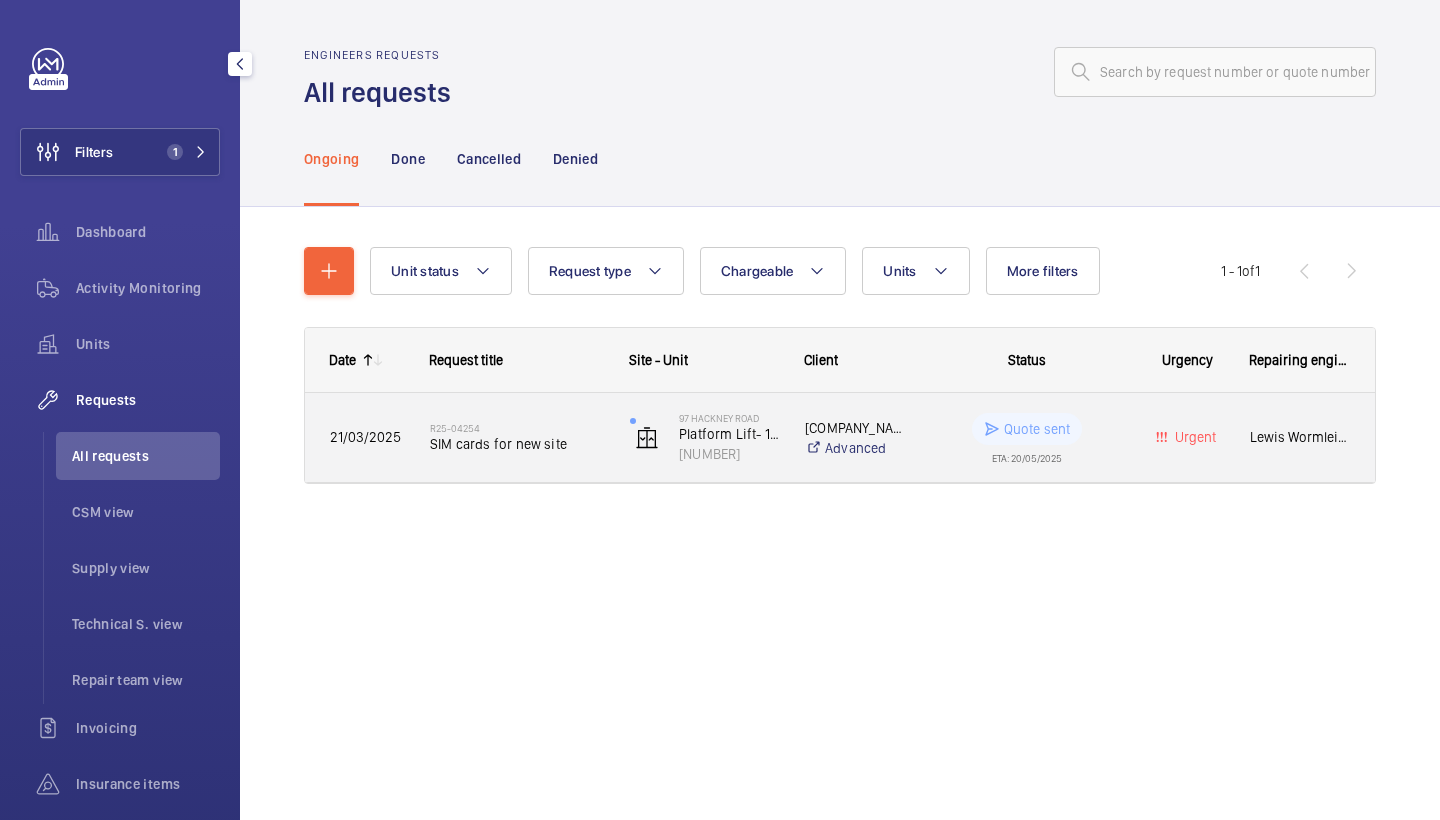 click on "R25-04254   SIM cards for new site" 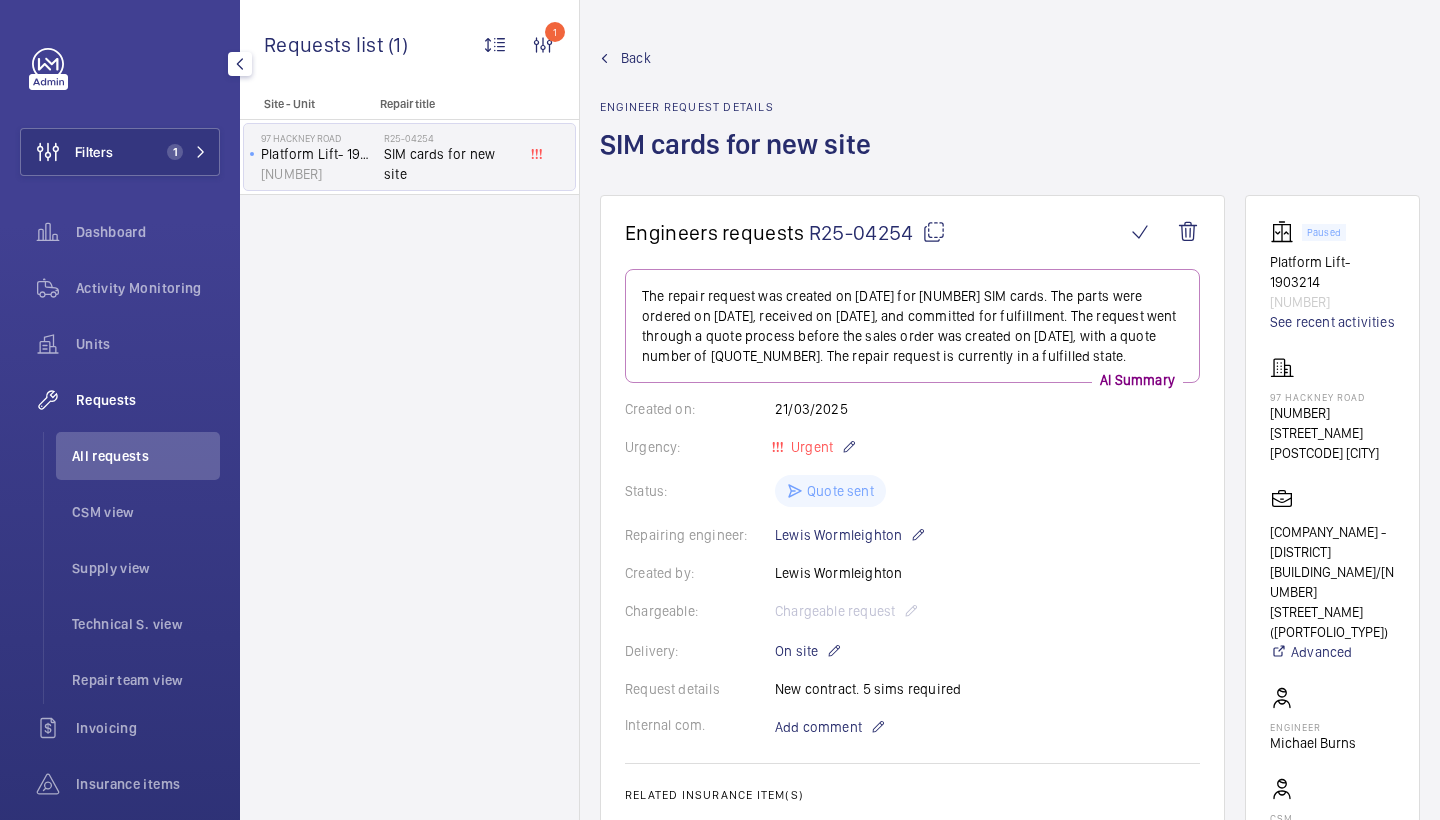 scroll, scrollTop: 0, scrollLeft: 0, axis: both 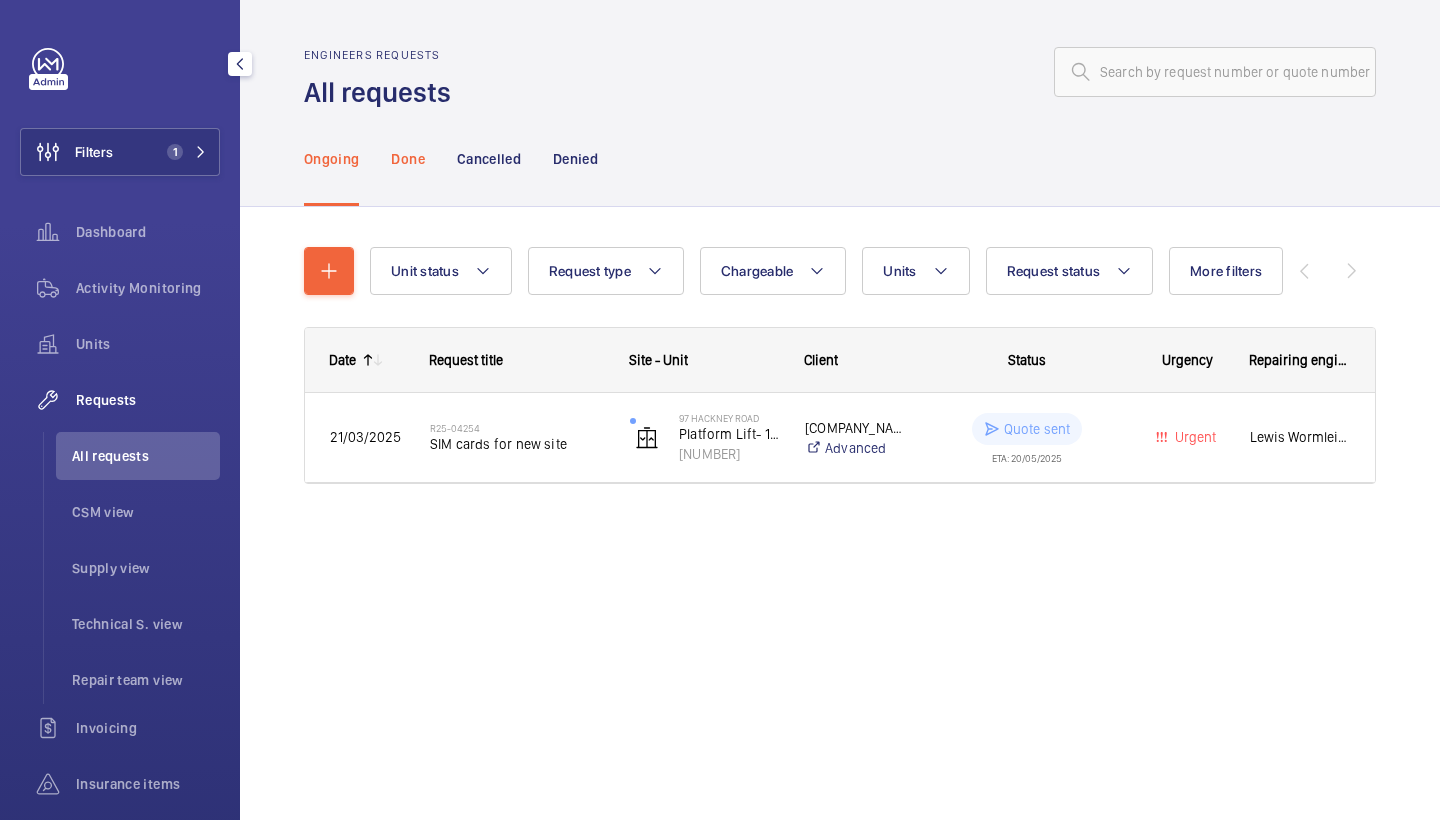 click on "Done" 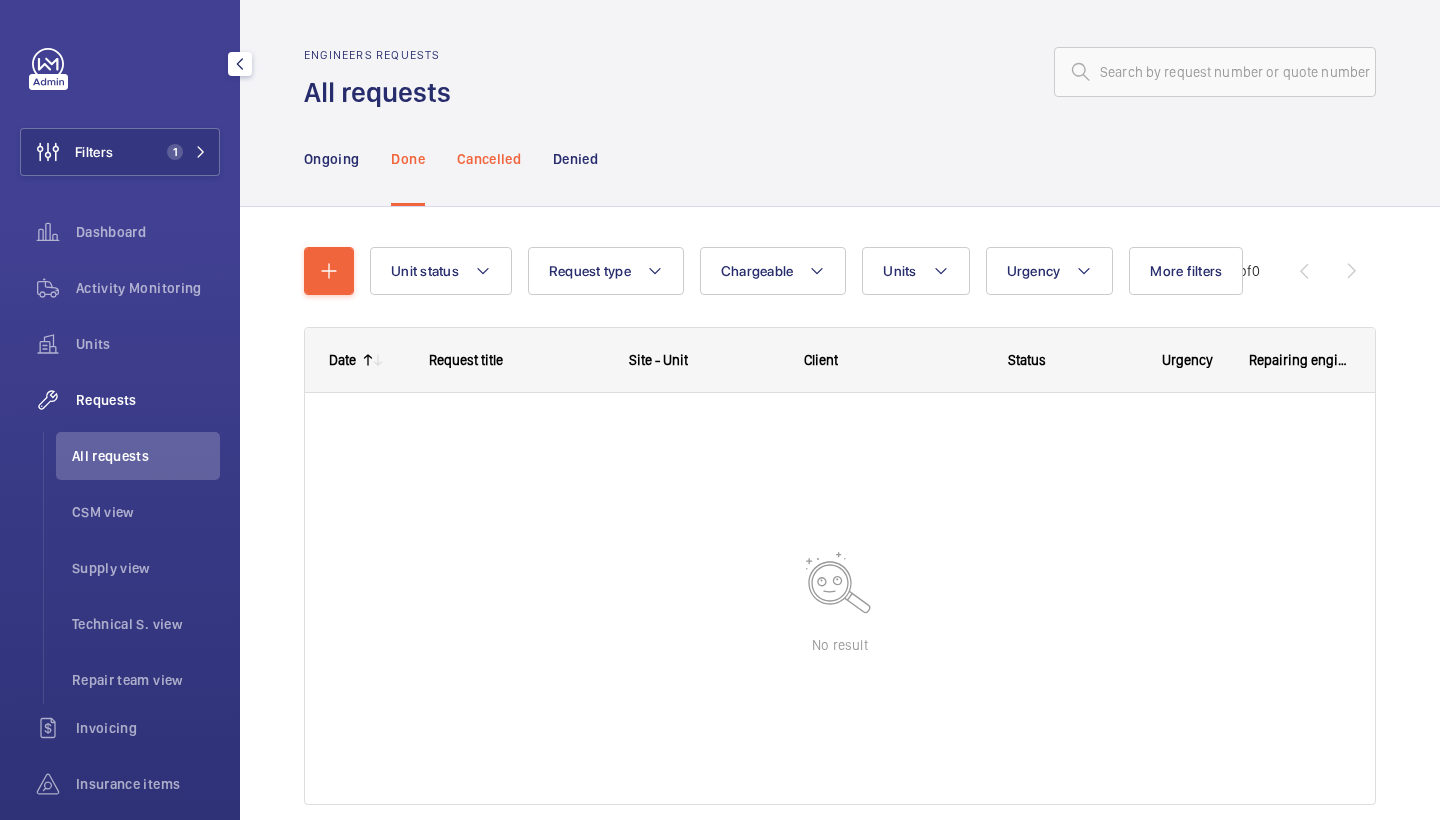 click on "Cancelled" 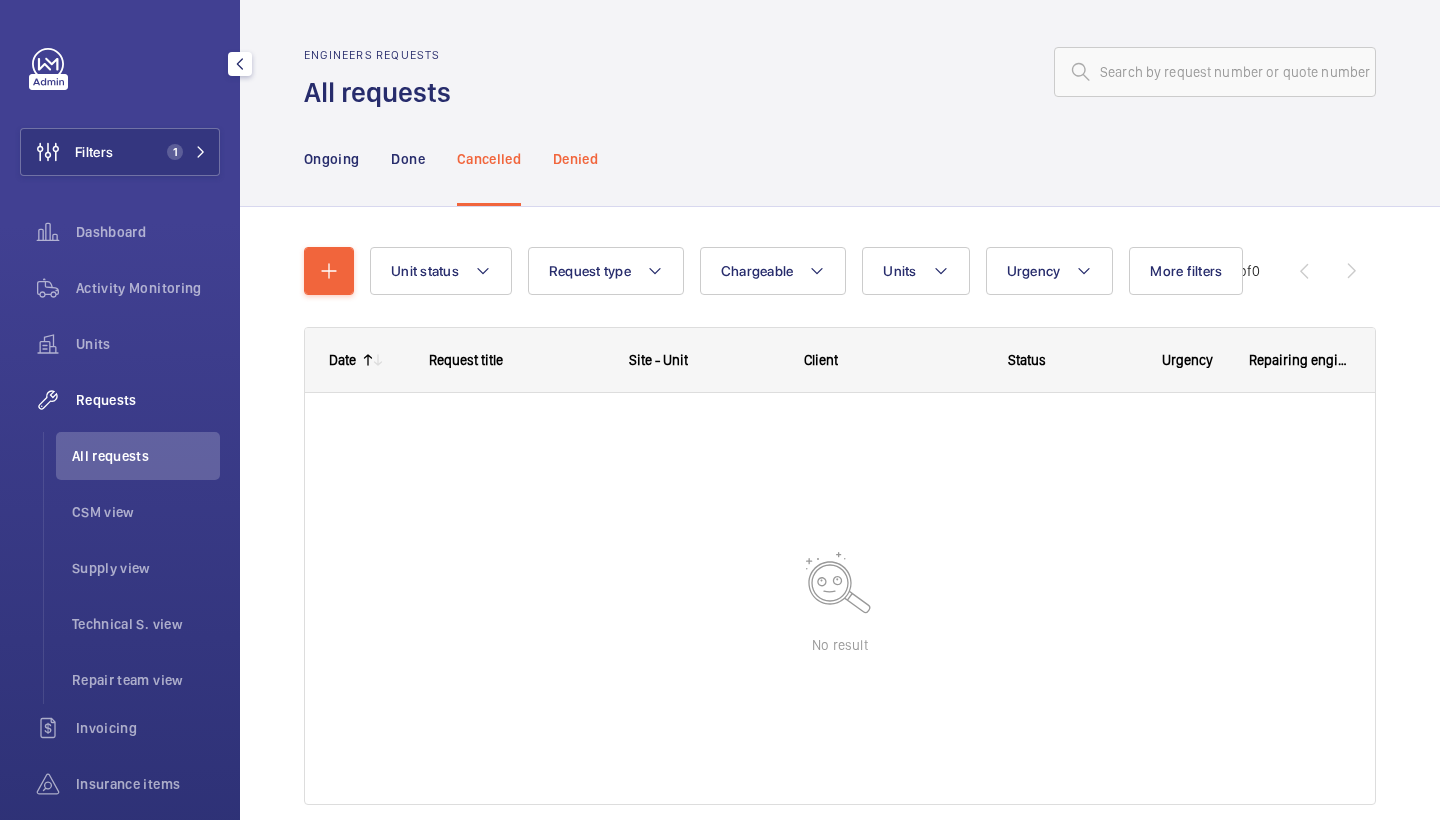 click on "Denied" 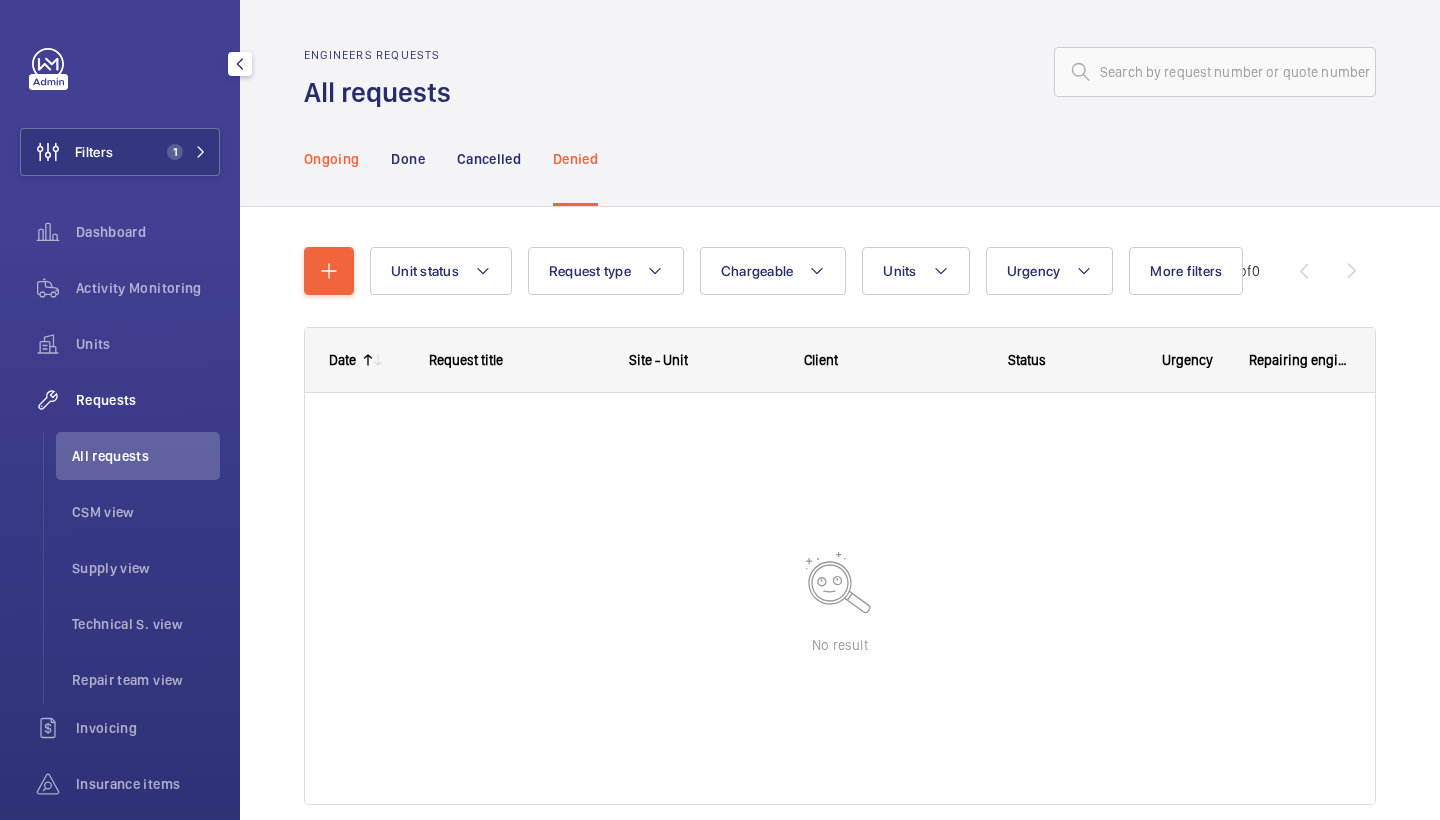click on "Ongoing" 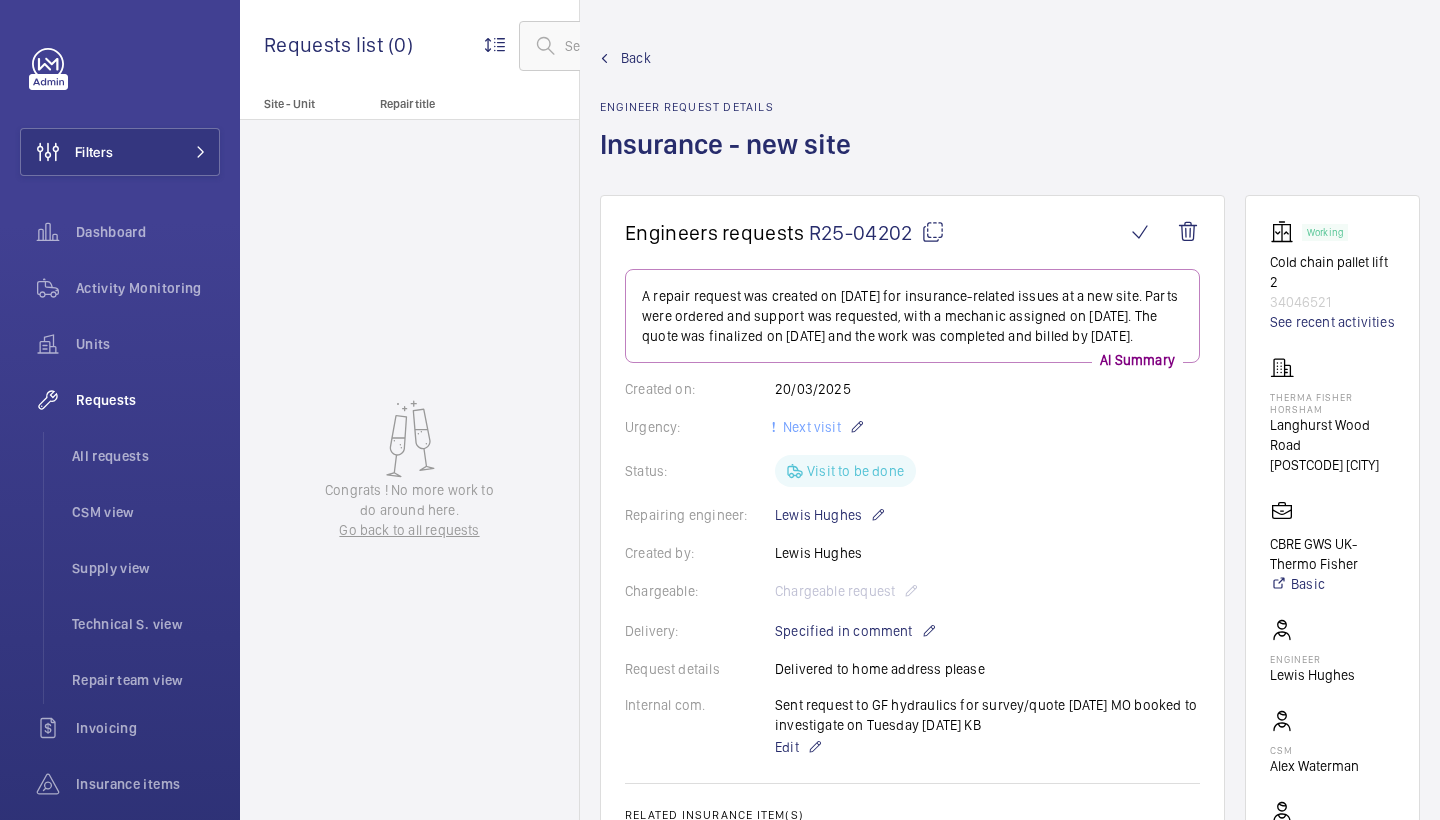 scroll, scrollTop: 0, scrollLeft: 0, axis: both 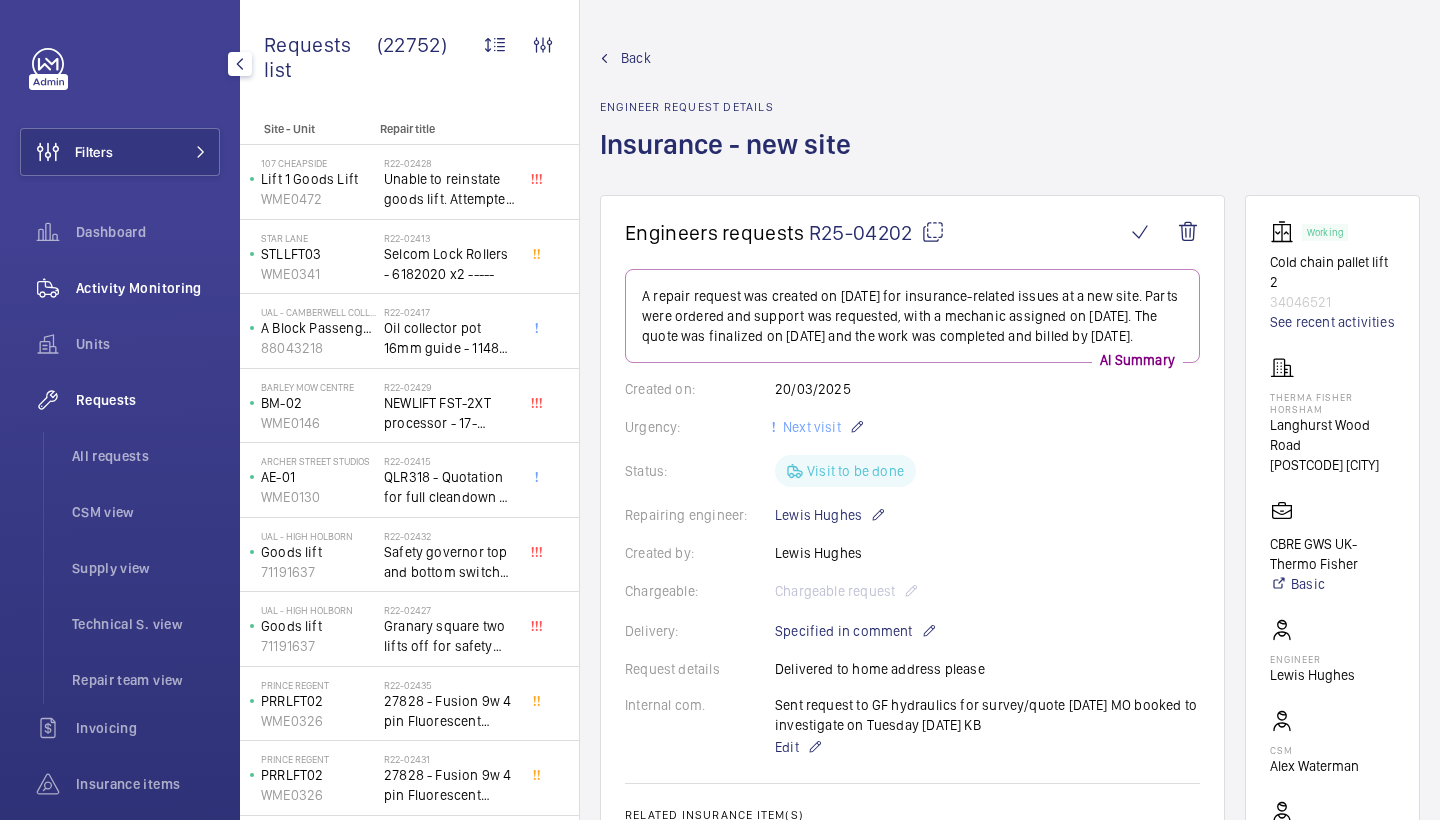 click on "Activity Monitoring" 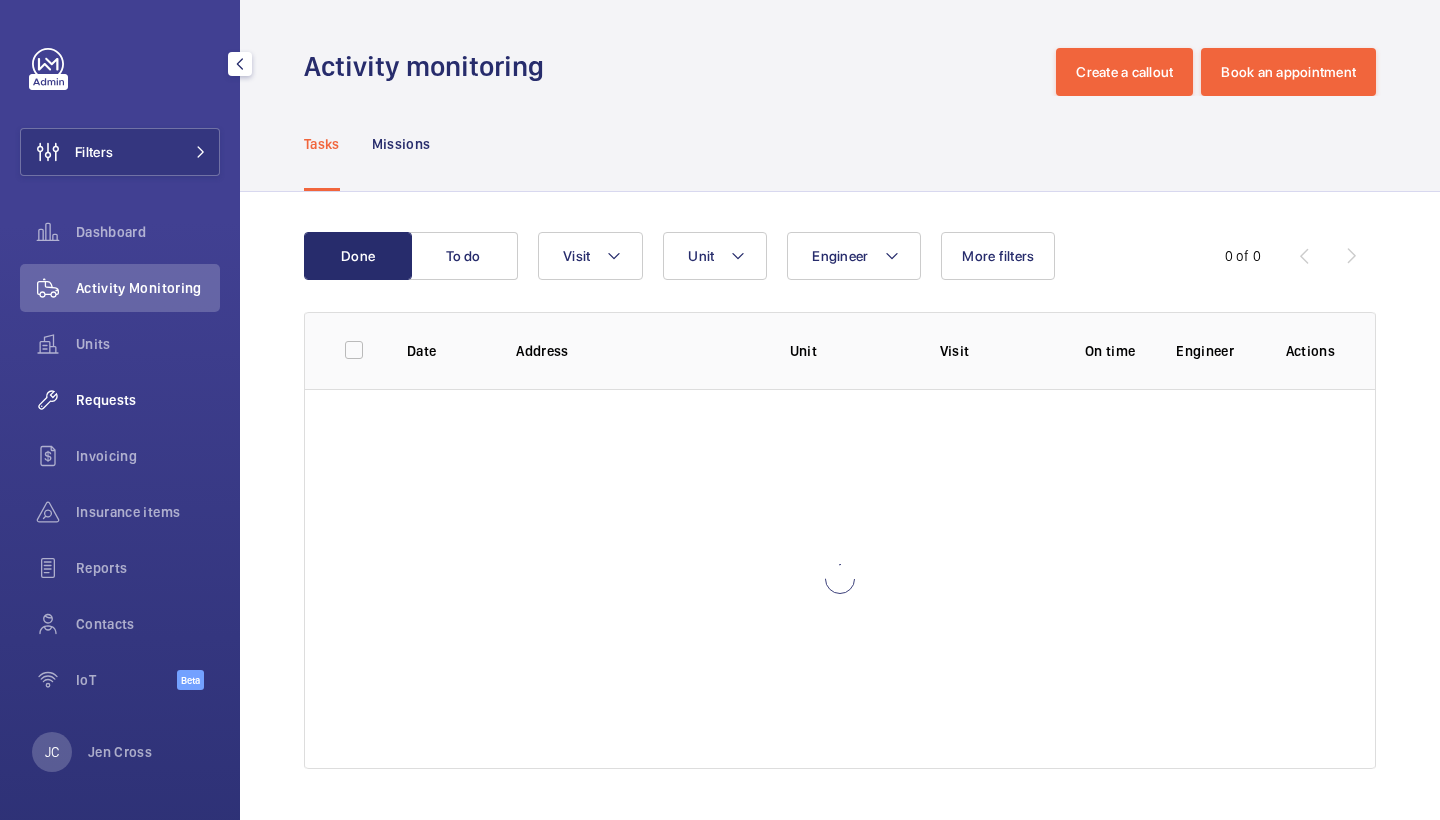 click on "Requests" 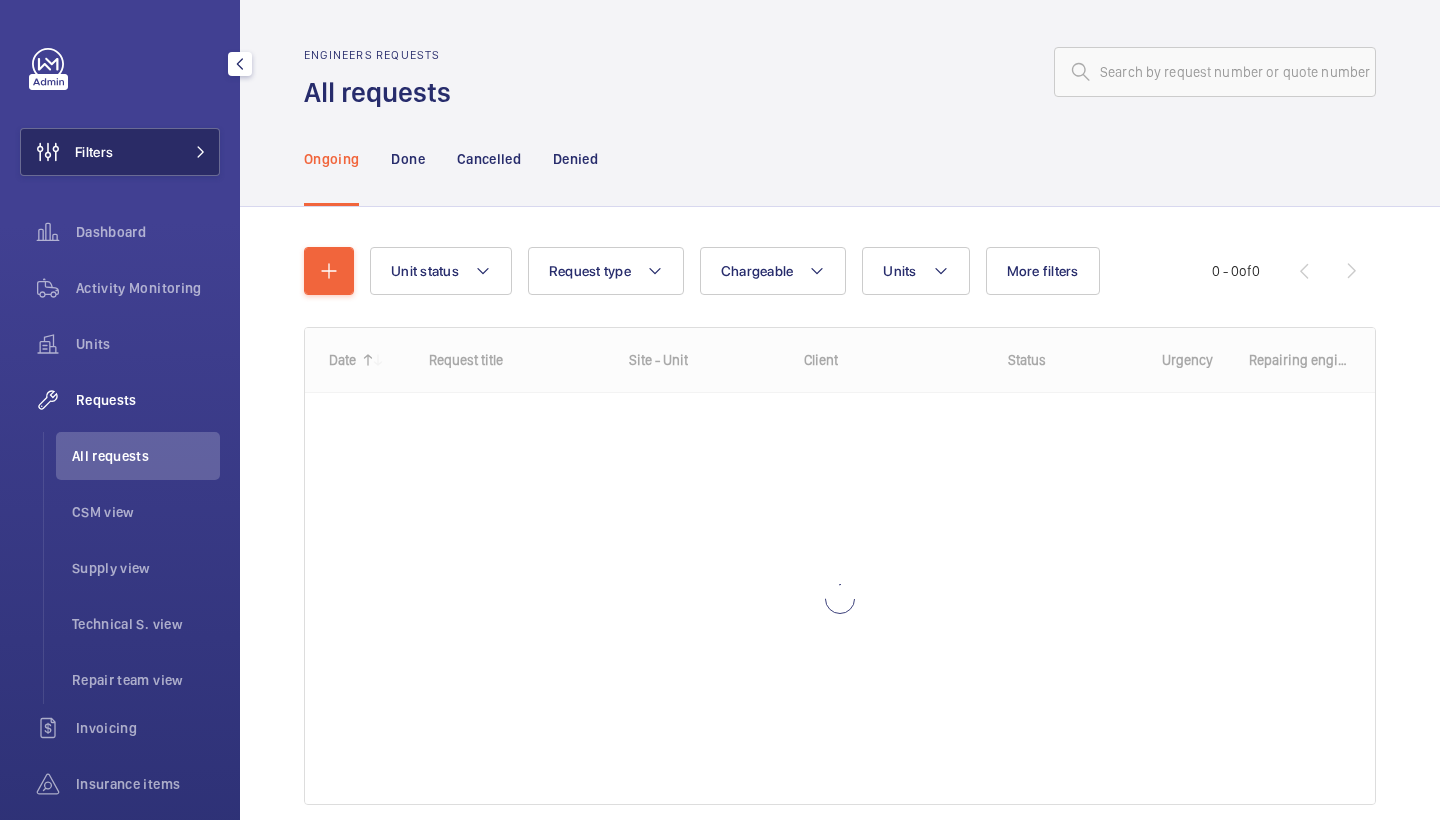 click on "Filters" 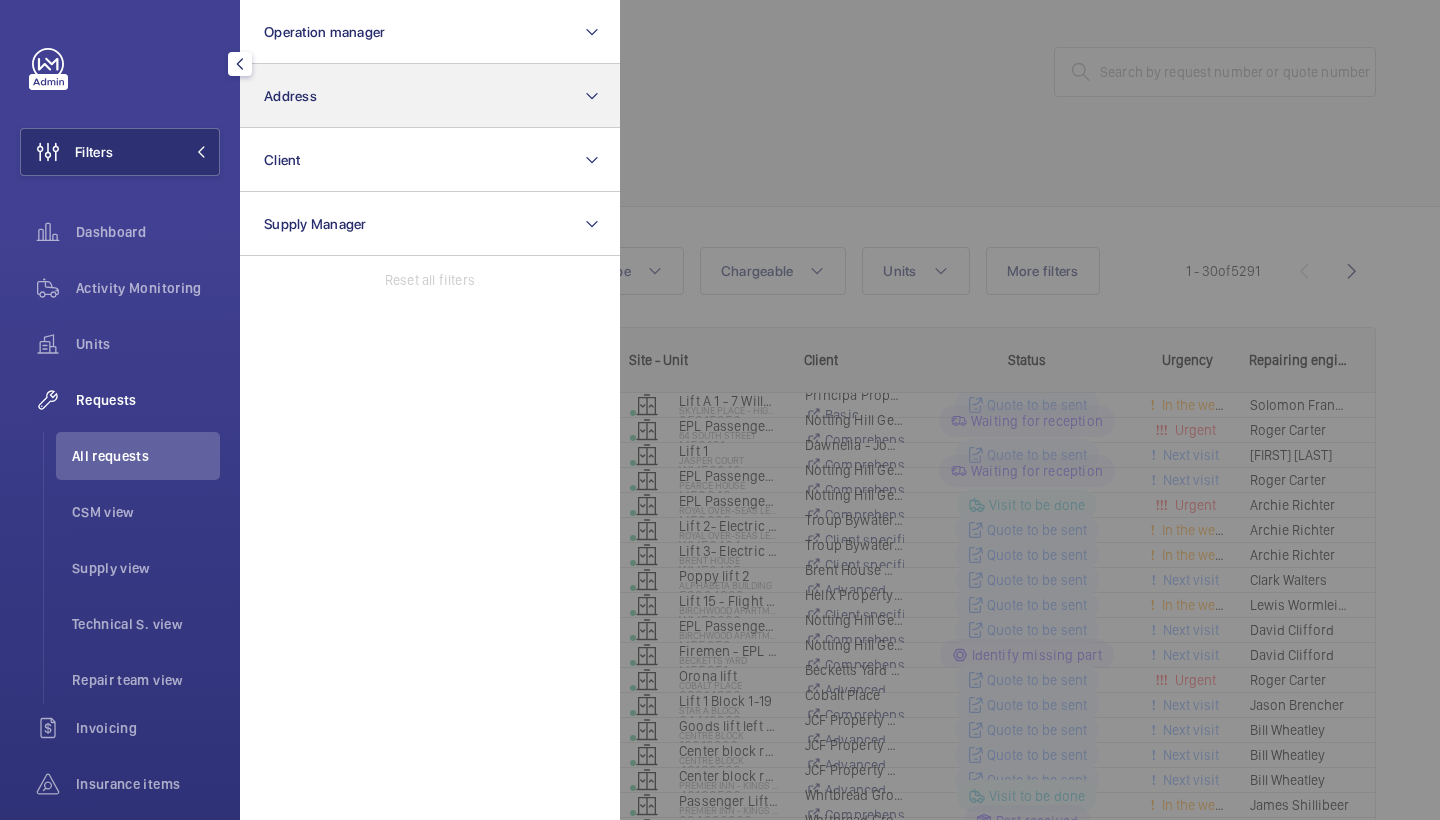 click on "Address" 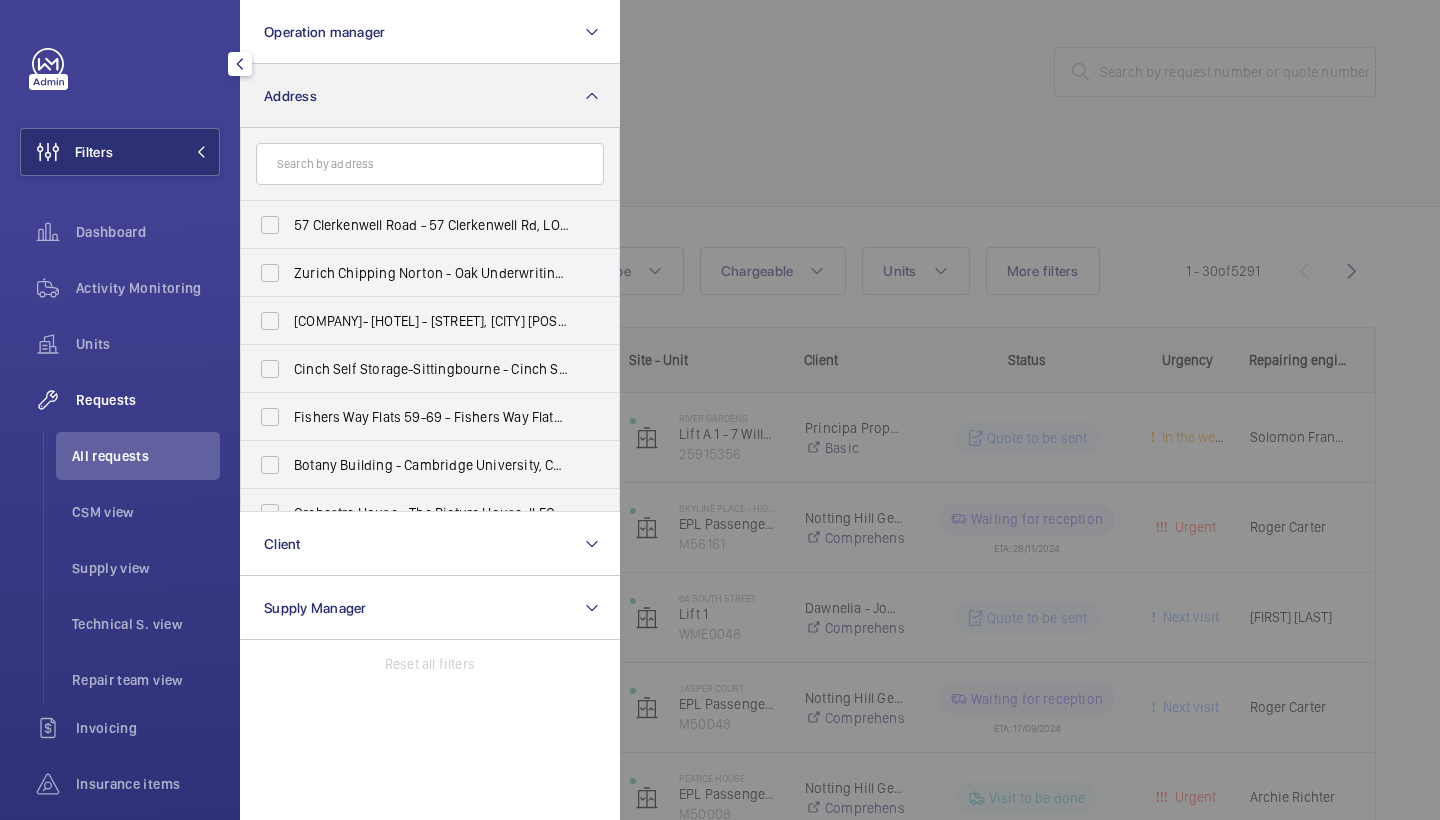 type on "e" 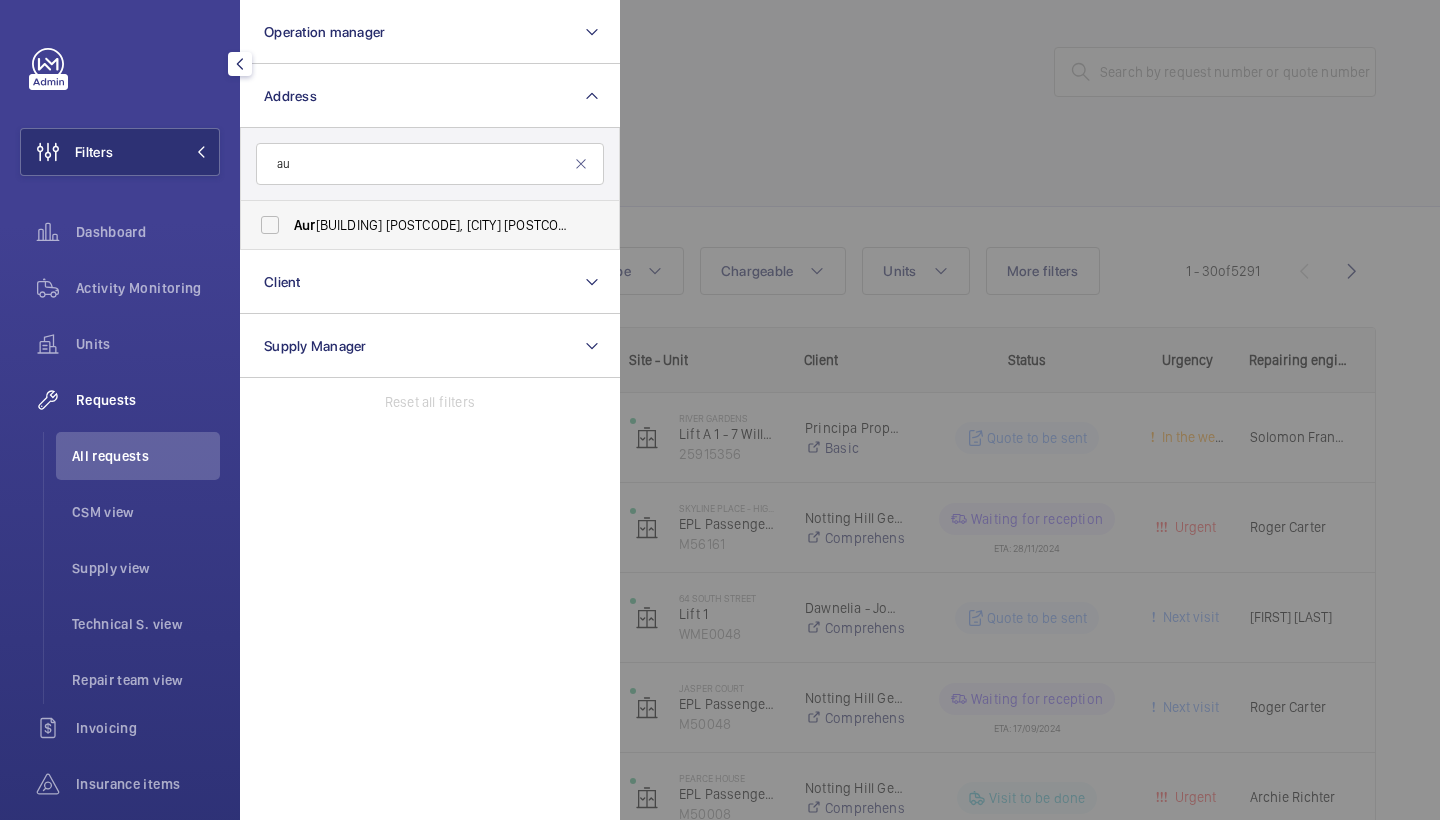 type on "a" 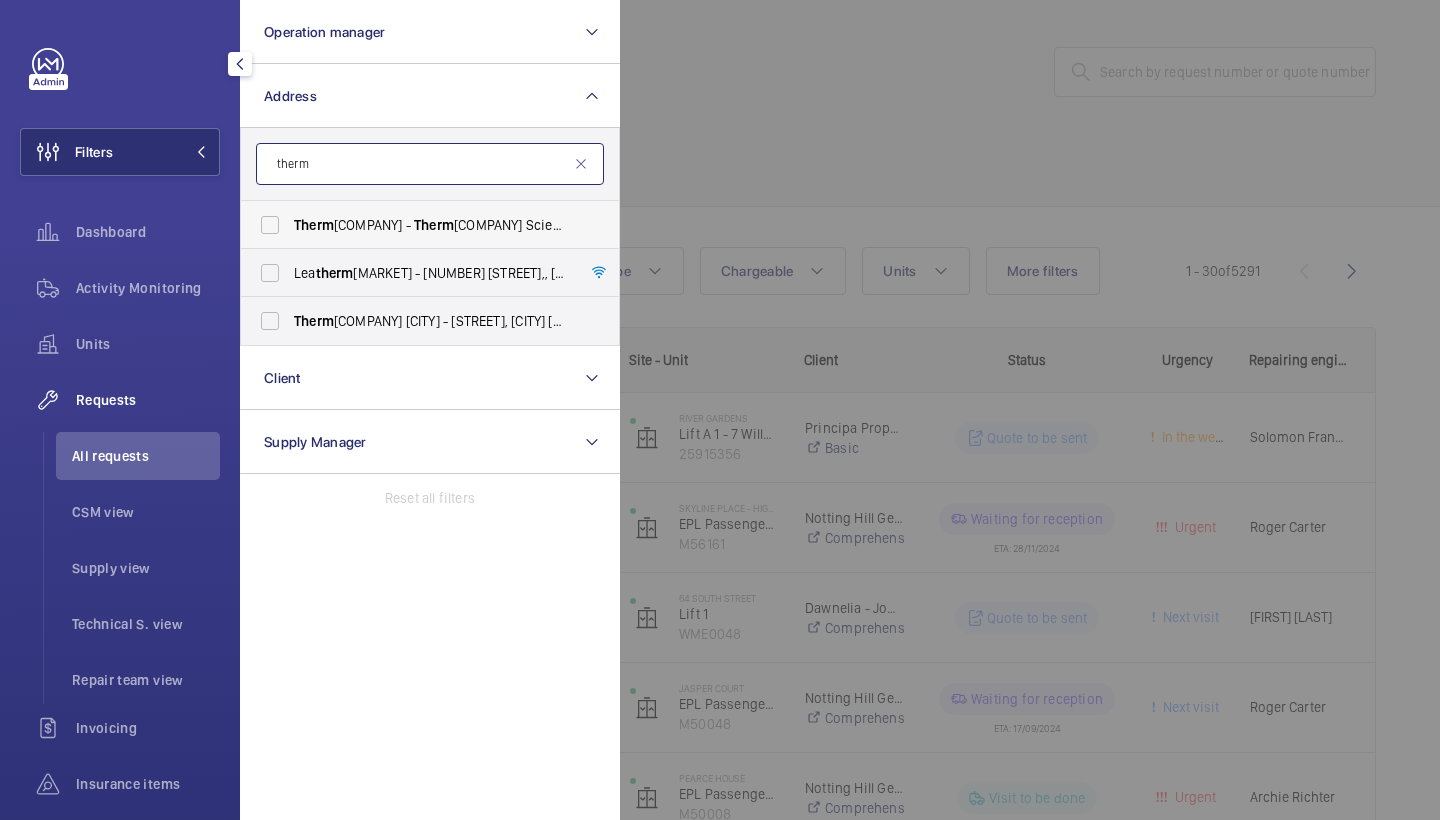 type on "therm" 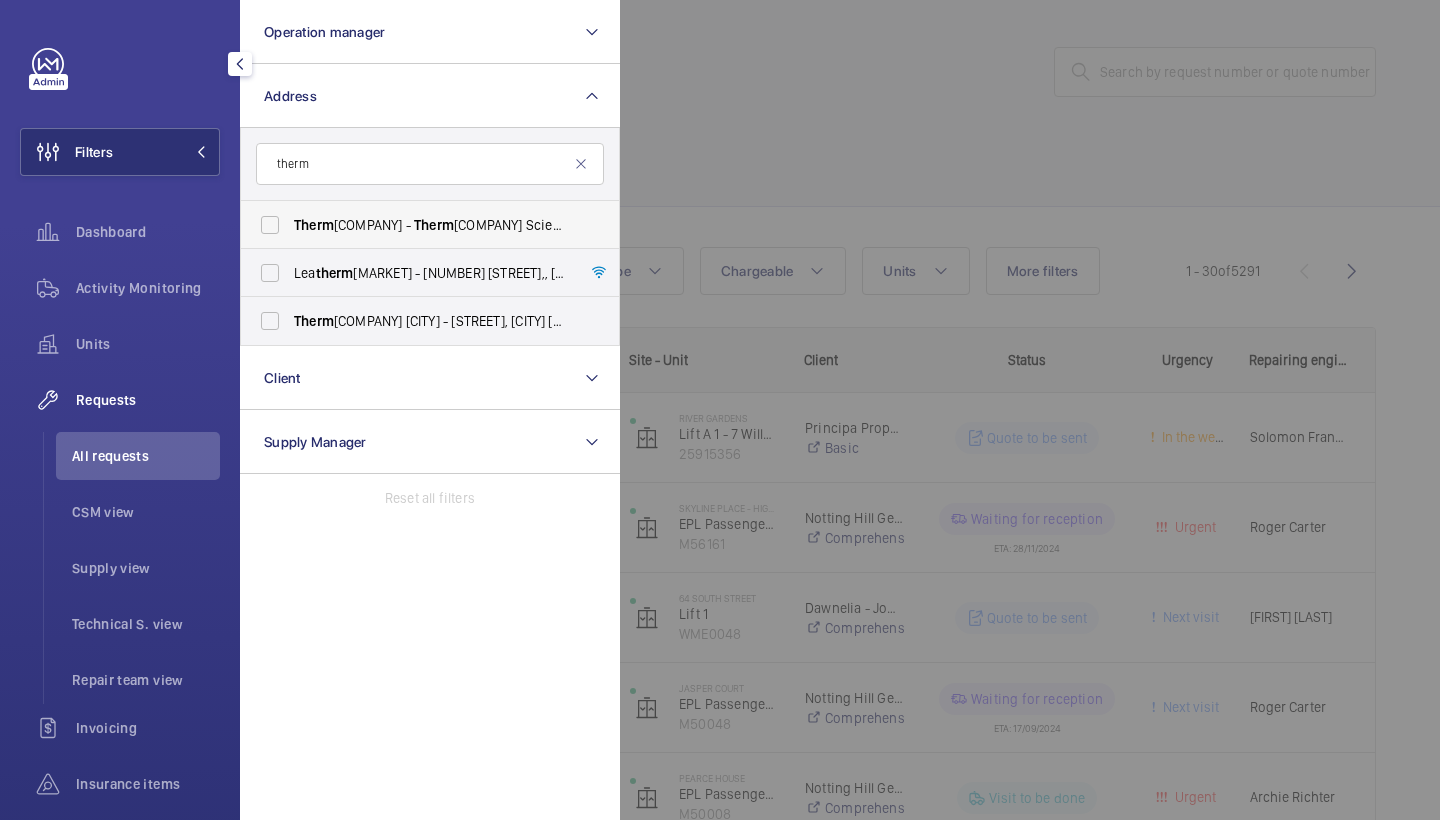 click on "Therm" at bounding box center [434, 225] 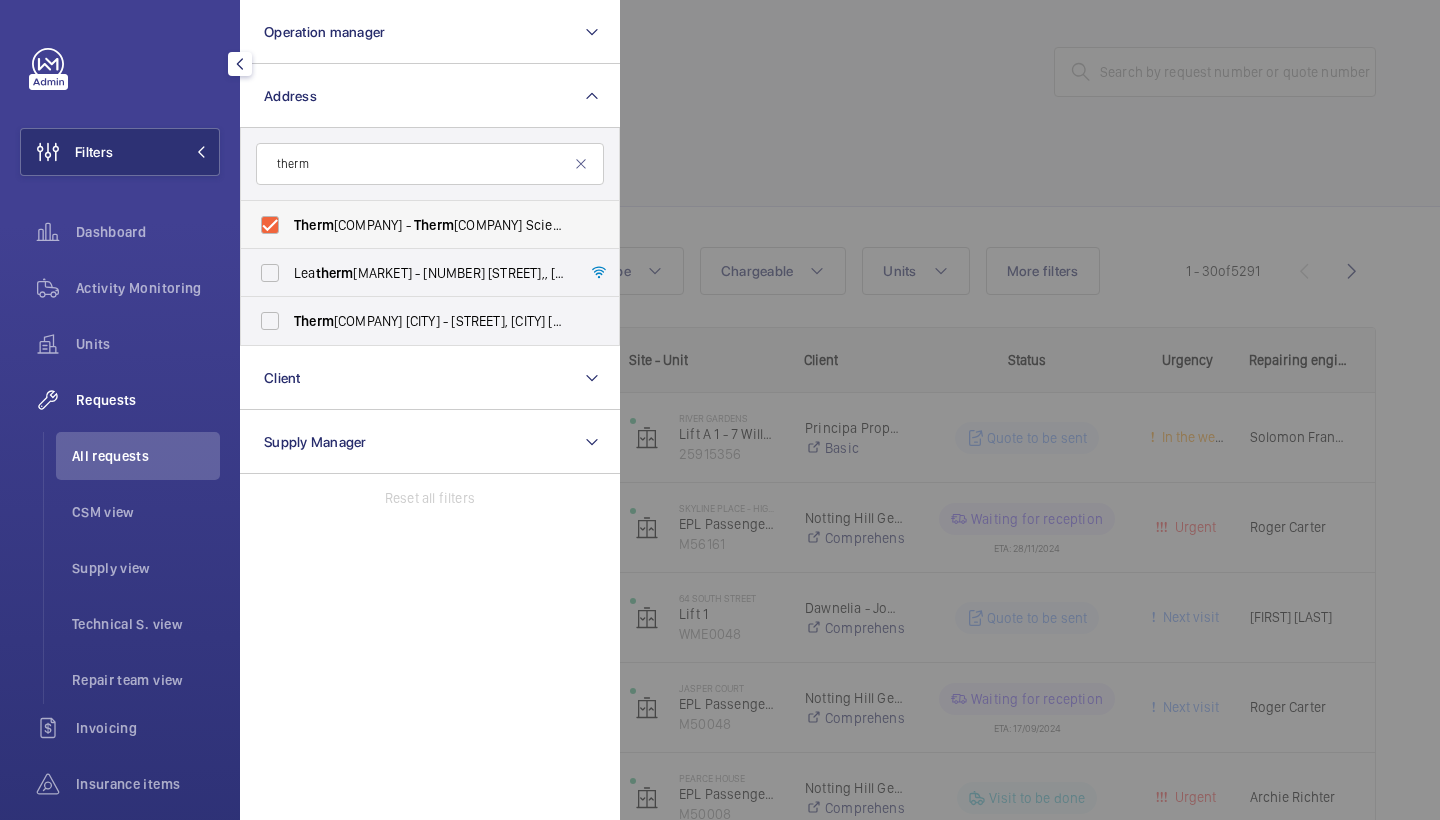 checkbox on "true" 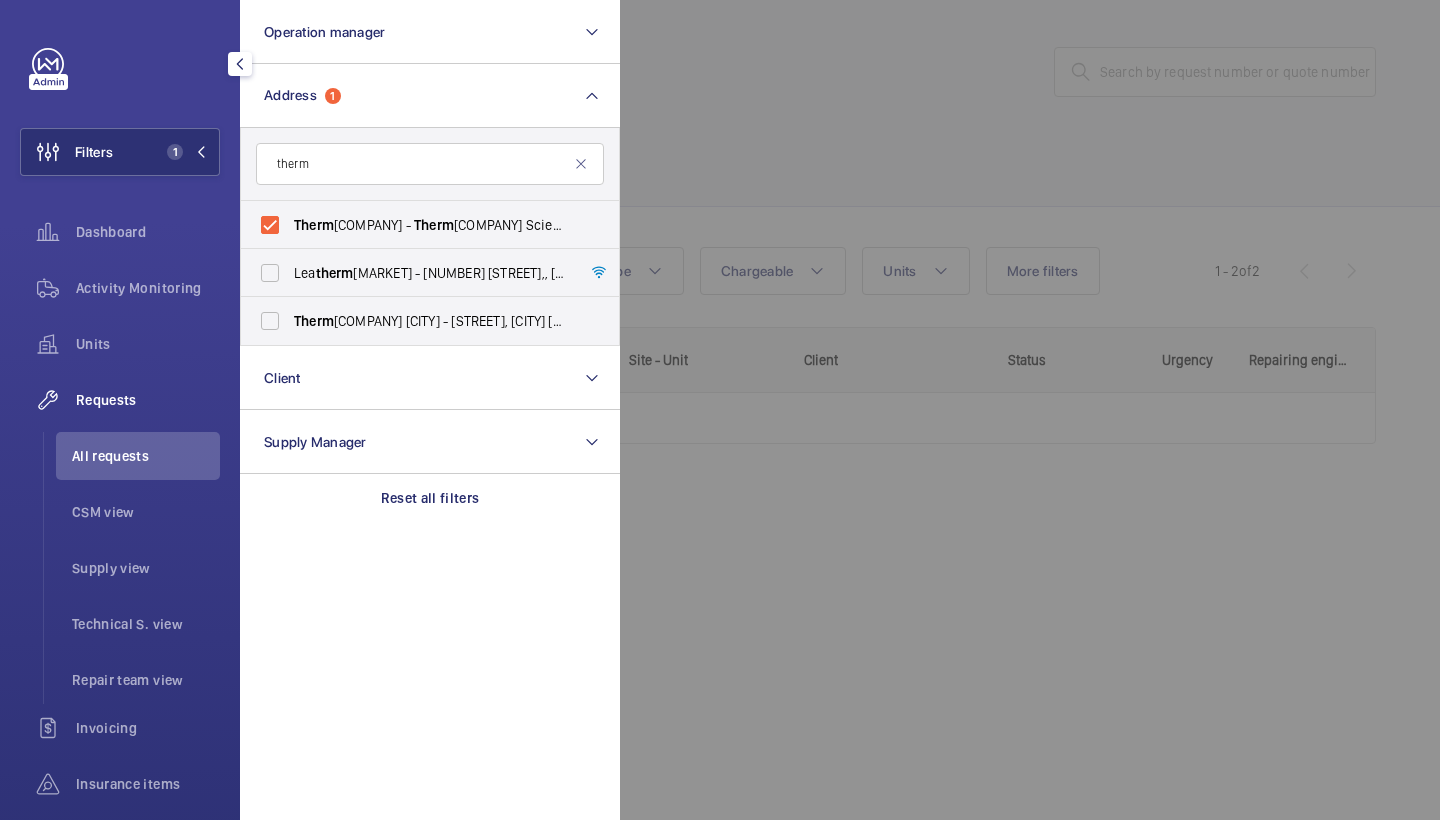 click 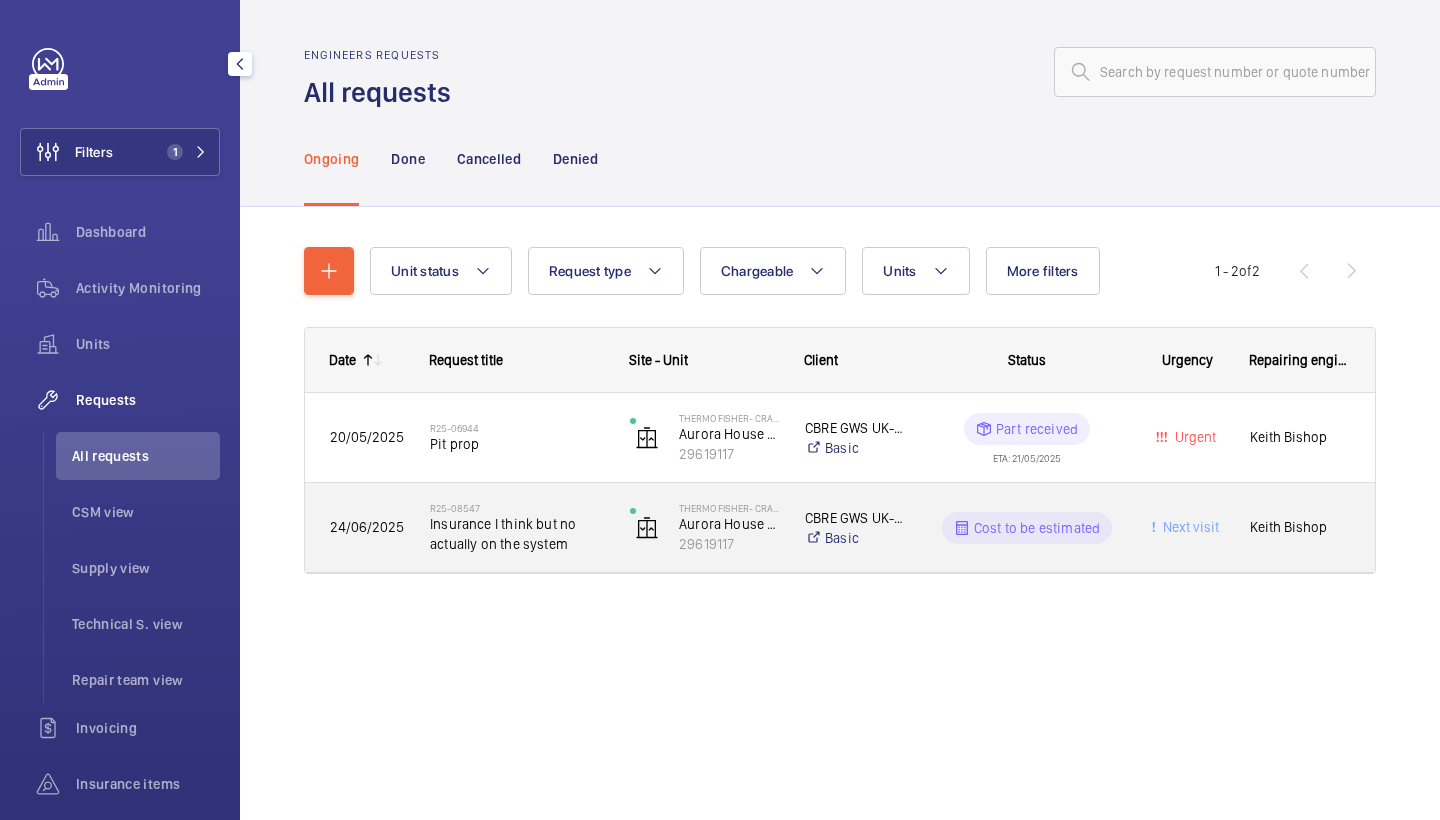 click on "Insurance I think but no actually on the system" 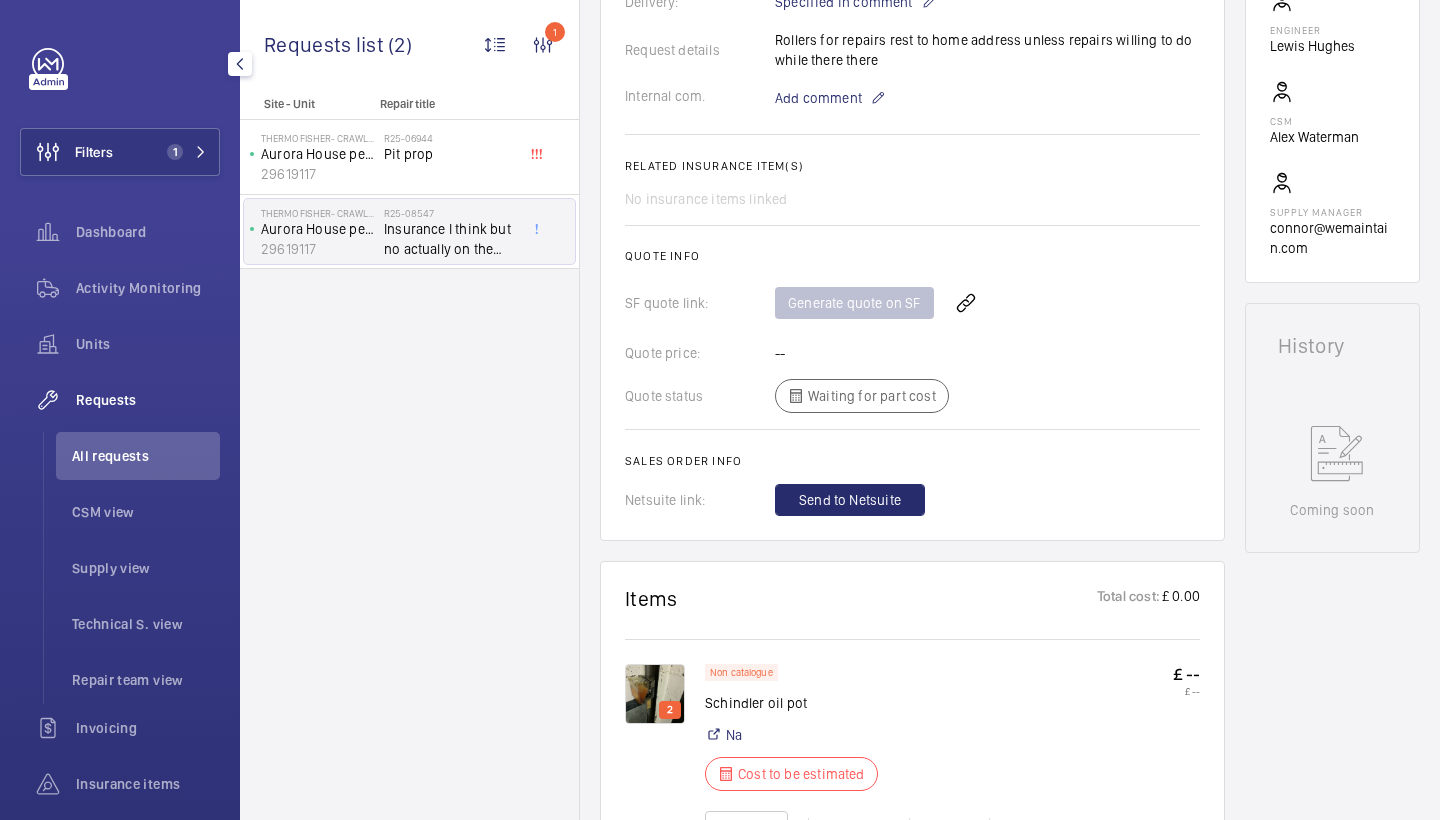 scroll, scrollTop: 950, scrollLeft: 0, axis: vertical 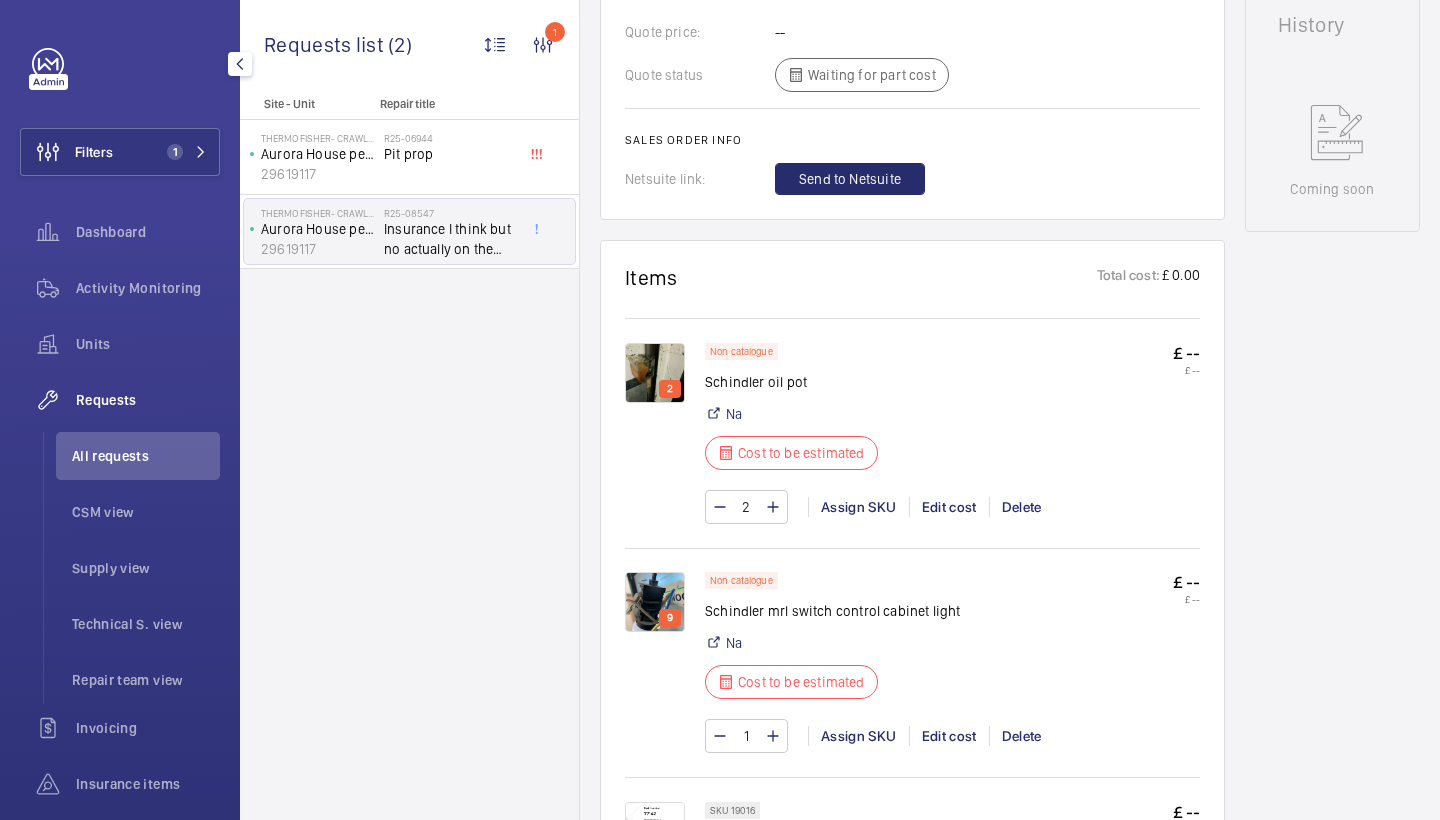 click 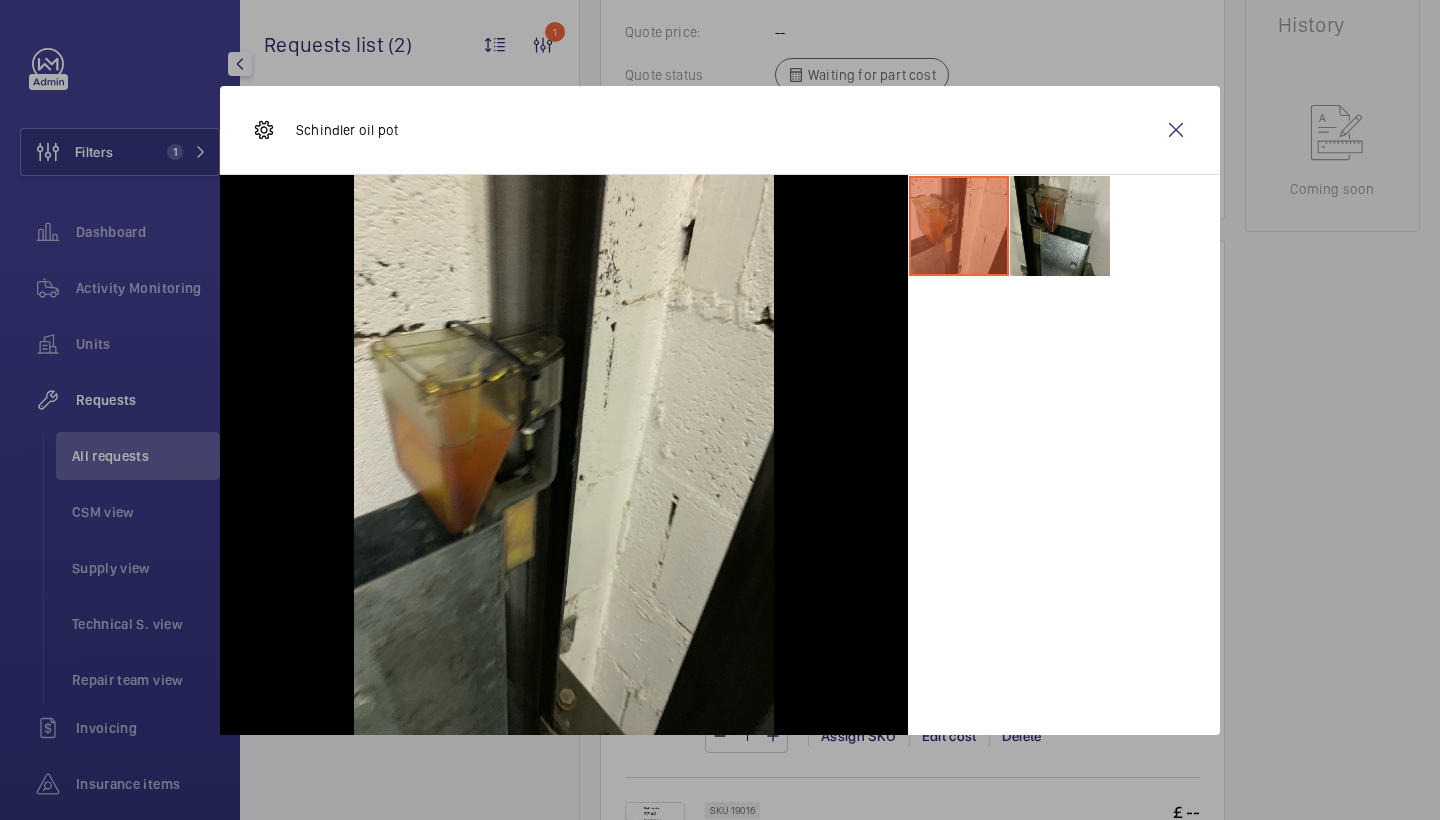 click at bounding box center (1060, 226) 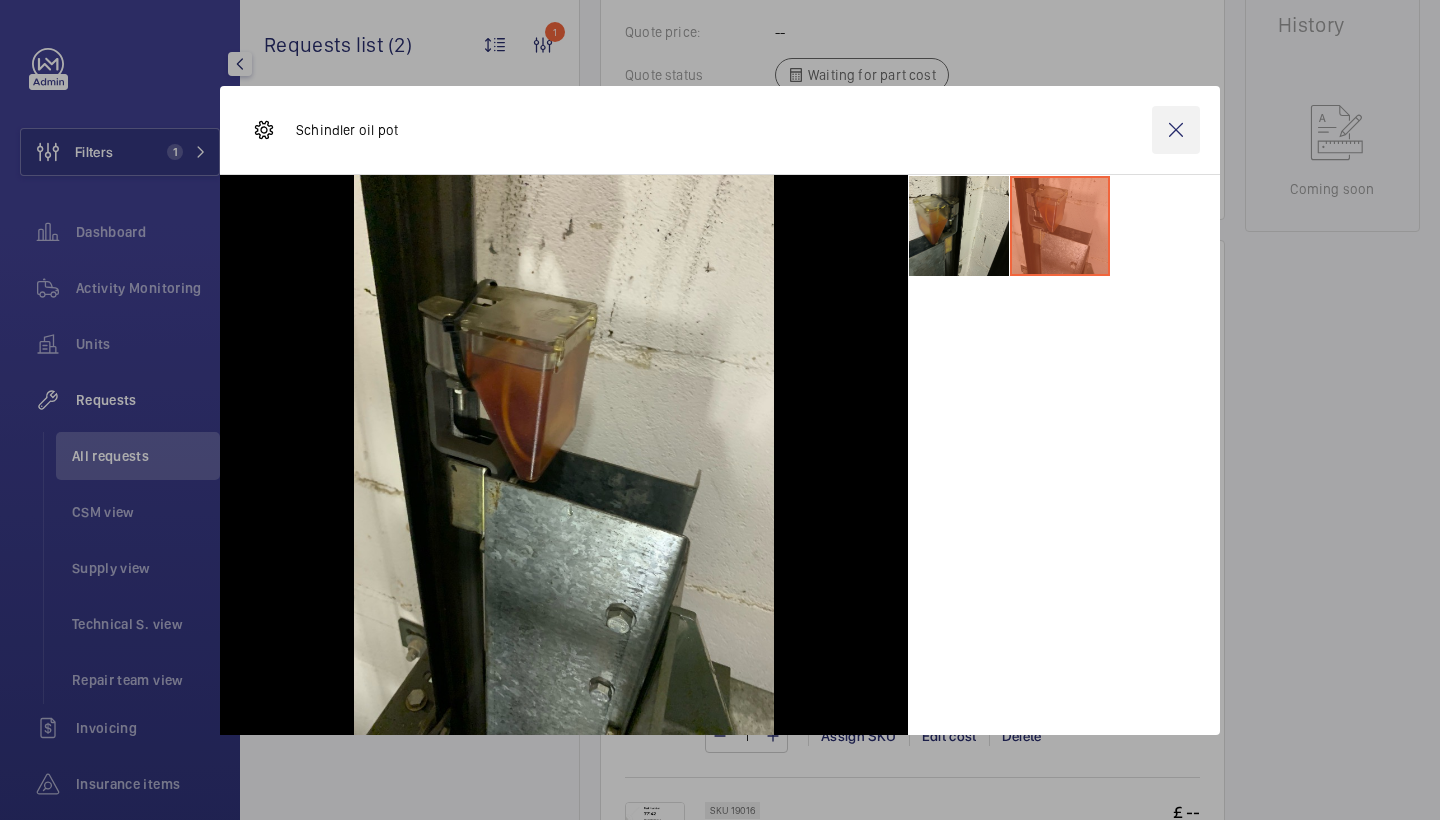 click at bounding box center (1176, 130) 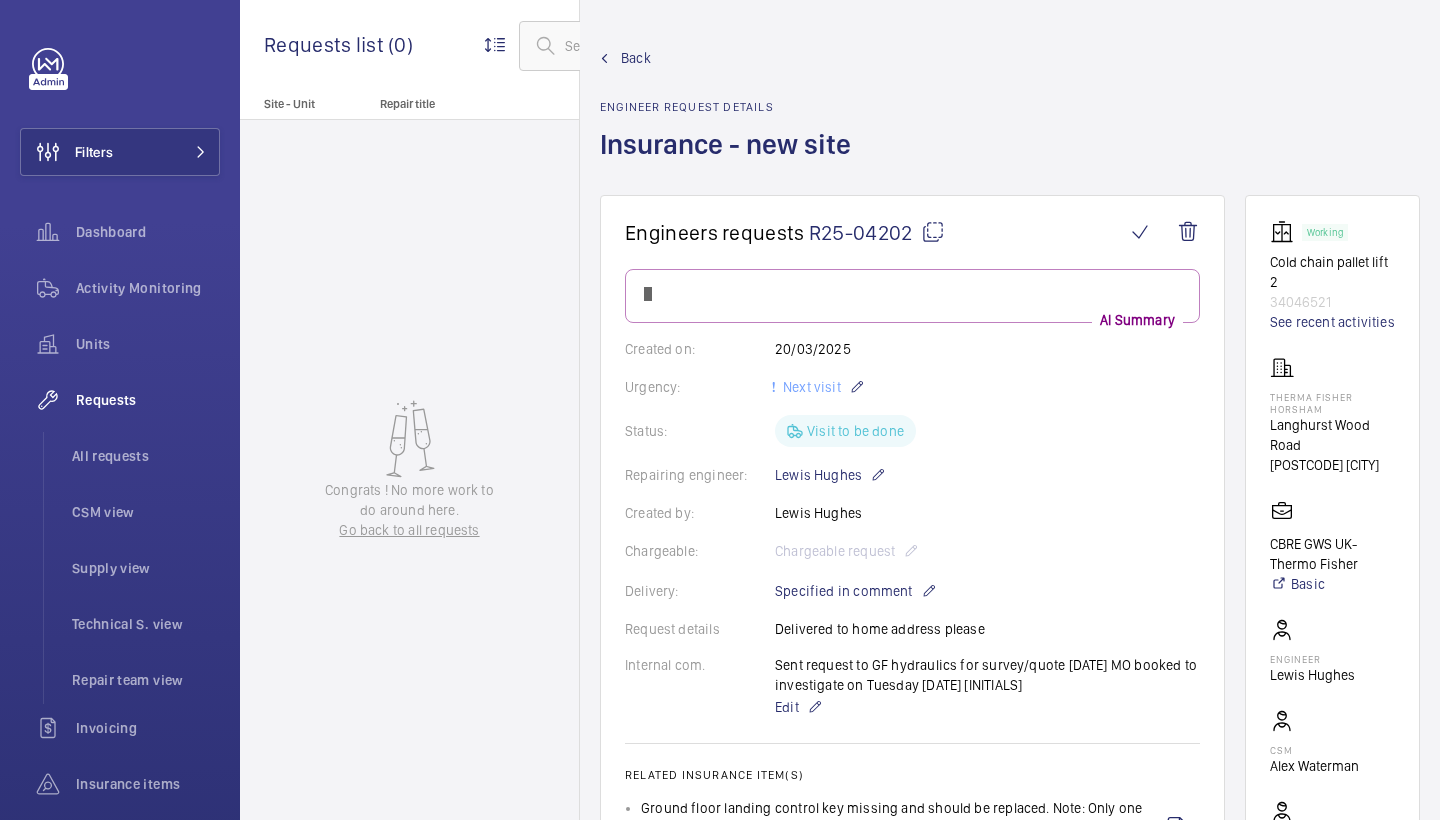 scroll, scrollTop: 0, scrollLeft: 0, axis: both 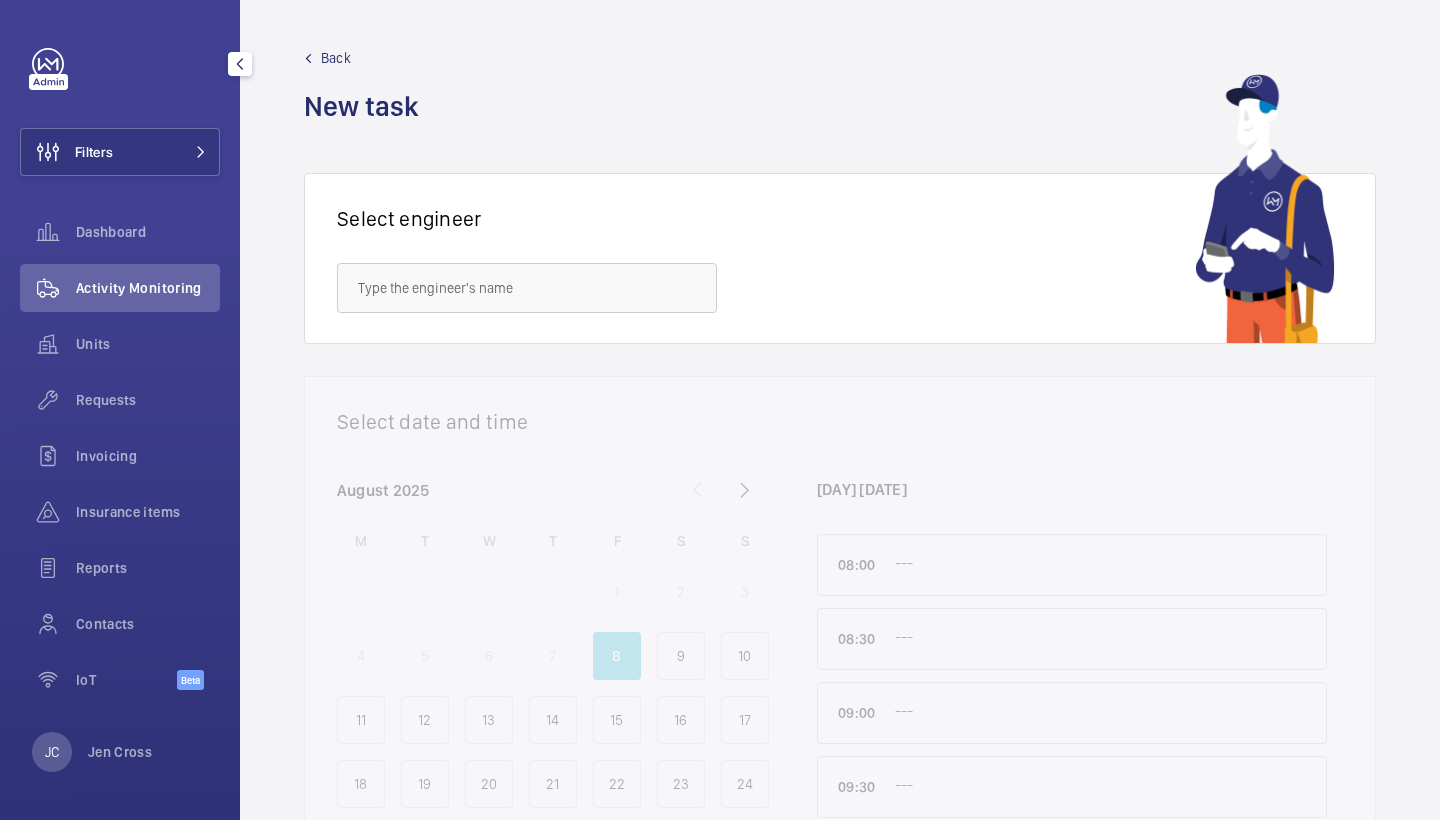 click on "Requests" 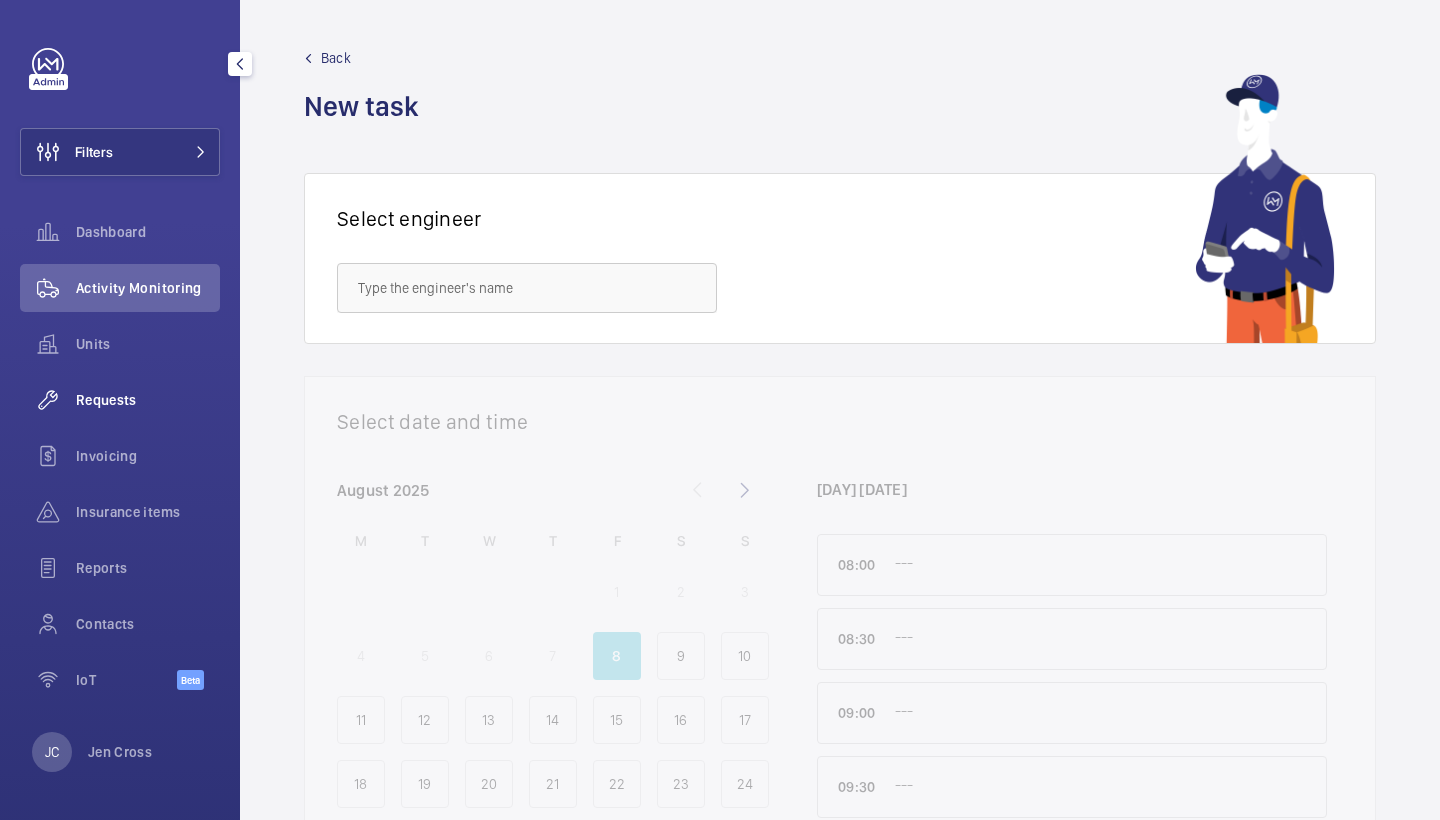 click on "Requests" 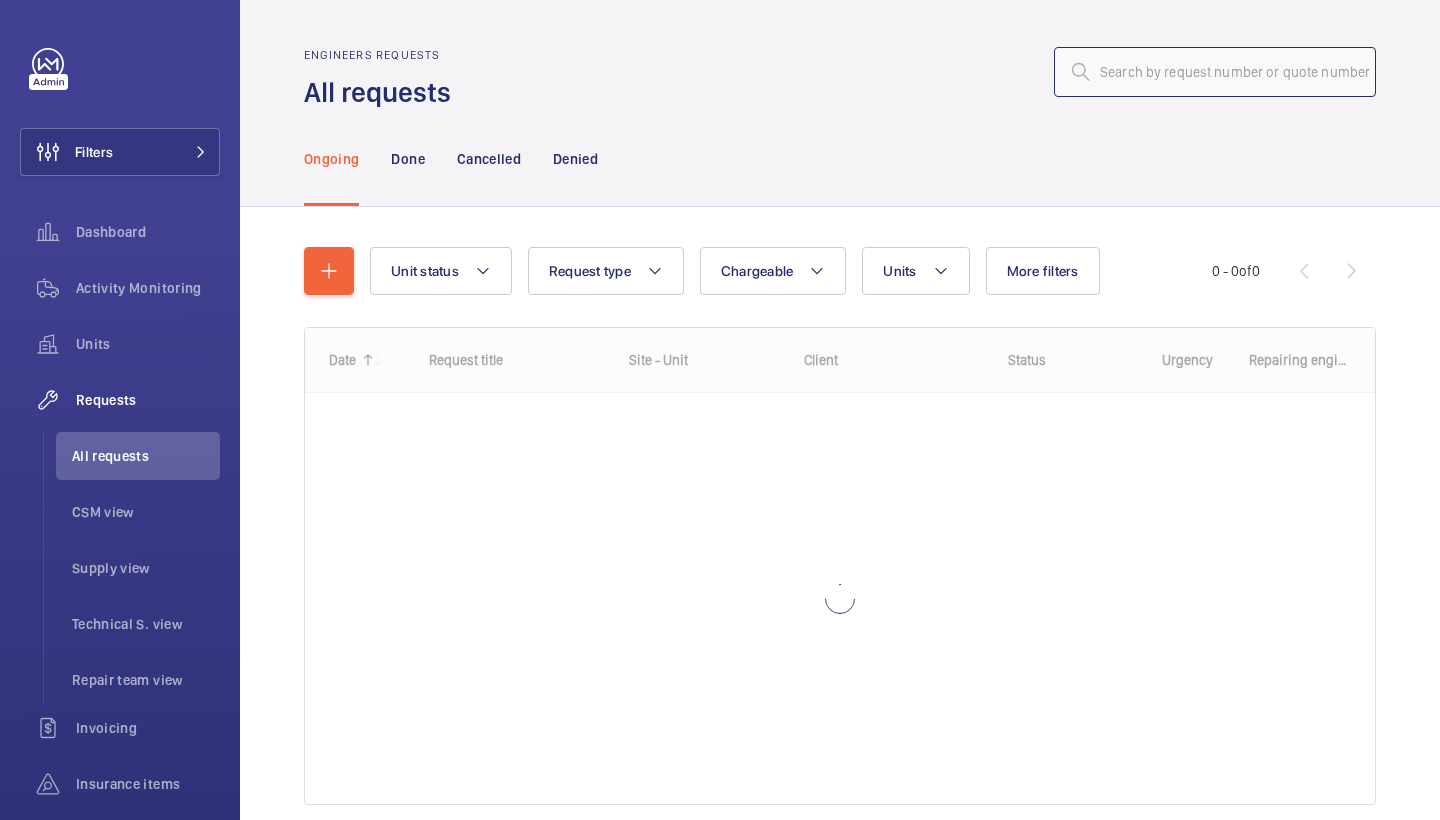 click 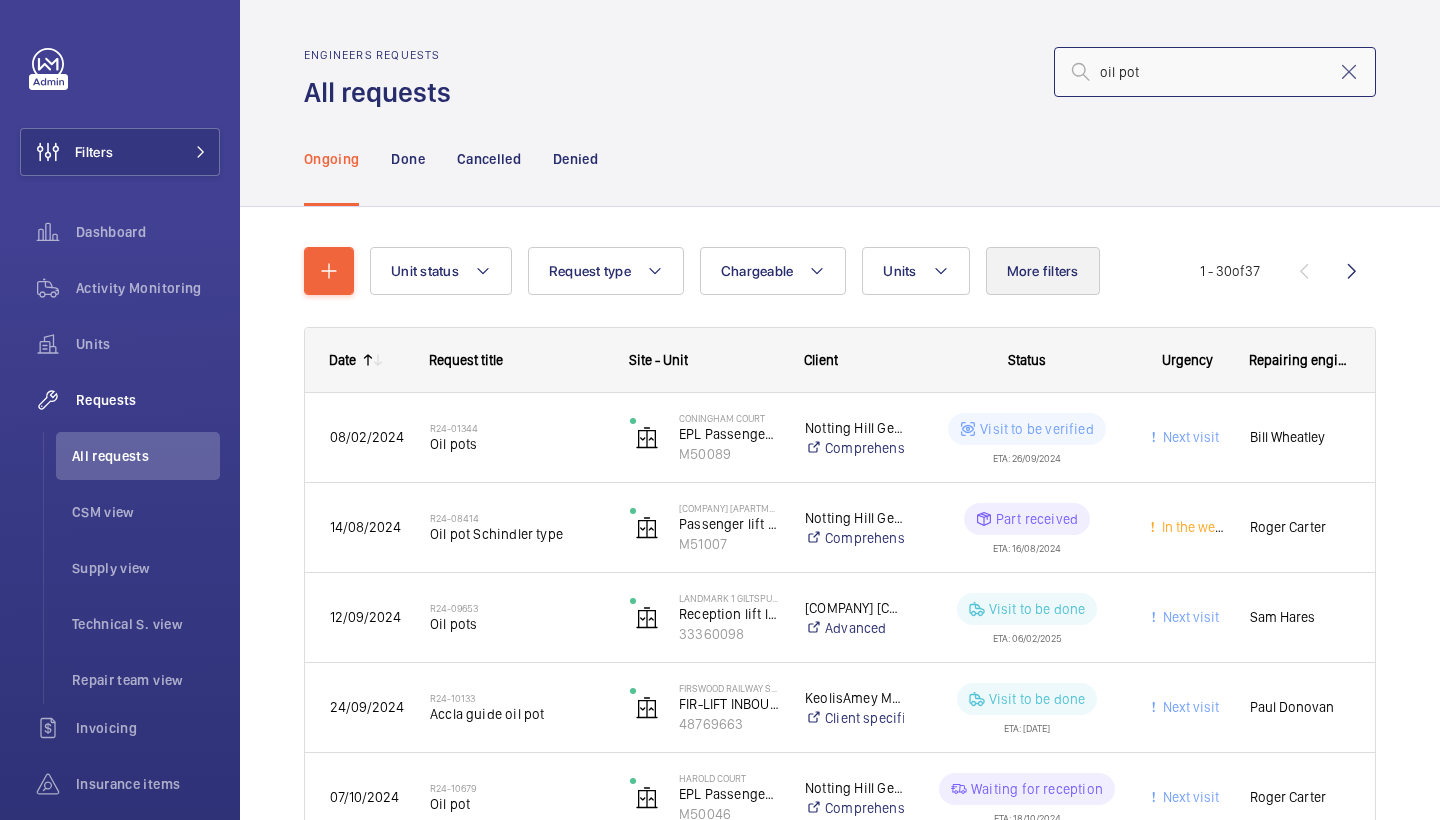 type on "oil pot" 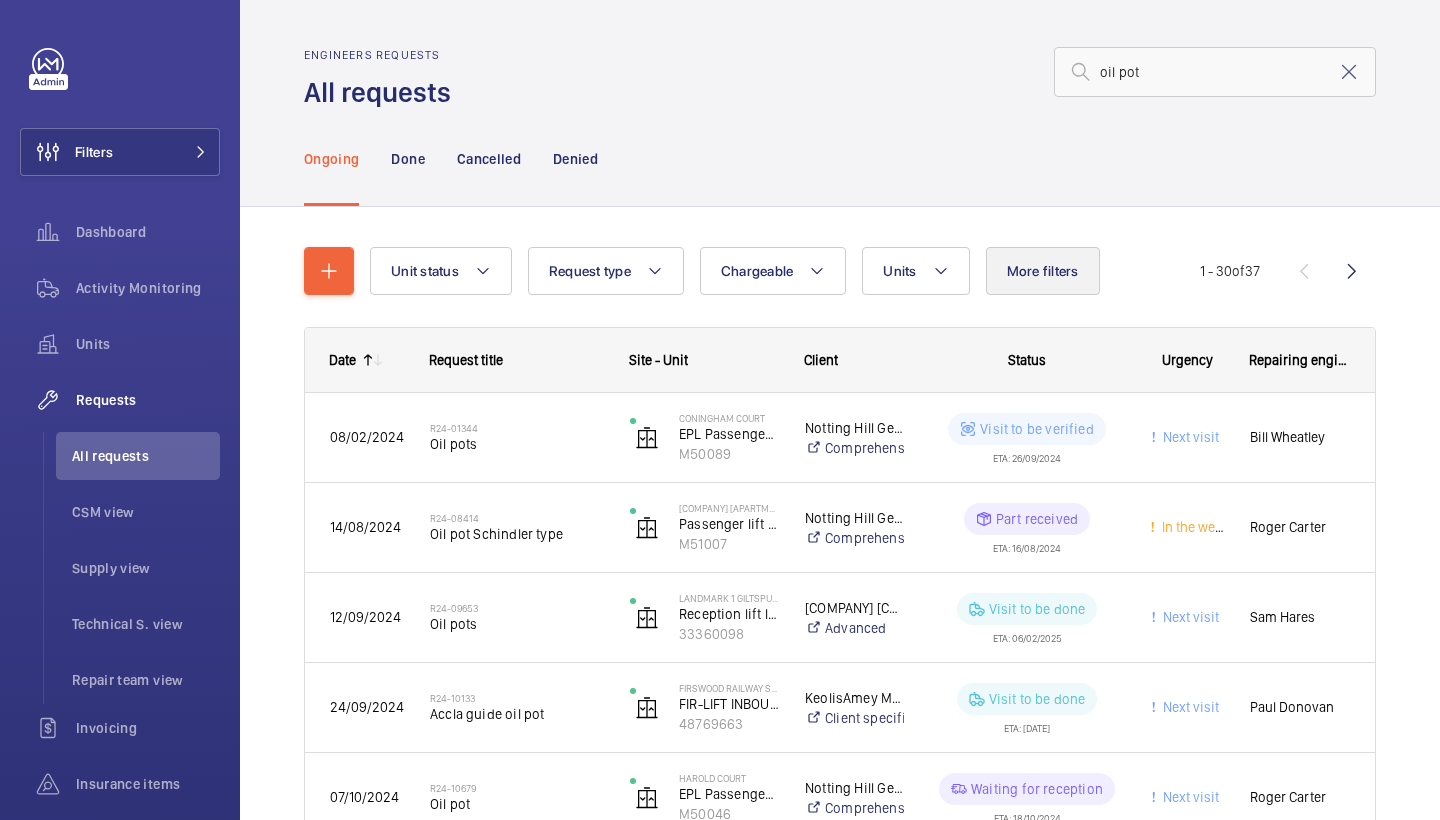 click on "More filters" 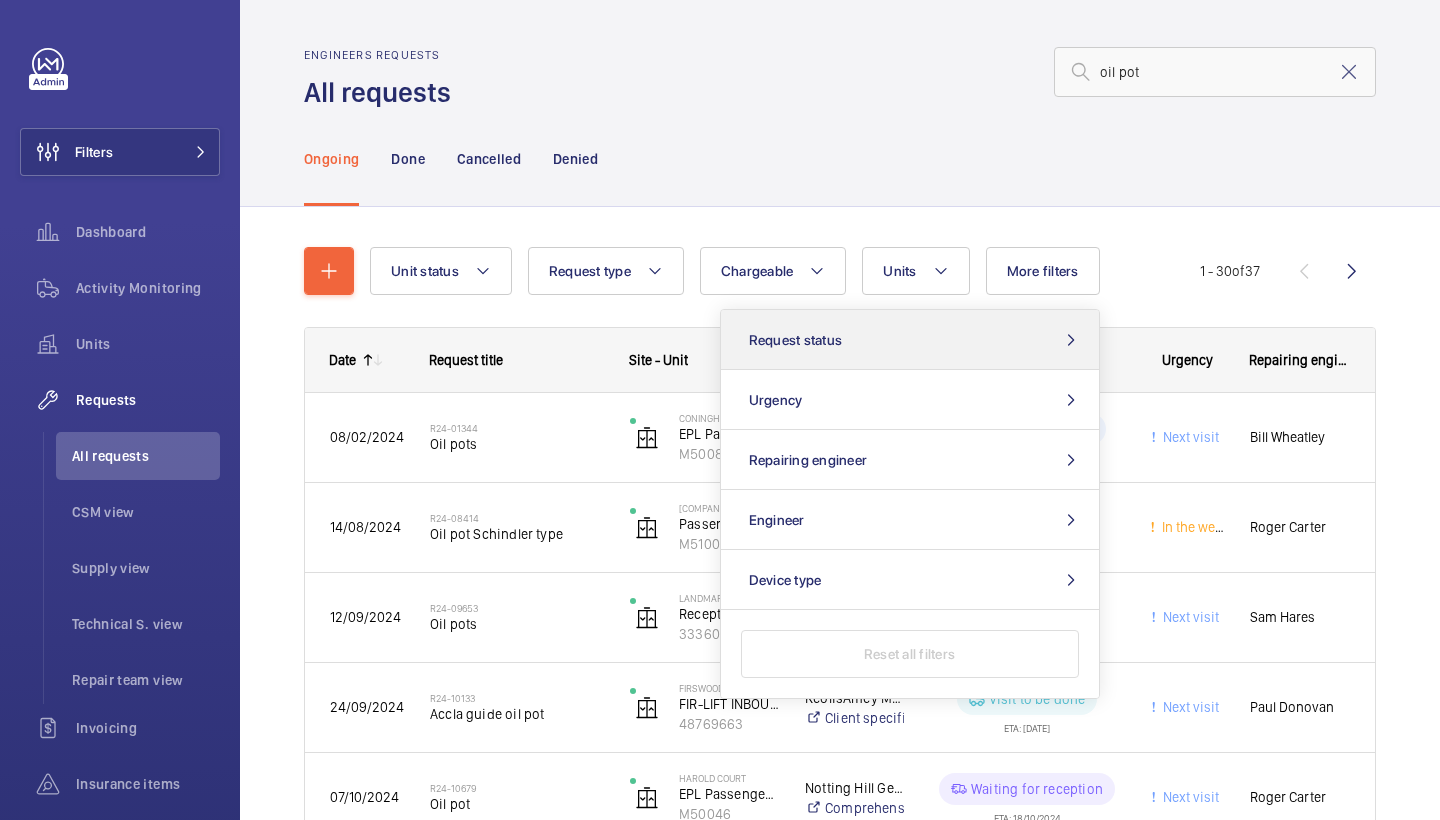 click on "Request status" 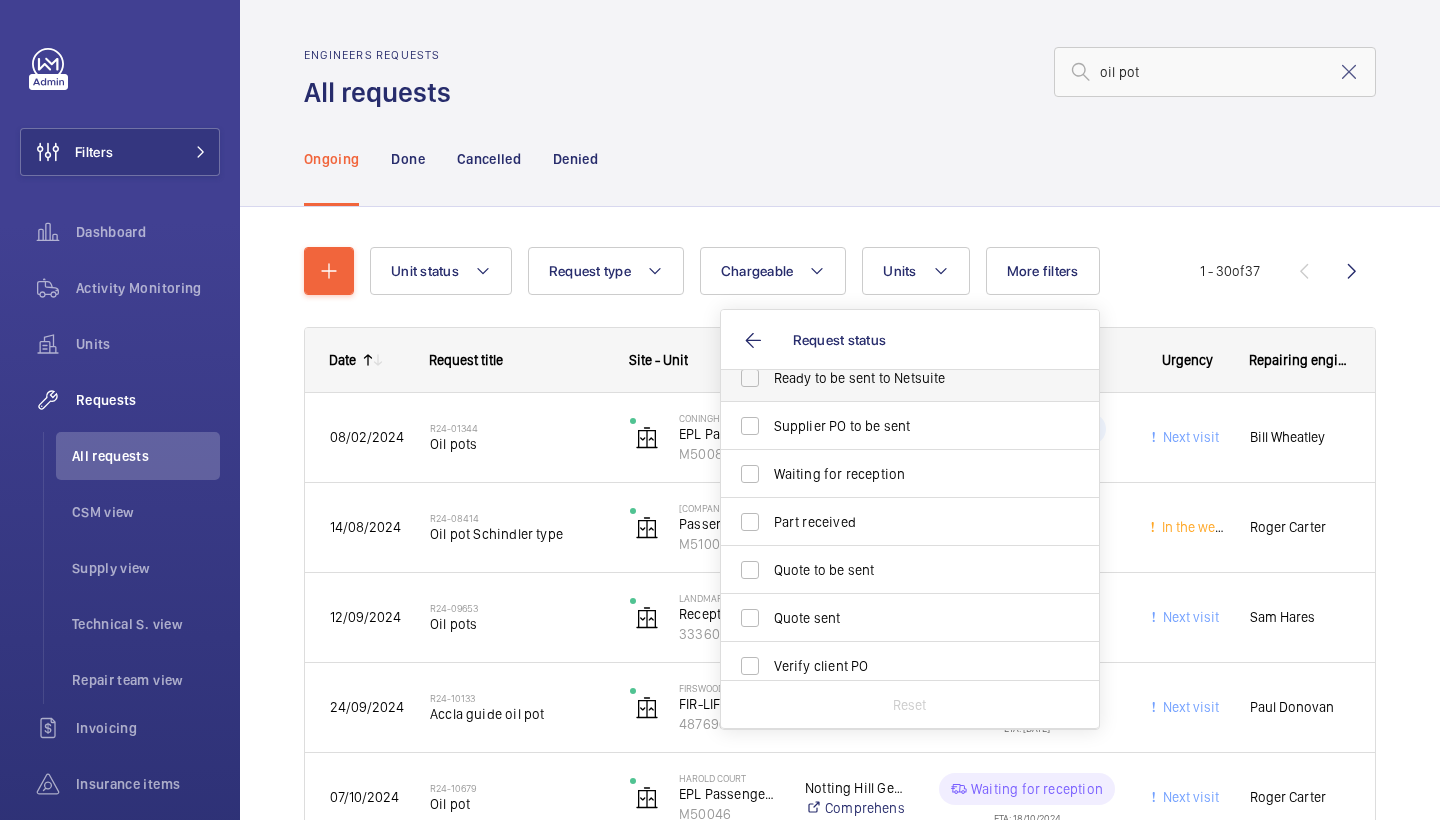 scroll, scrollTop: 203, scrollLeft: 0, axis: vertical 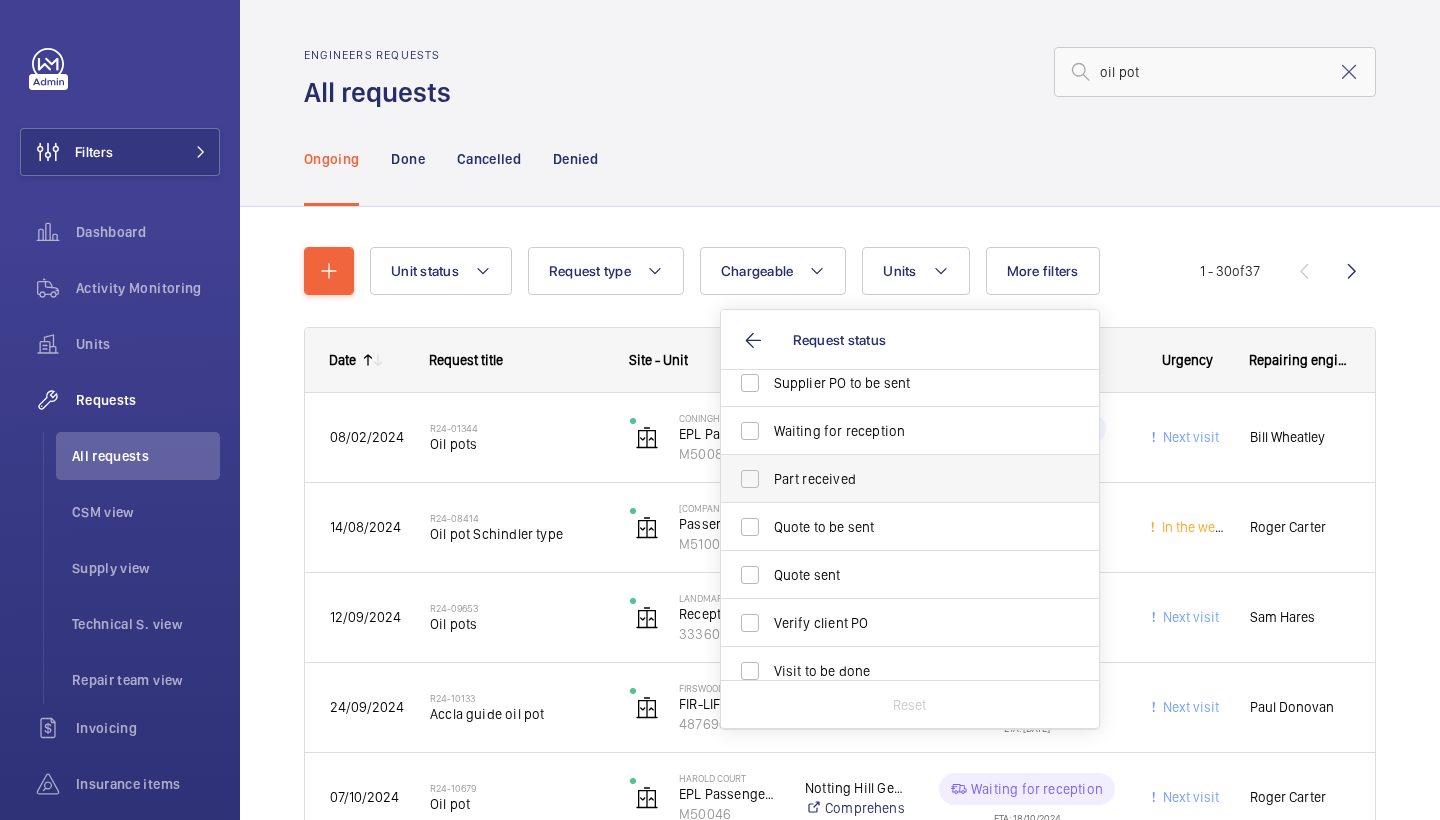 click on "Part received" at bounding box center (895, 479) 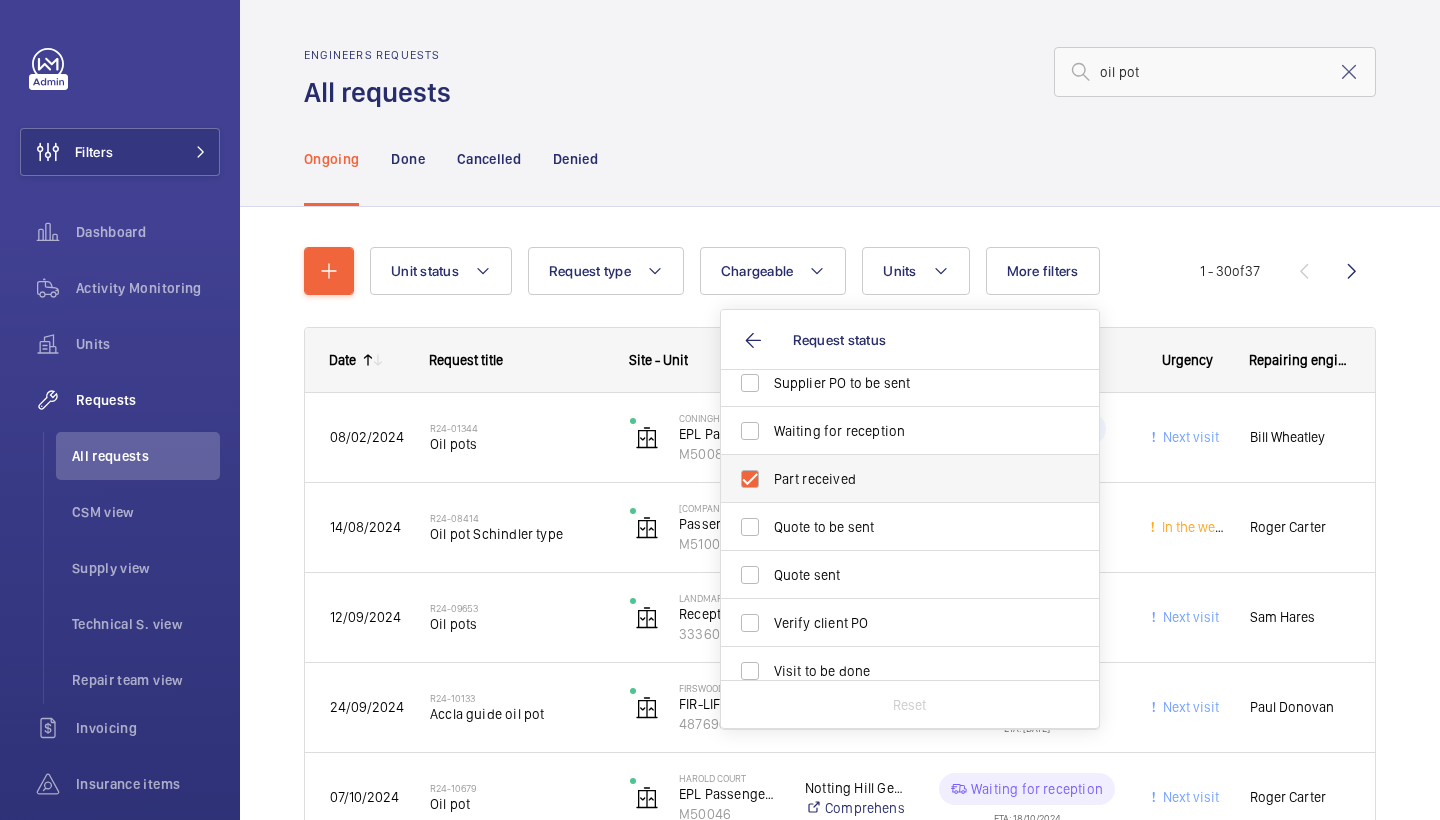 checkbox on "true" 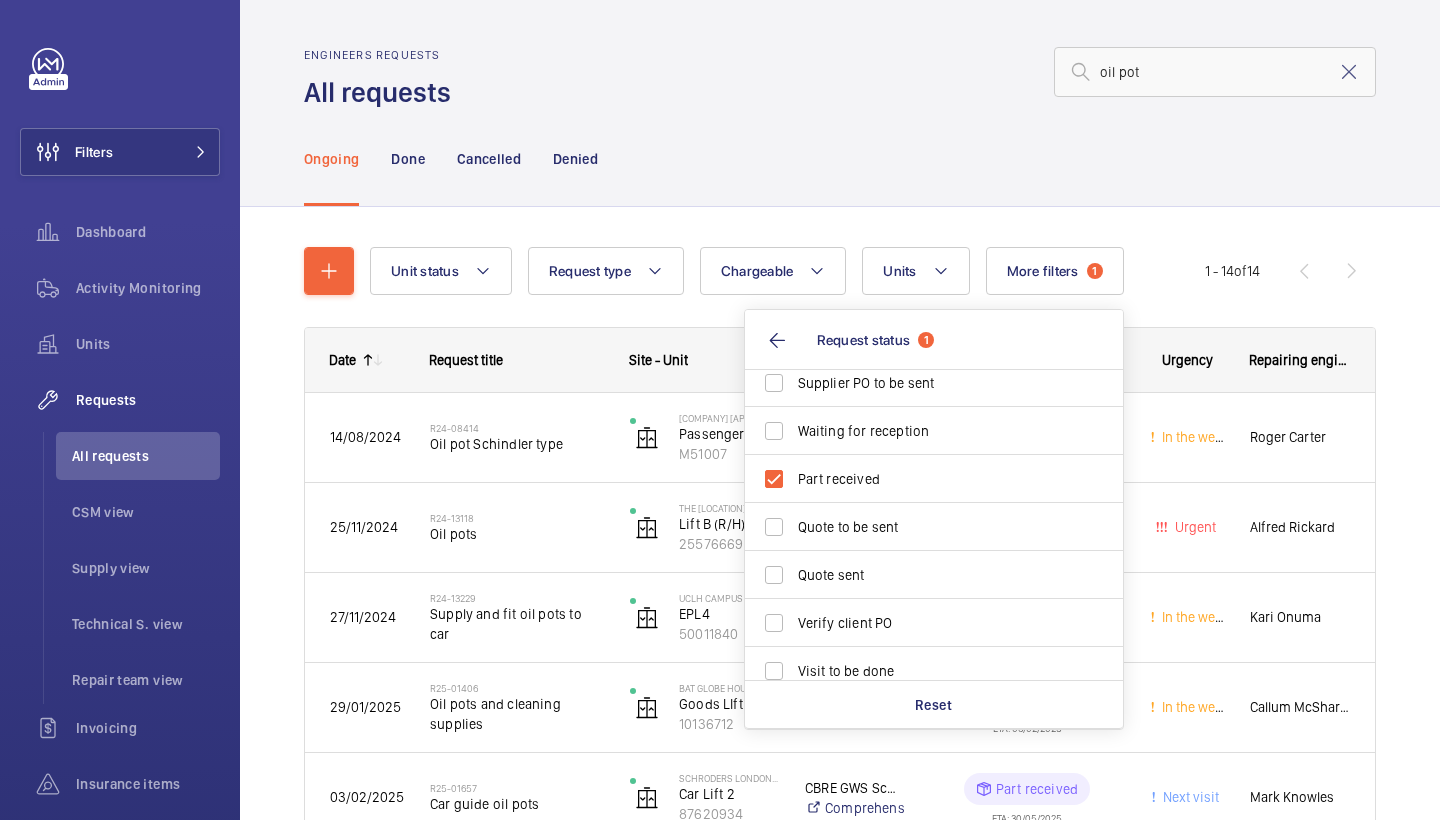 click on "Ongoing Done Cancelled Denied" 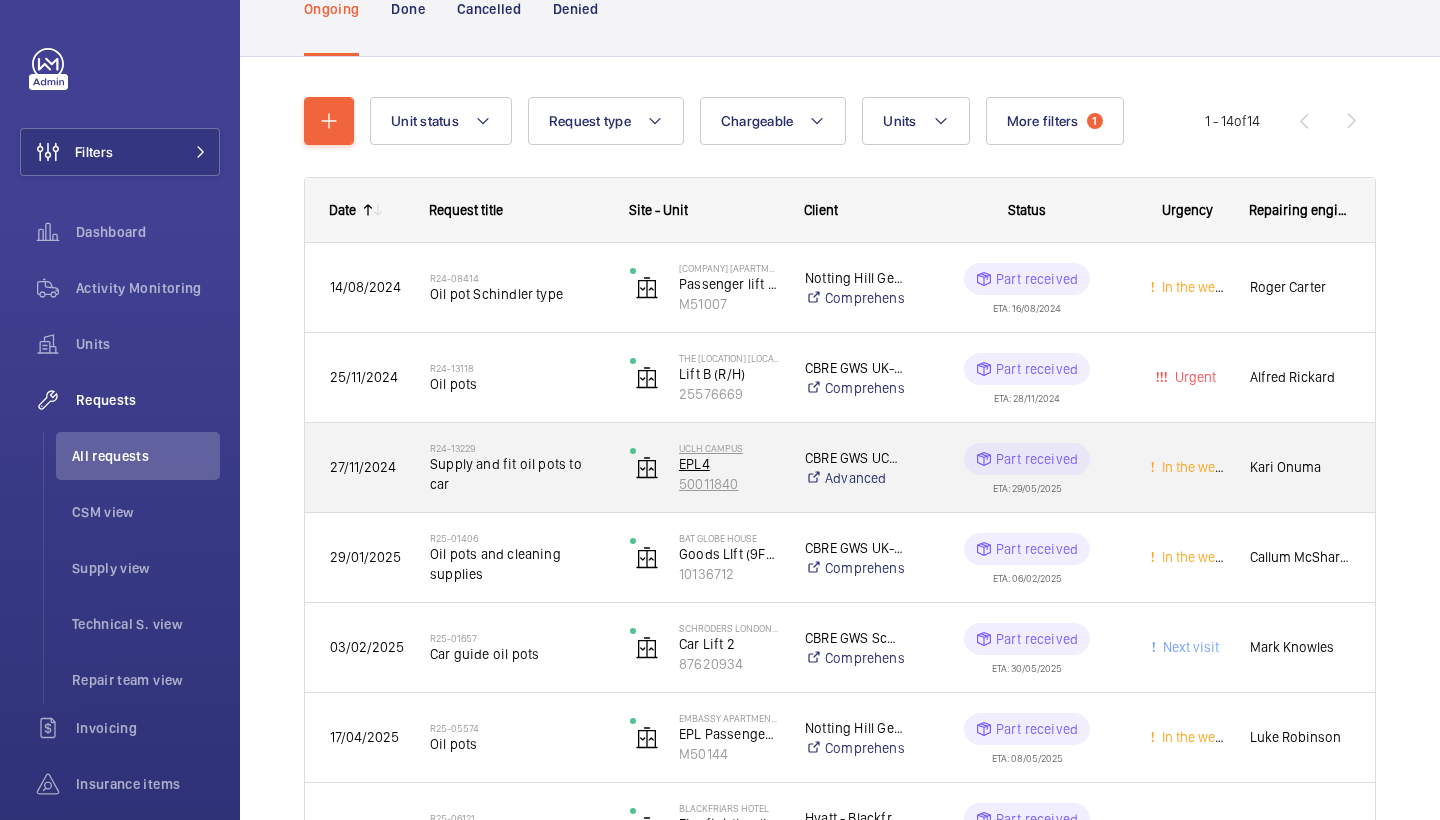 scroll, scrollTop: 156, scrollLeft: 0, axis: vertical 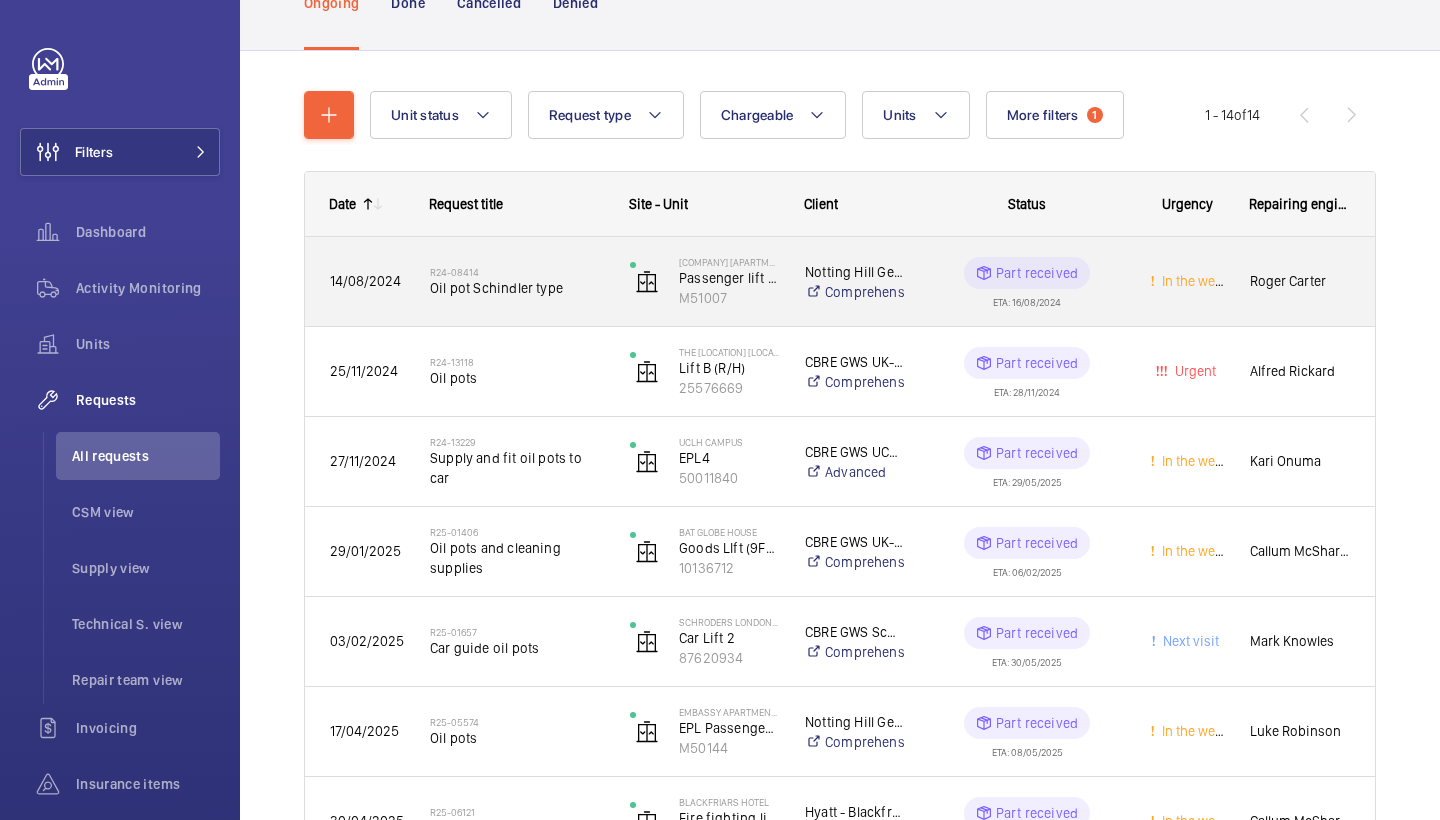 click on "R24-08414" 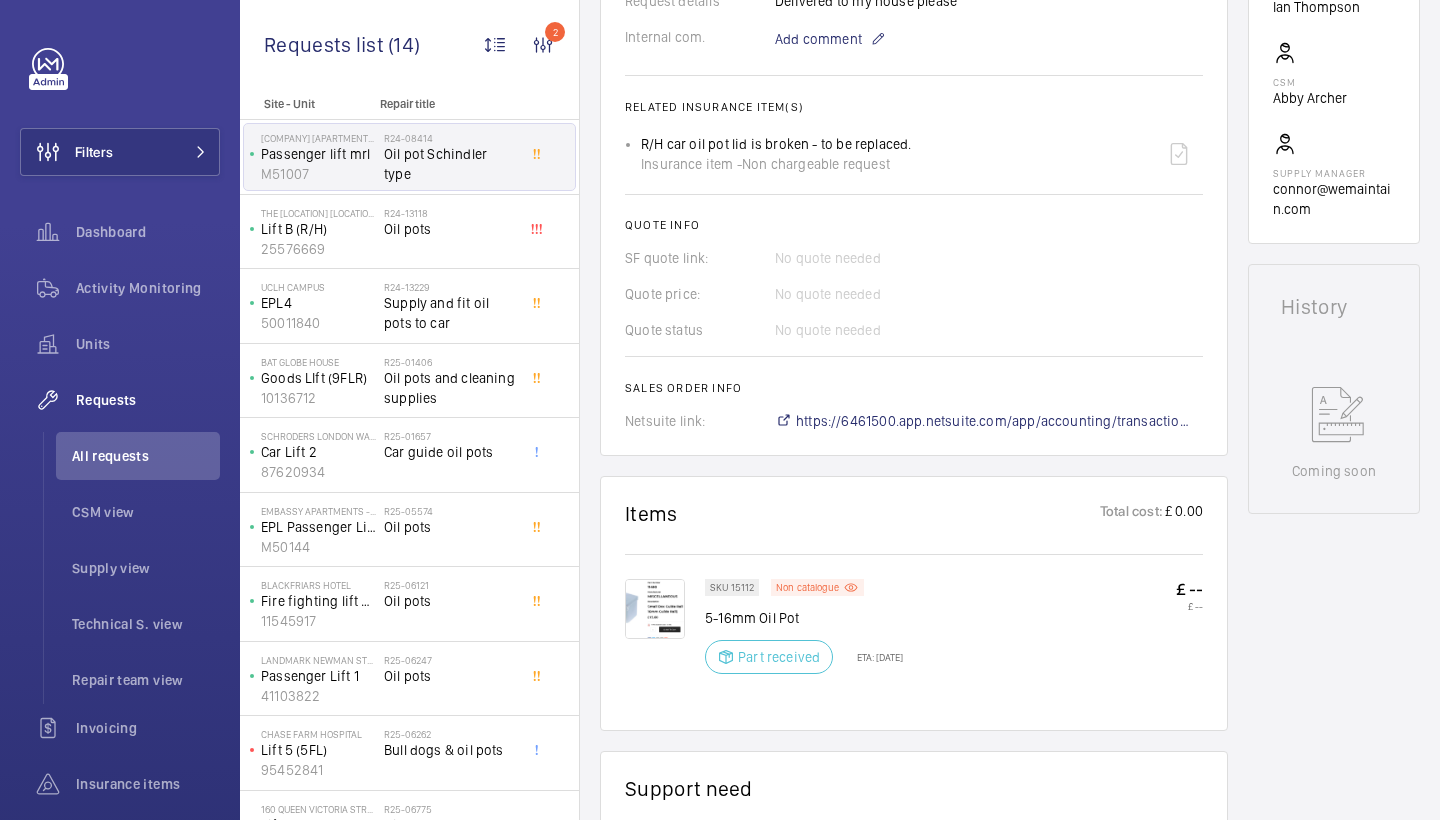 scroll, scrollTop: 669, scrollLeft: 0, axis: vertical 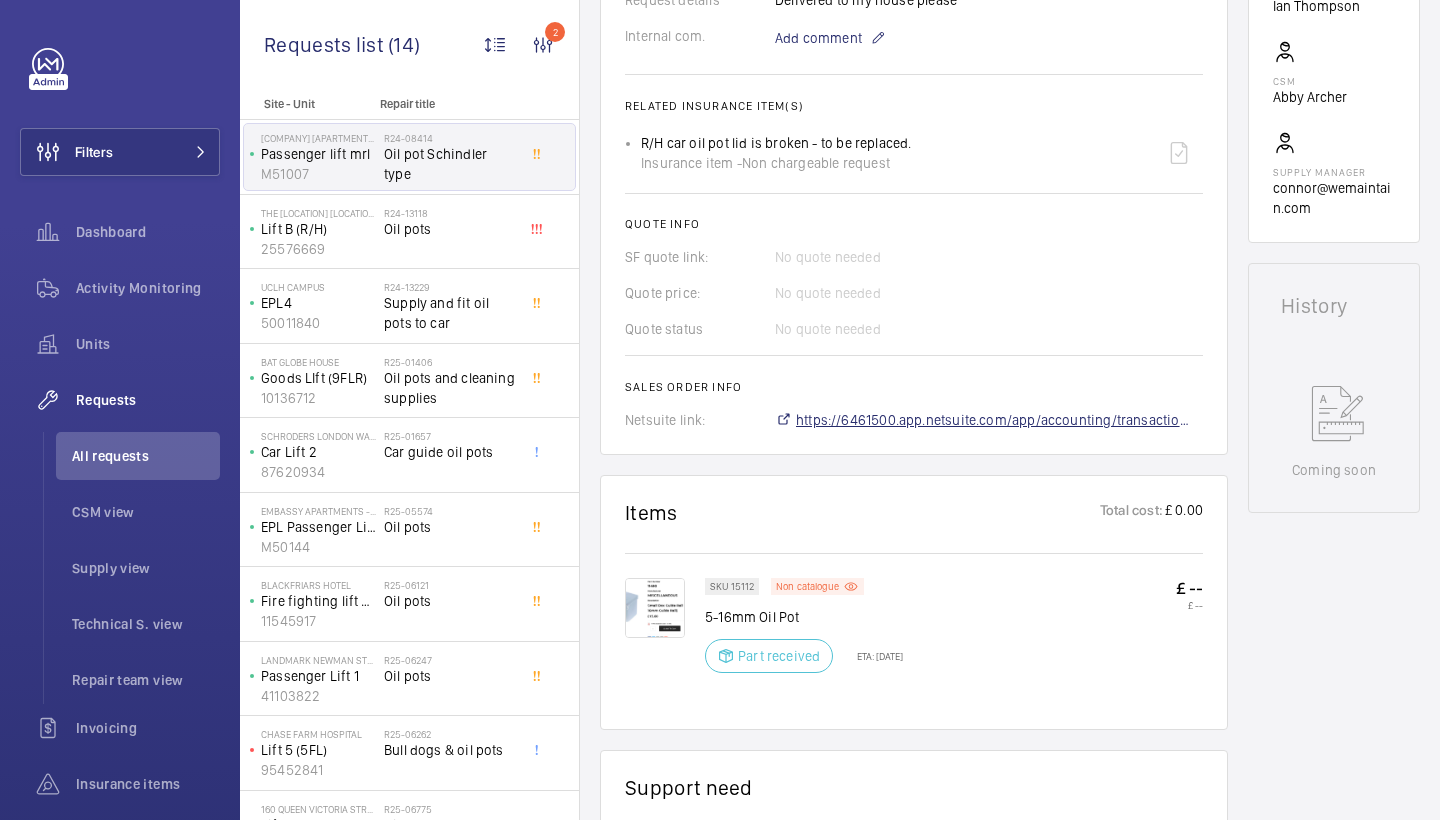 click on "https://6461500.app.netsuite.com/app/accounting/transactions/salesord.nl?id=1680620" 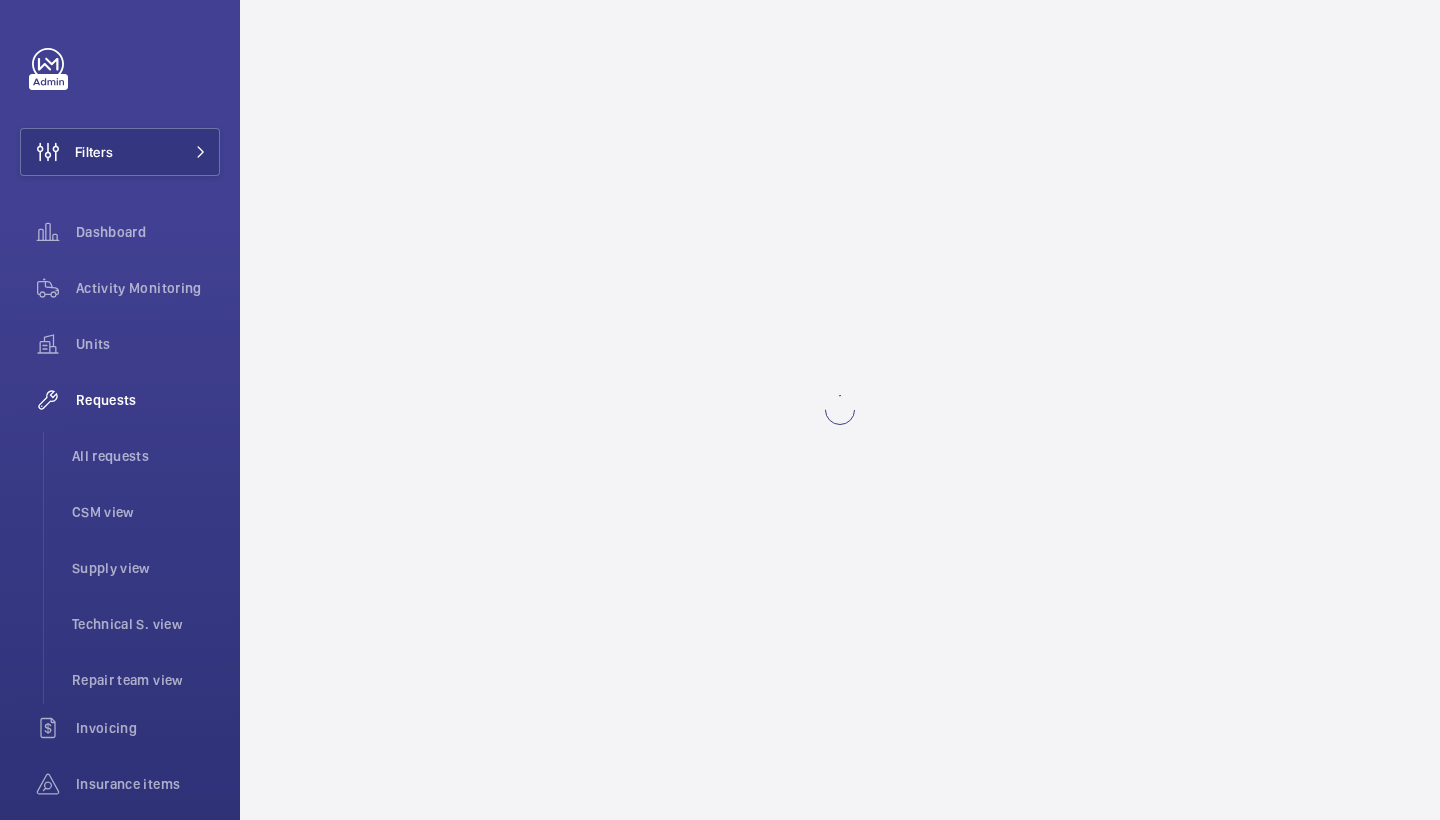scroll, scrollTop: 0, scrollLeft: 0, axis: both 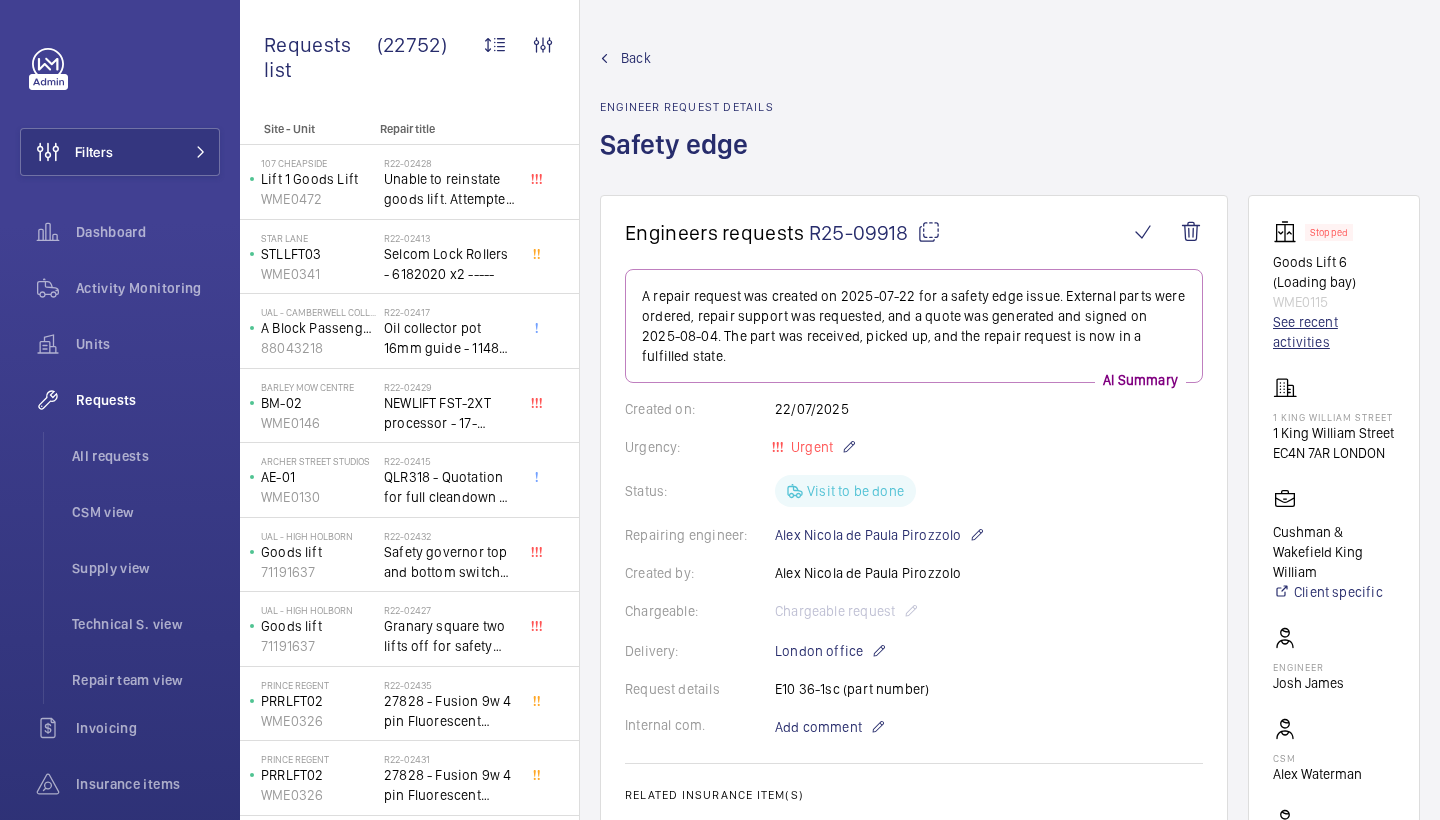 click on "See recent activities" 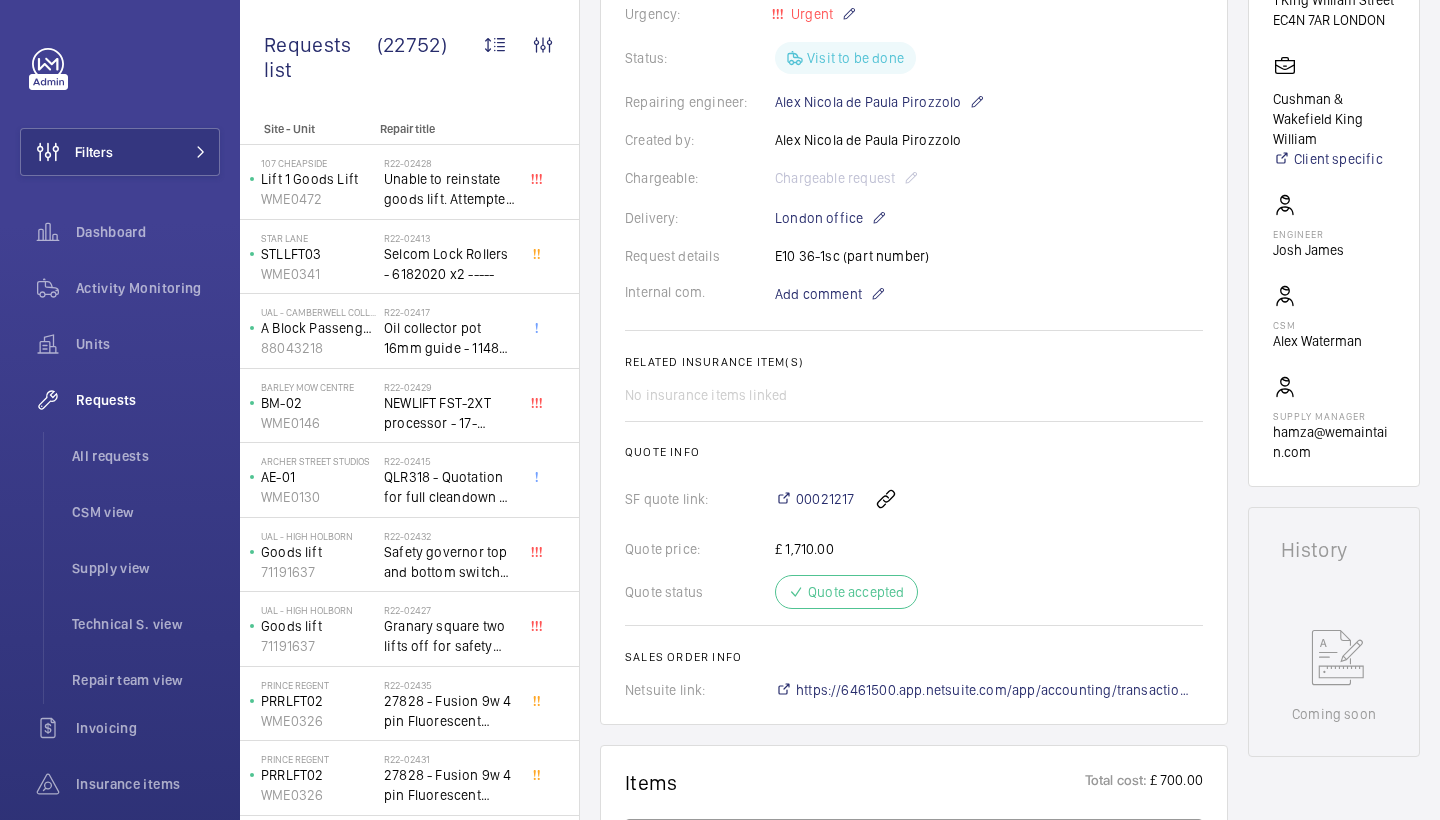 scroll, scrollTop: 466, scrollLeft: 0, axis: vertical 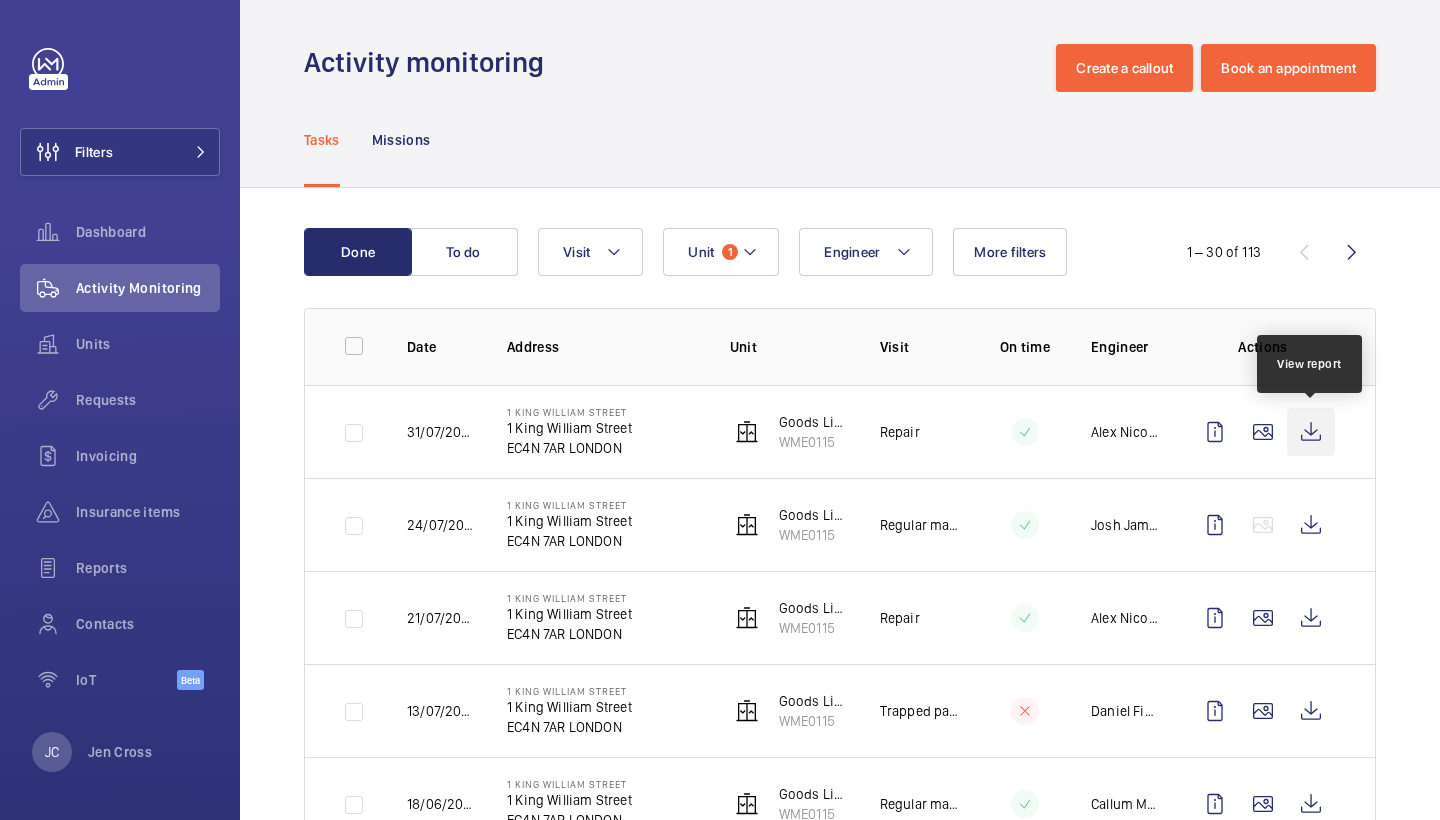 click 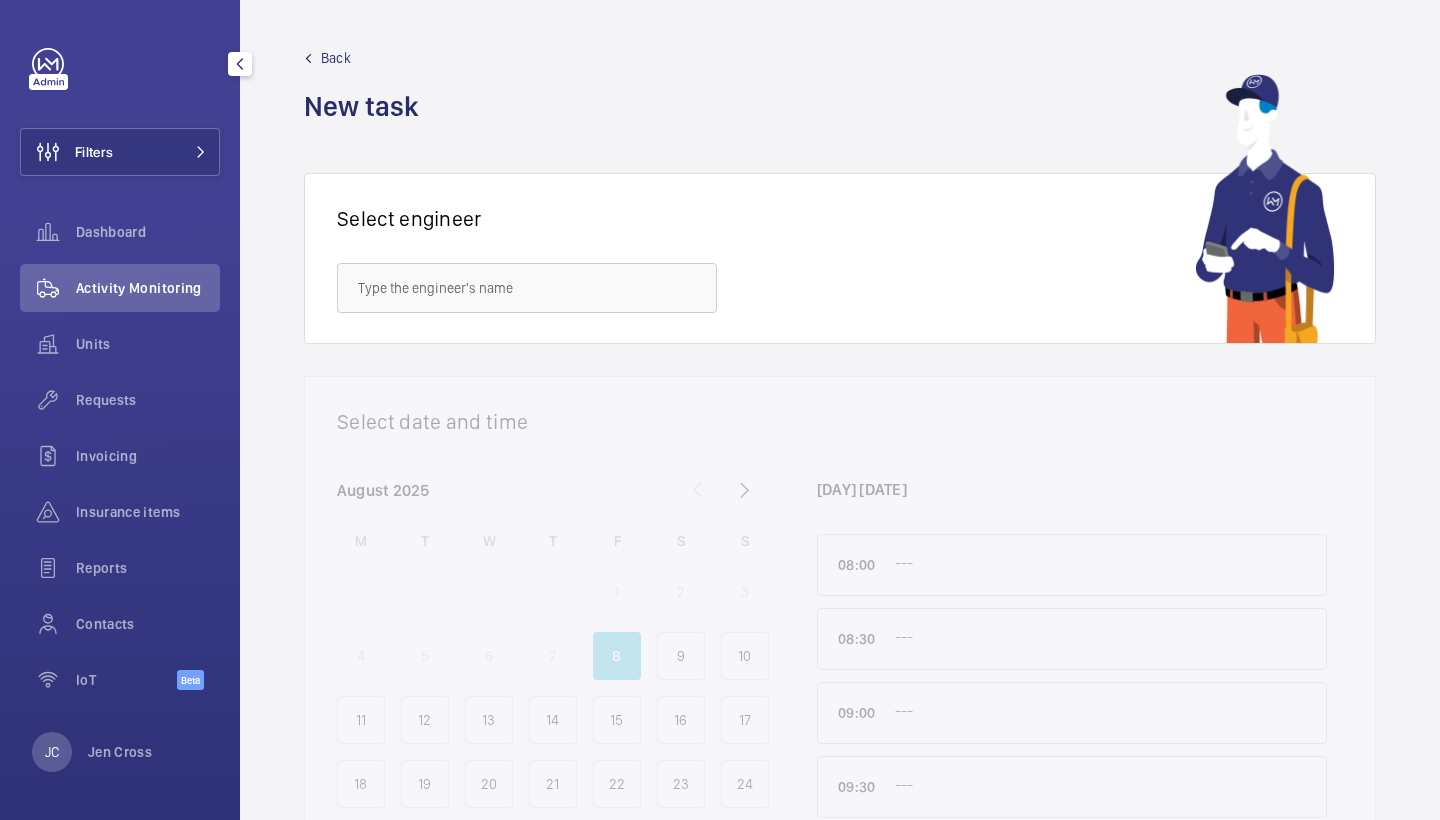 scroll, scrollTop: 0, scrollLeft: 0, axis: both 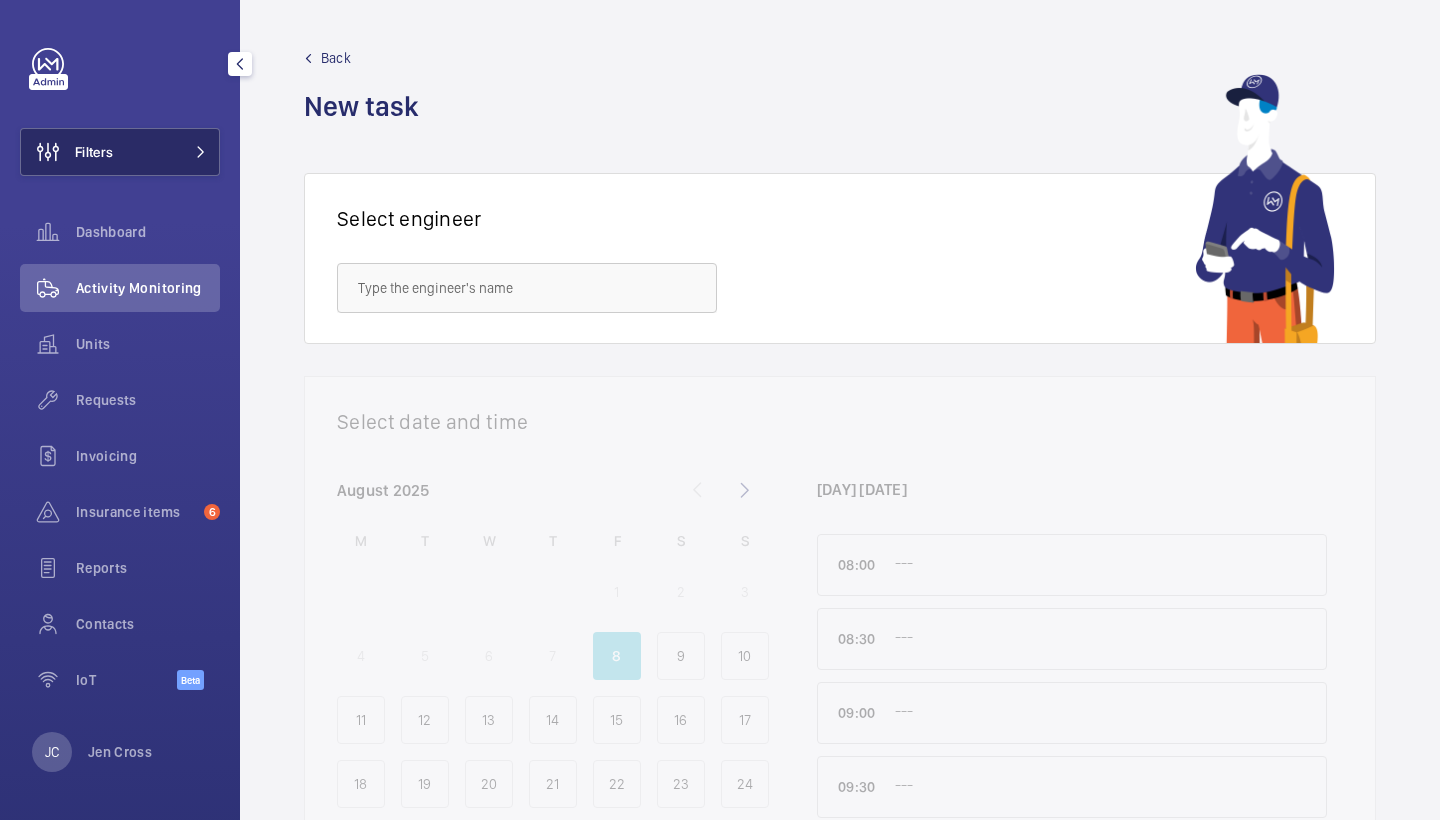 click 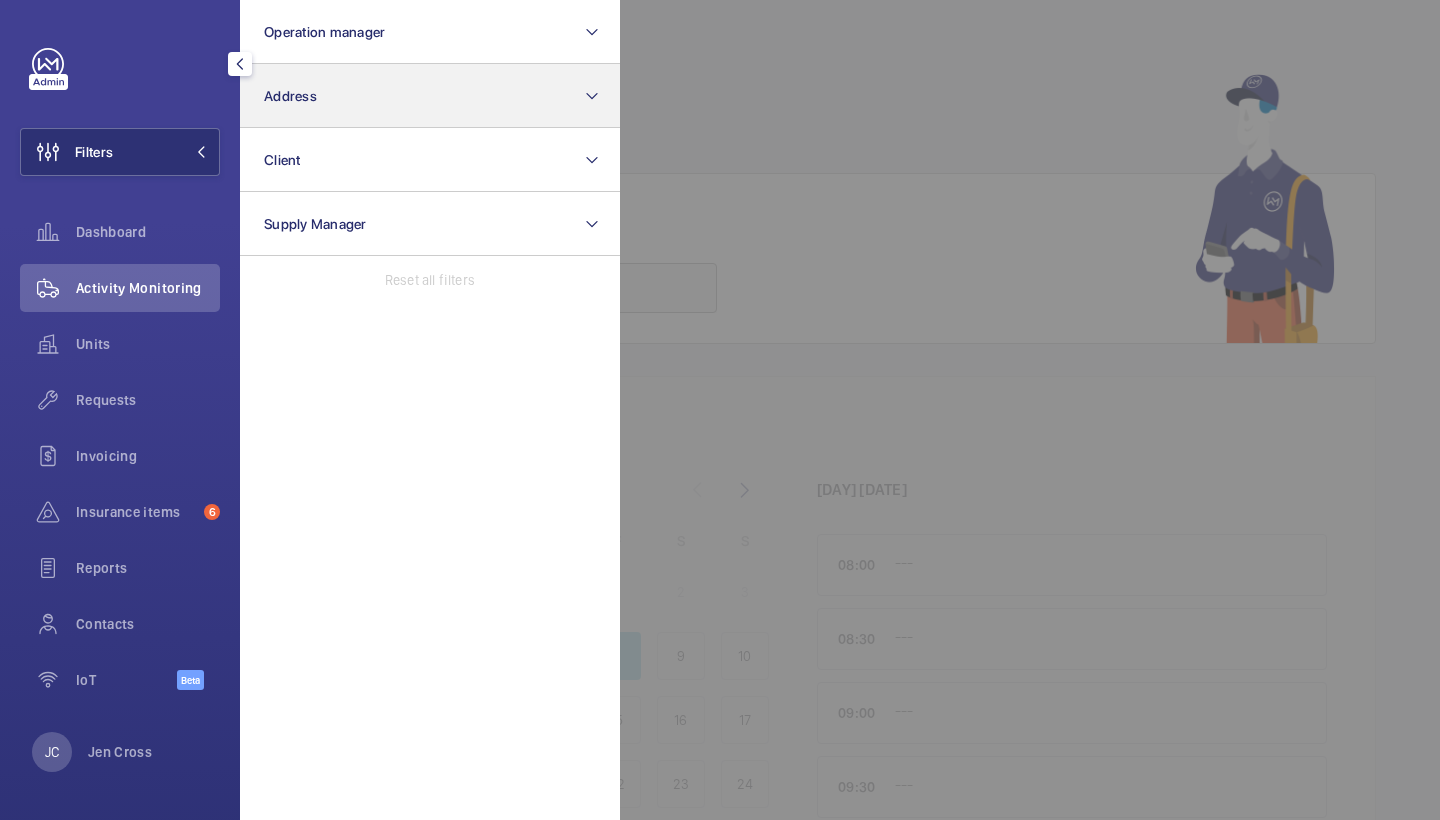 click on "Address" 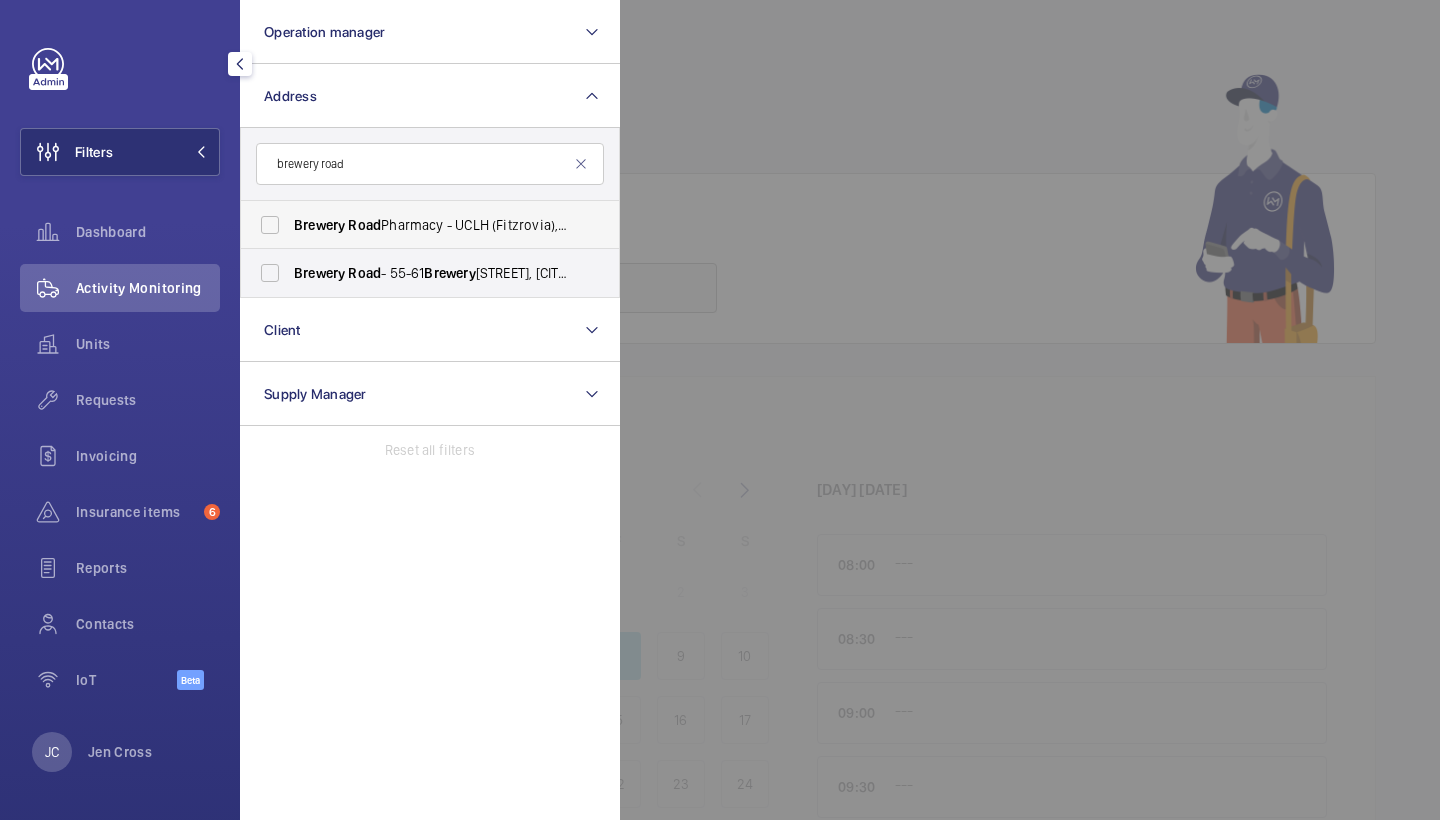 type on "brewery road" 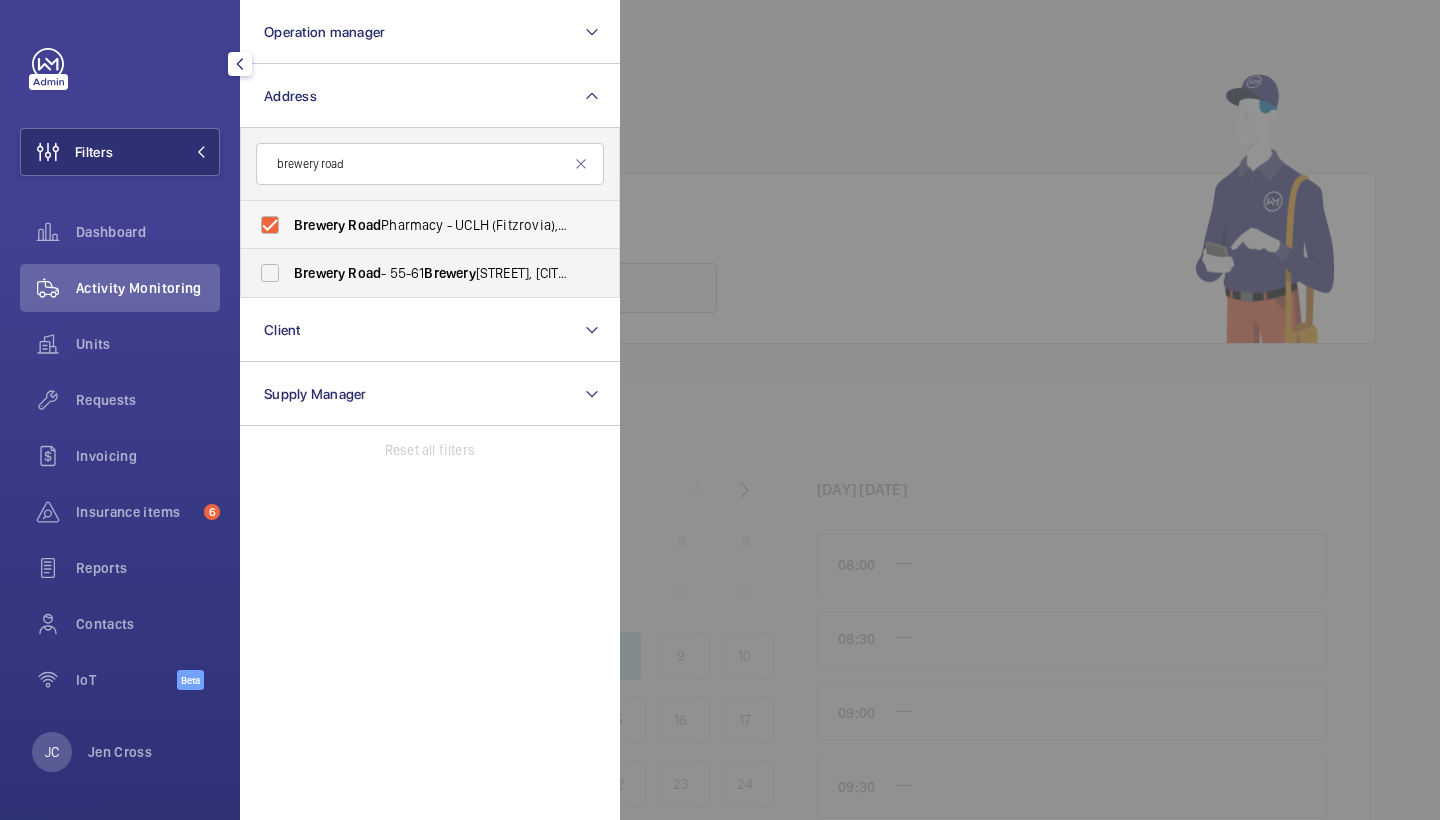 checkbox on "true" 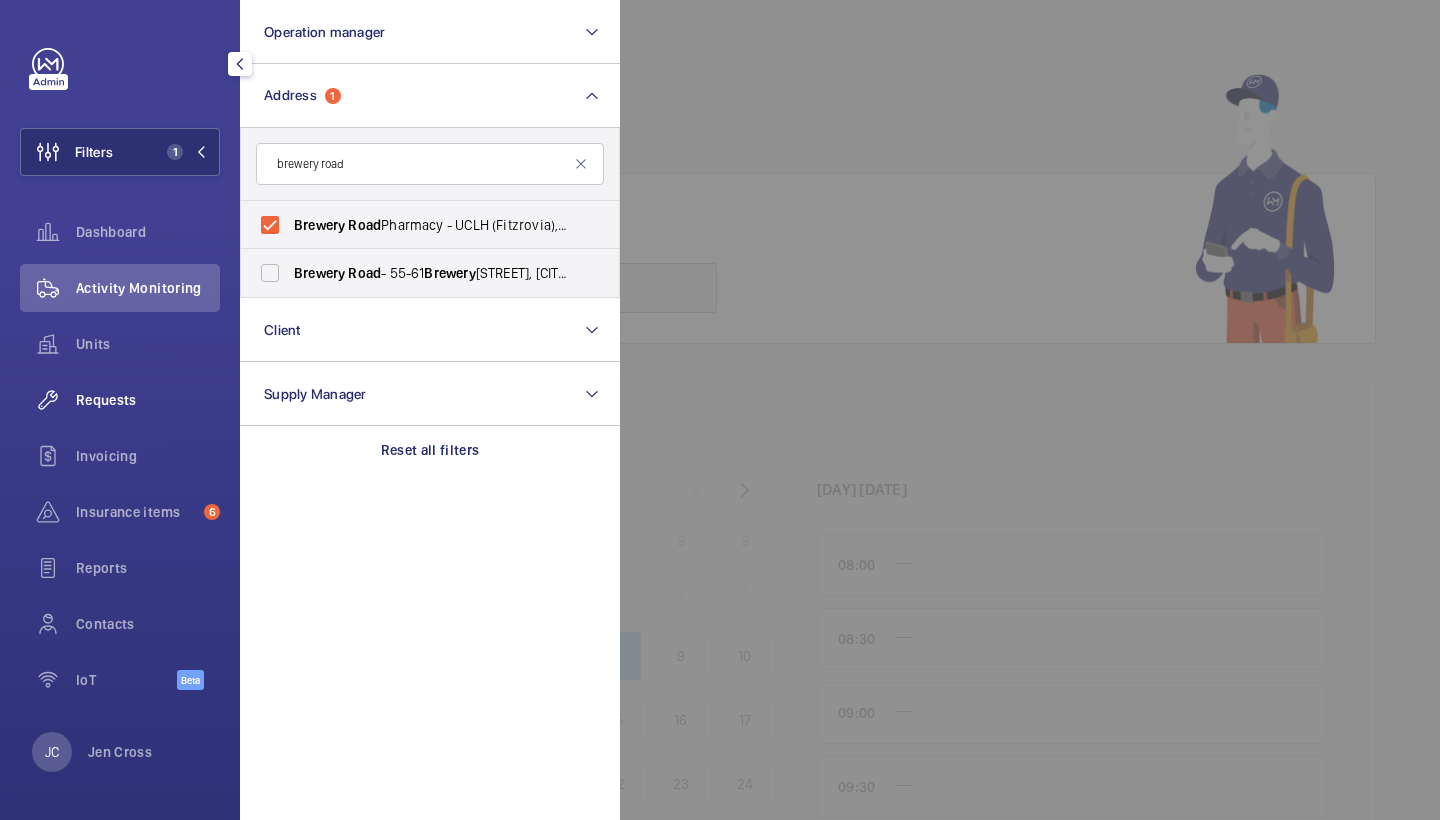 click on "Requests" 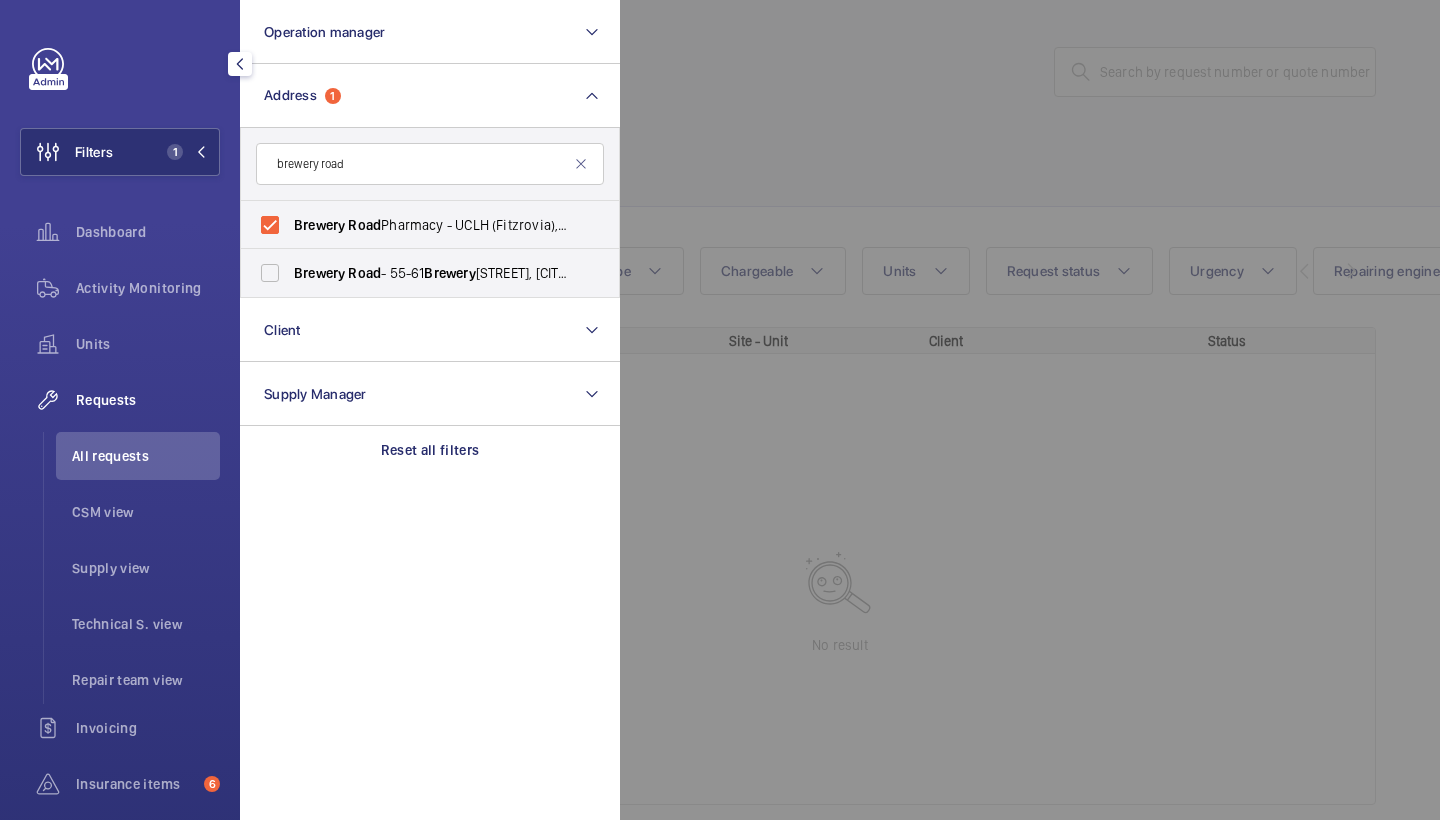 click 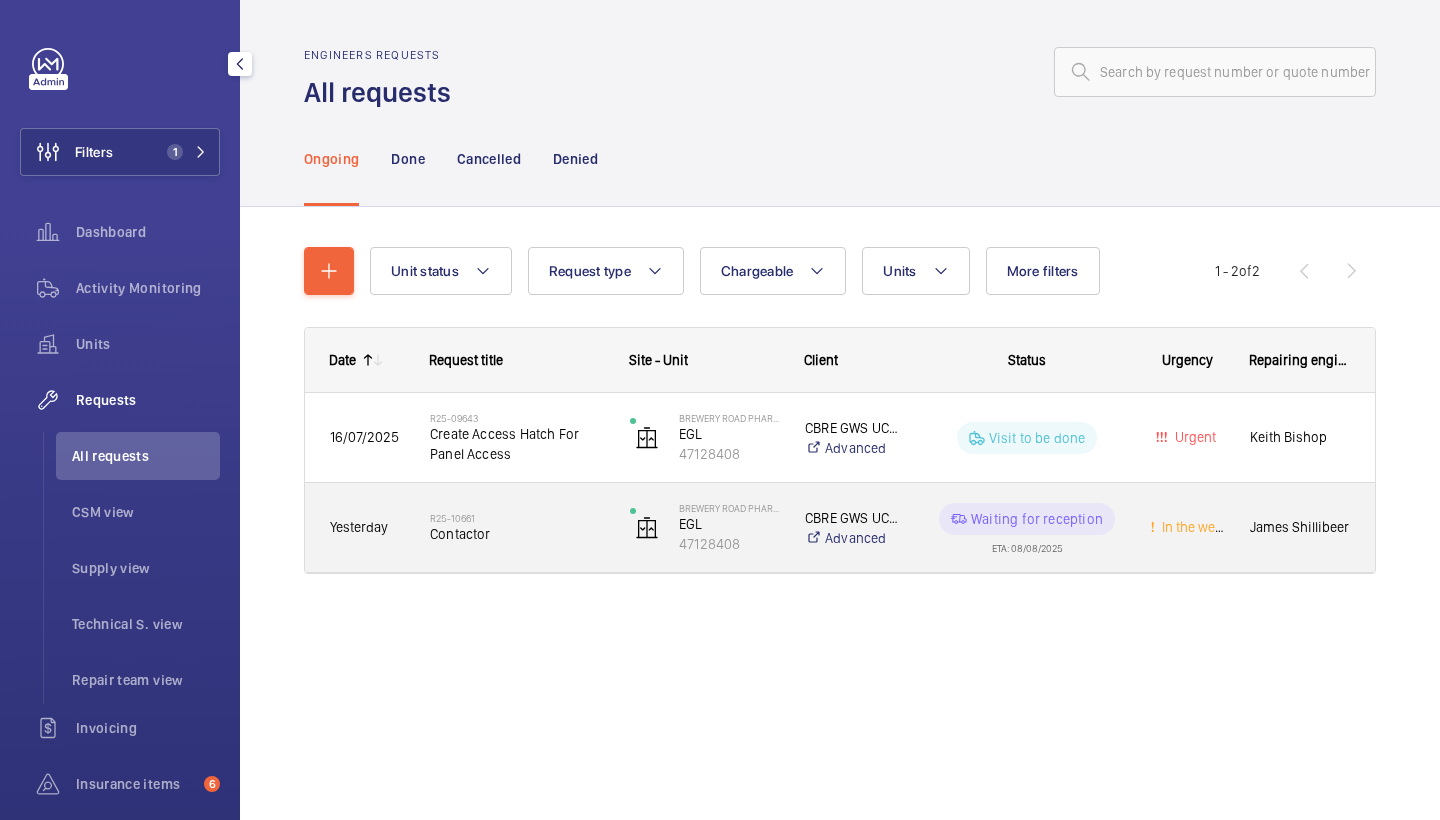 click on "Contactor" 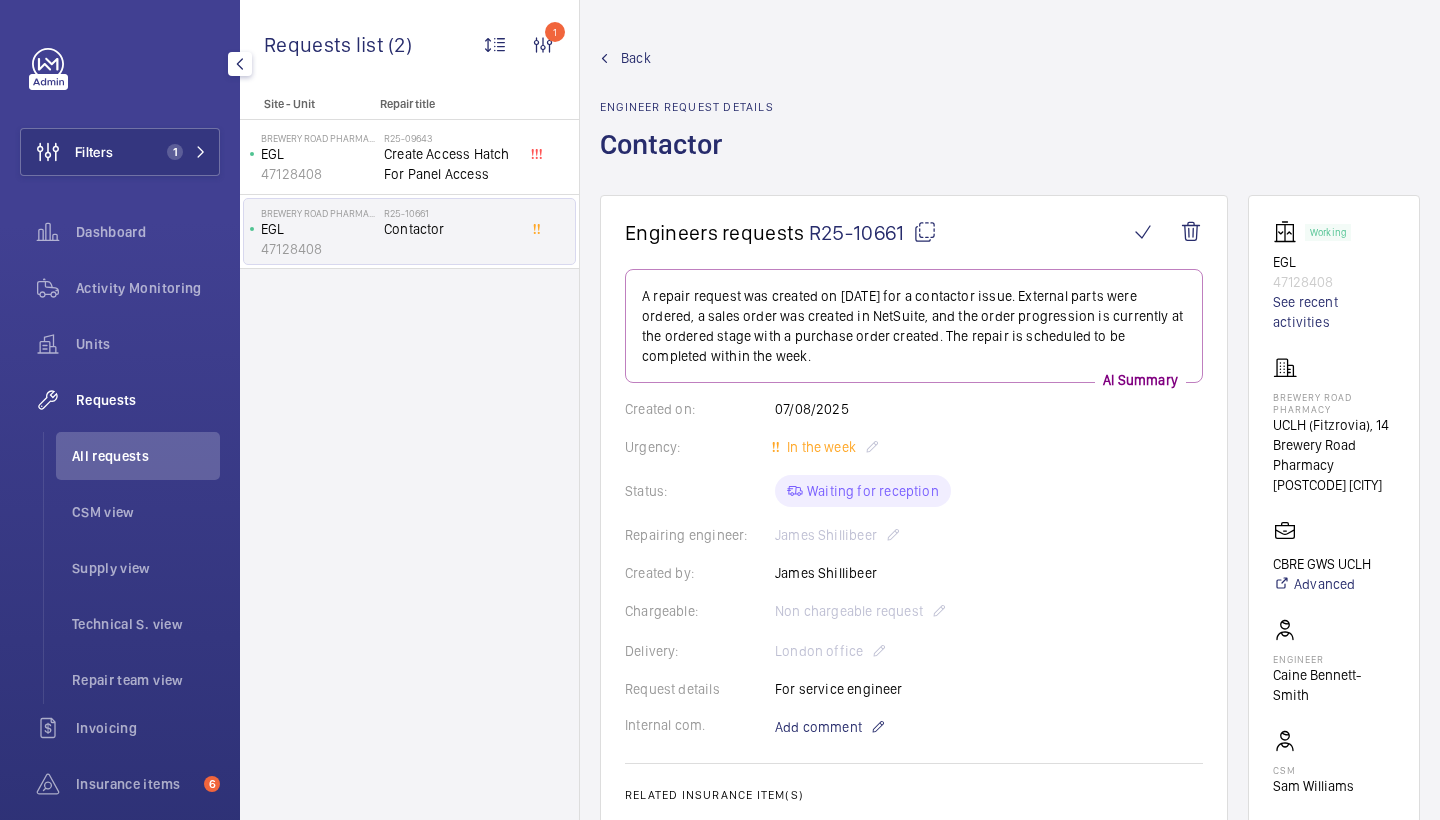 click 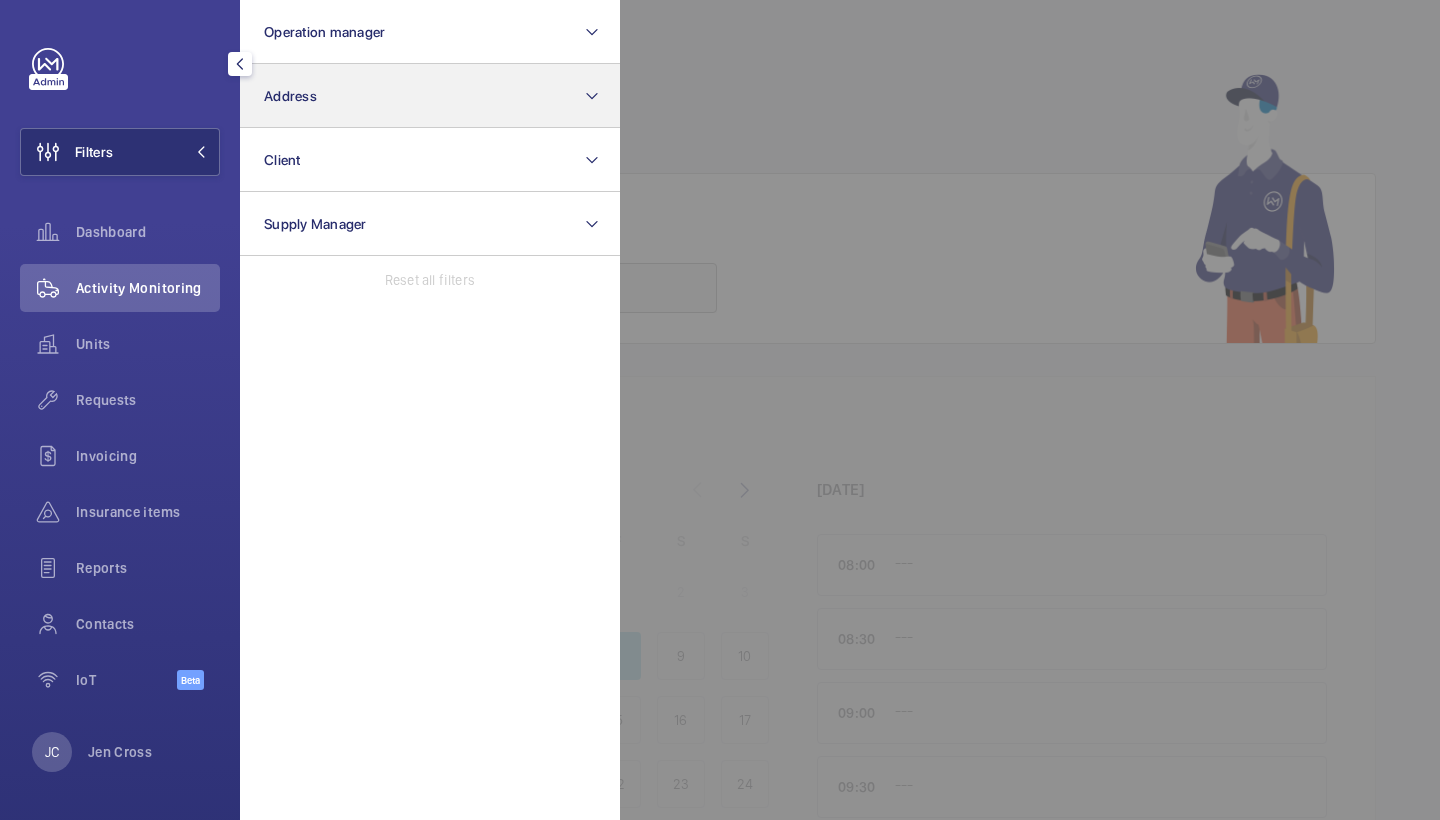 scroll, scrollTop: 0, scrollLeft: 0, axis: both 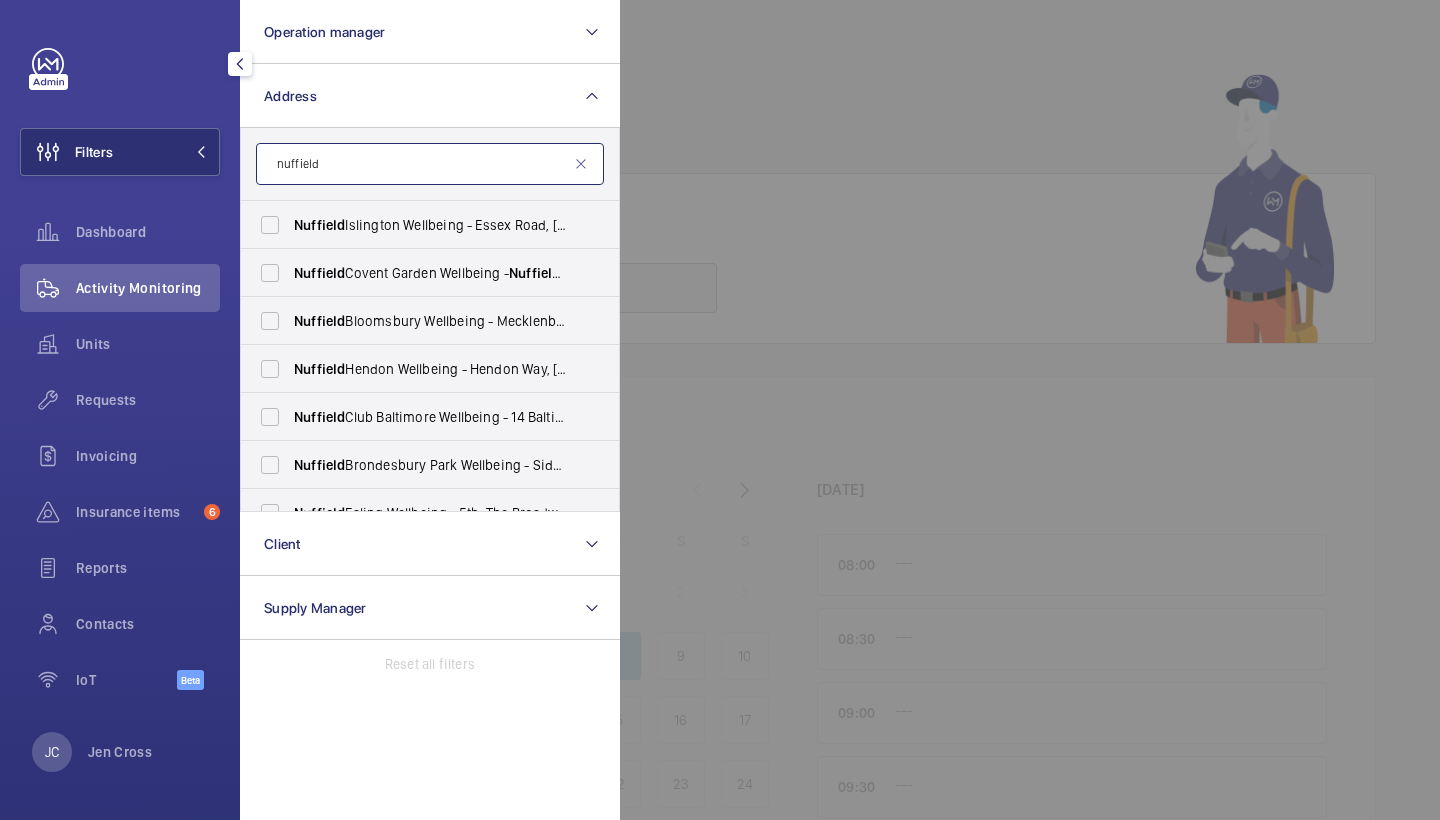 click on "nuffield" 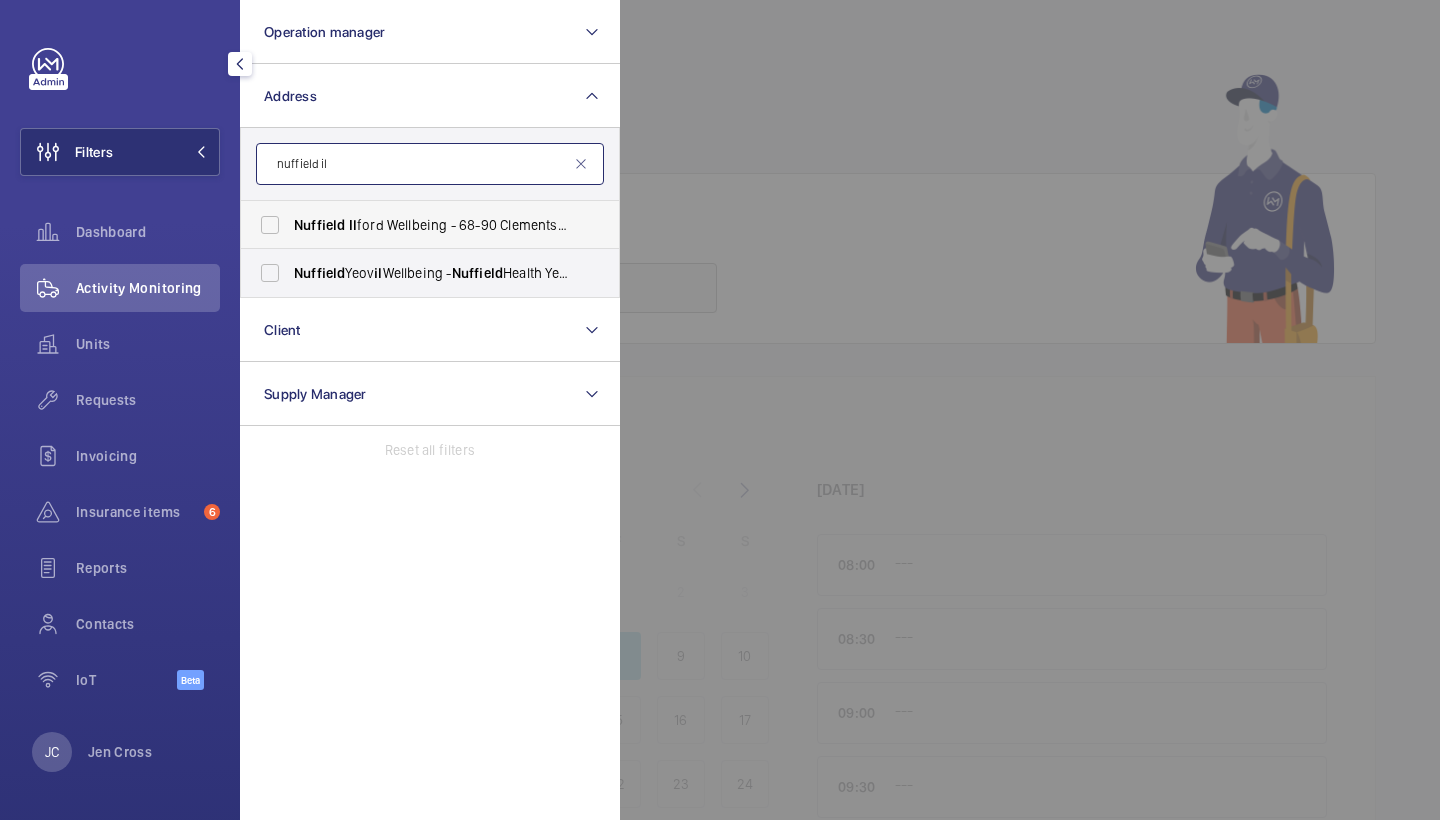 type on "nuffield il" 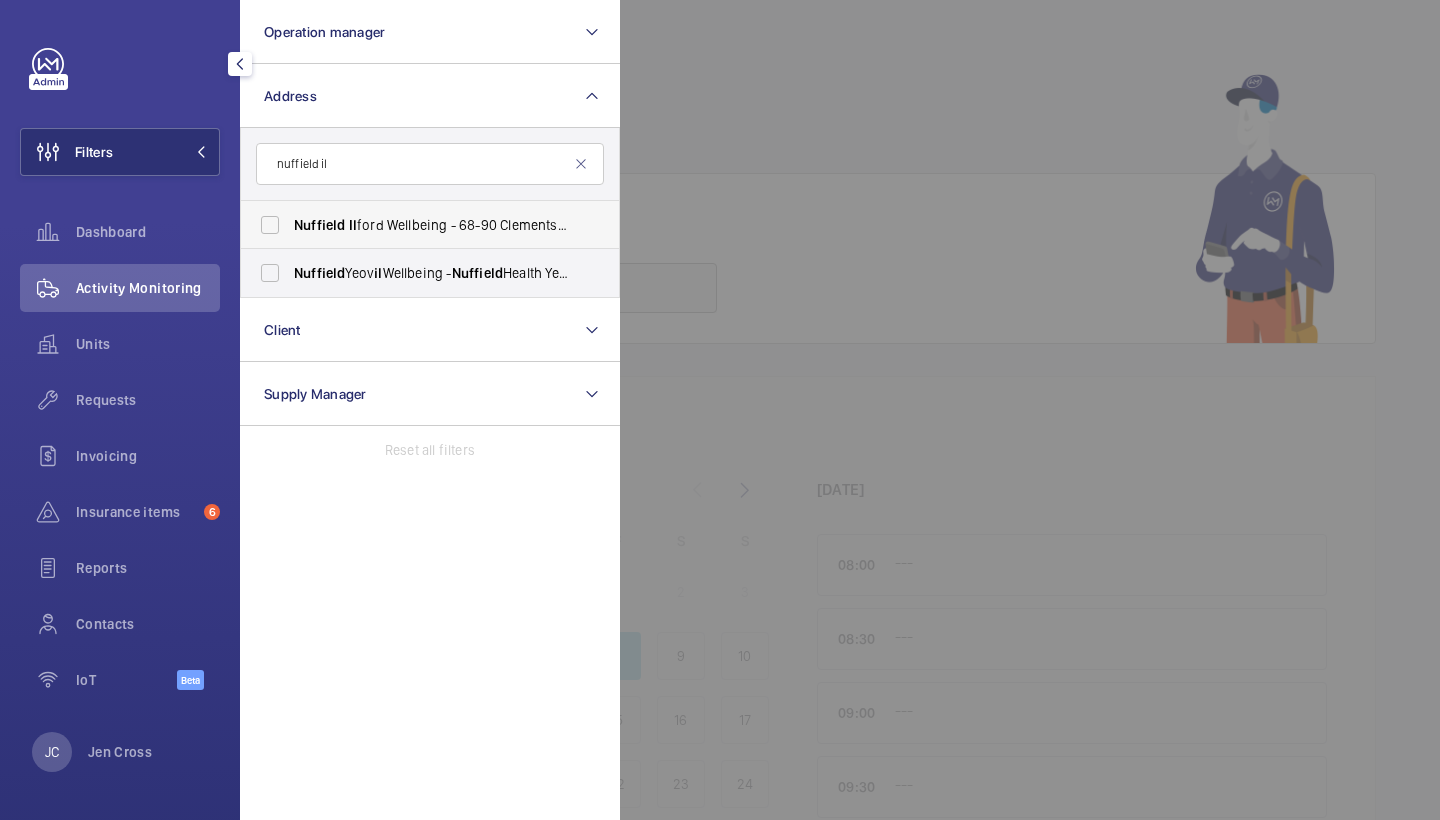 click on "Nuffield Ilford Wellbeing - 68-90 Clements Rd, [CITY] [POSTCODE]" at bounding box center (431, 225) 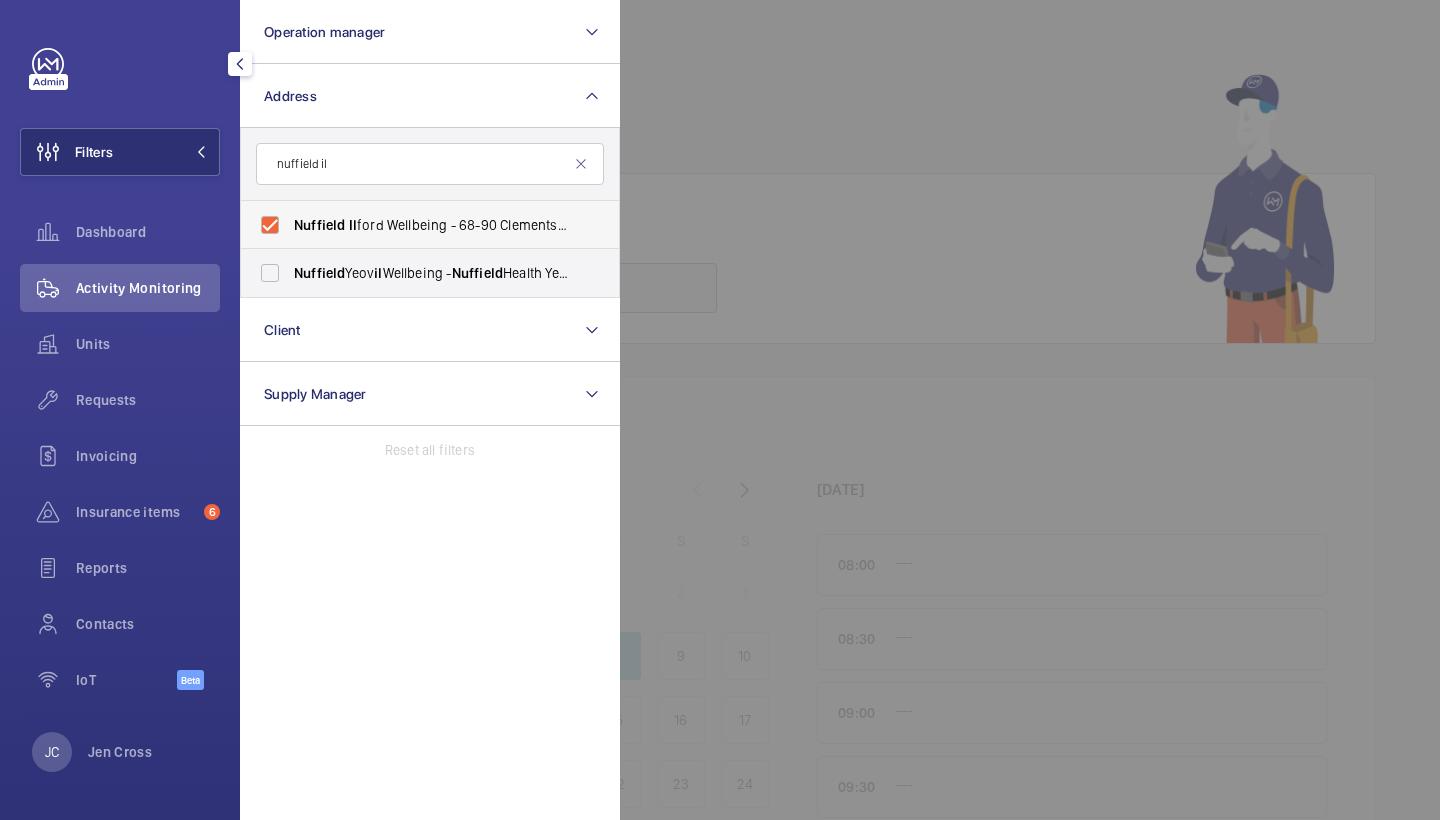 checkbox on "true" 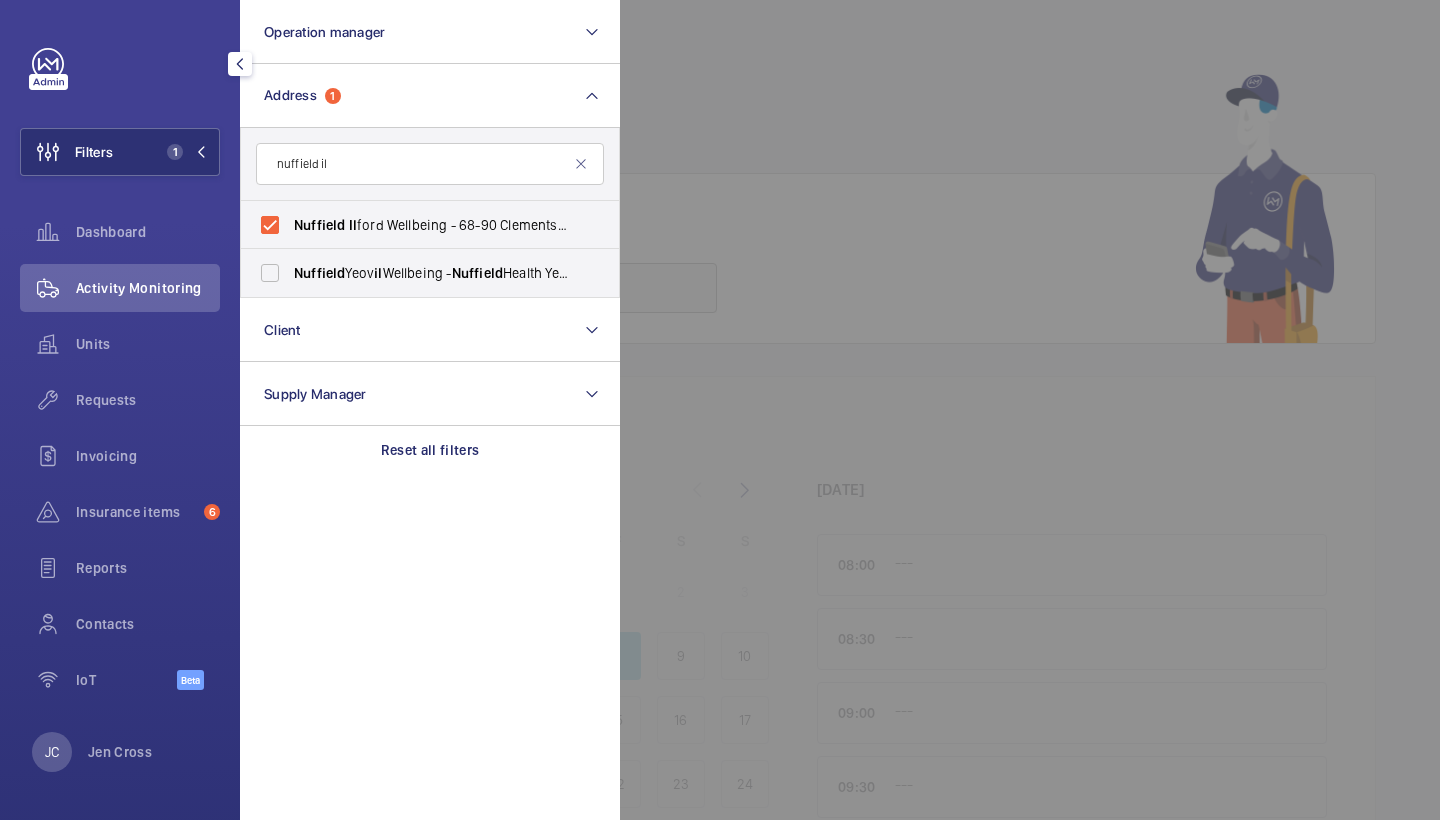 click 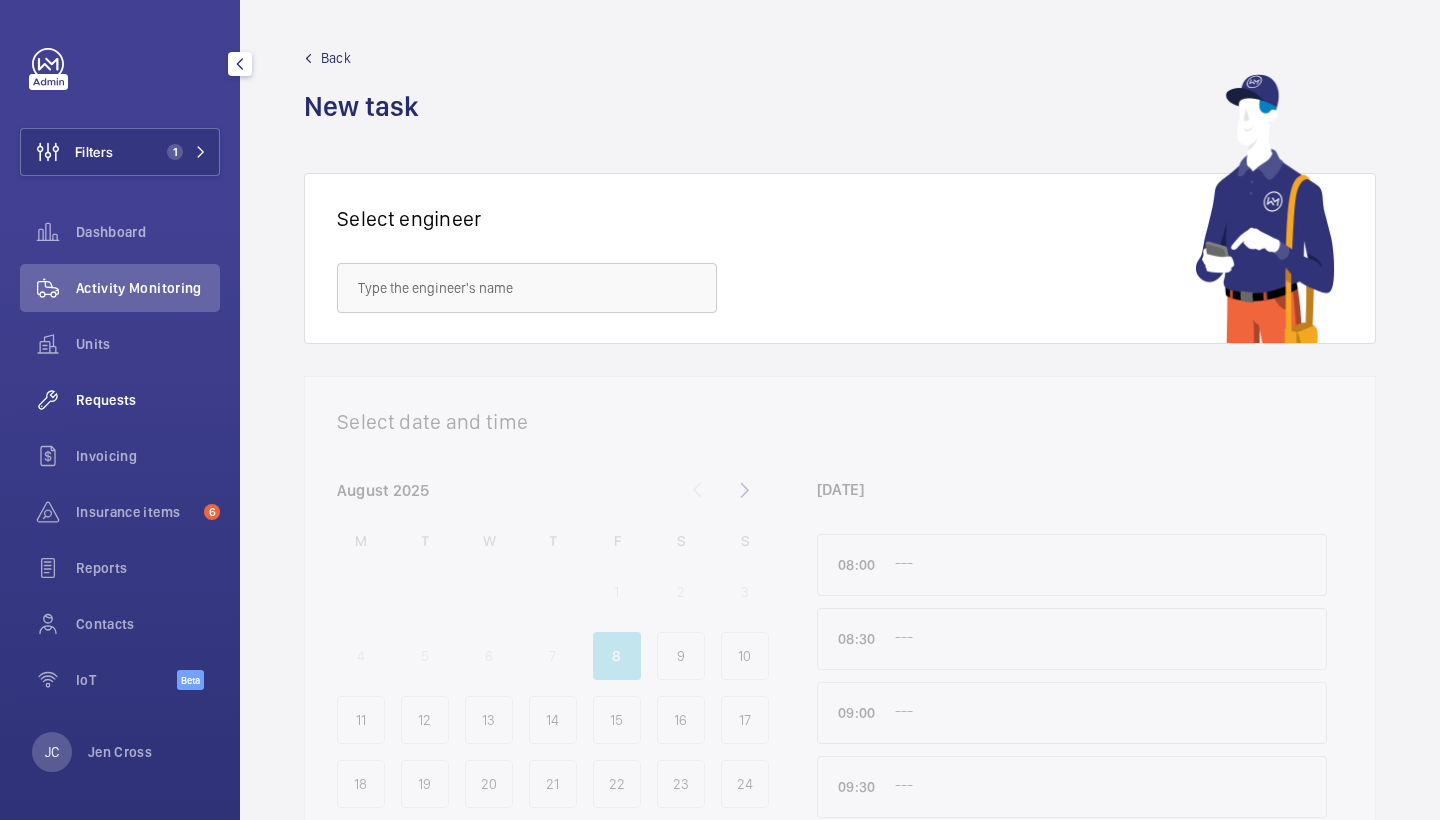 click on "Requests" 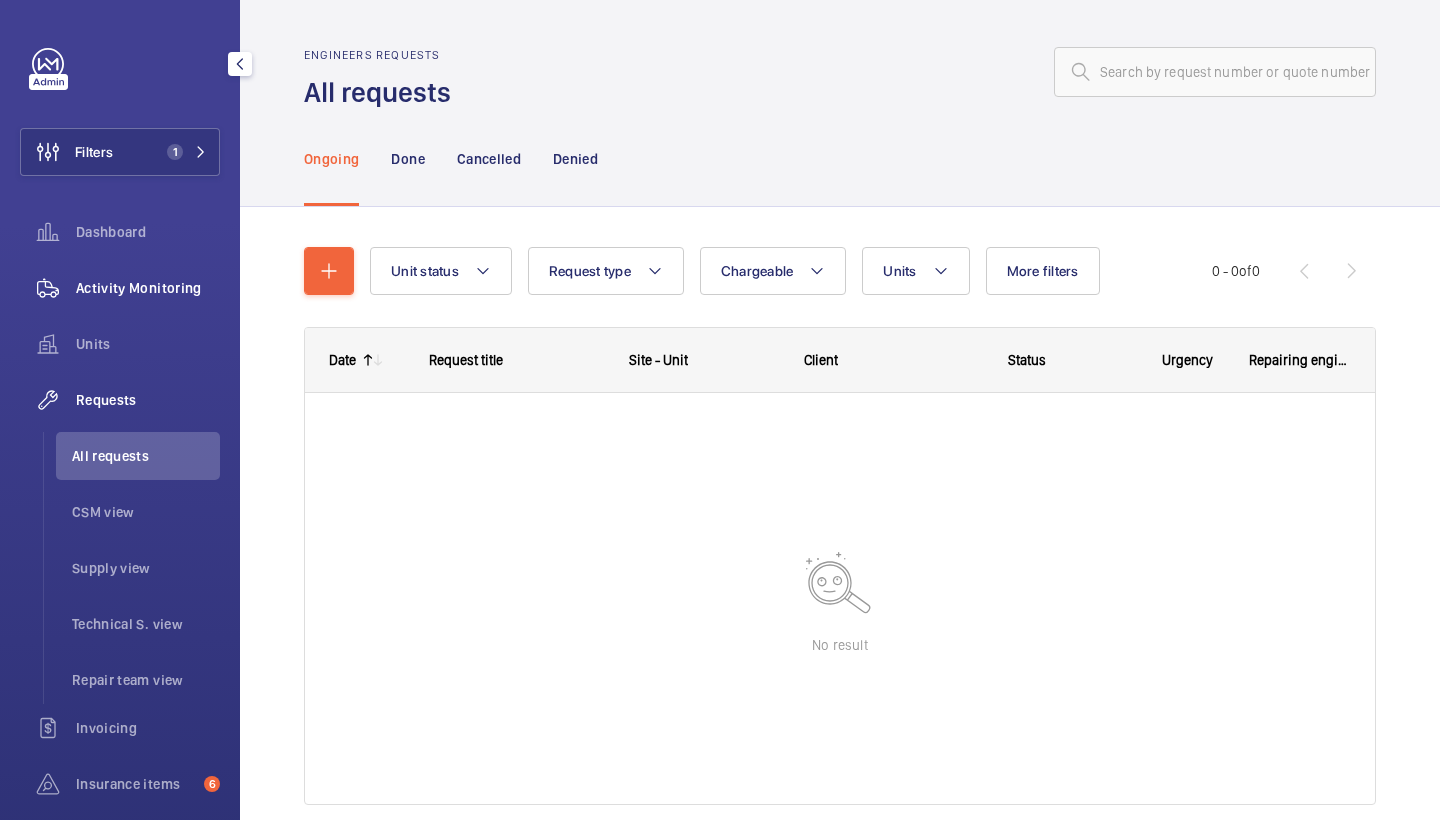 click on "Activity Monitoring" 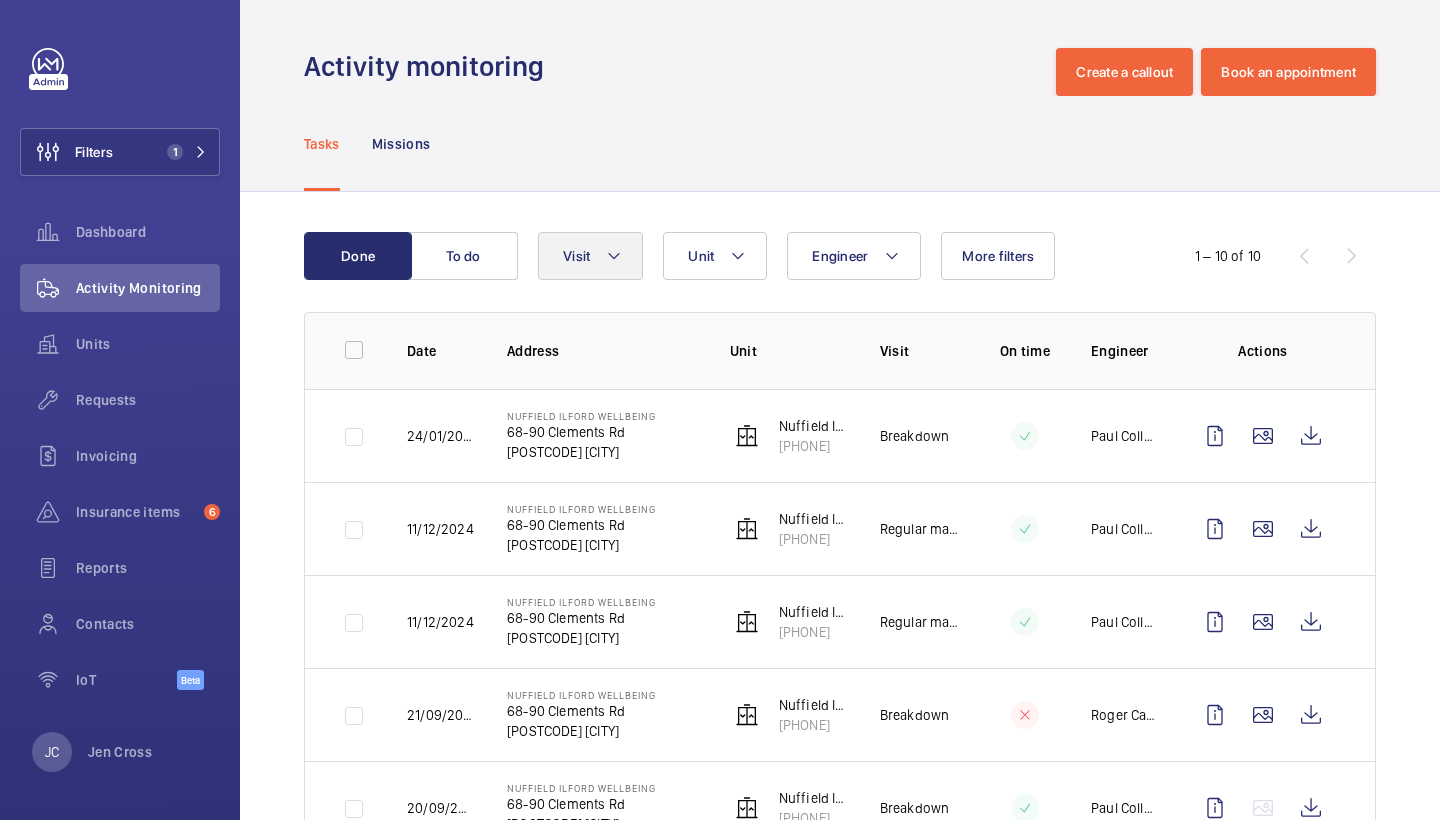 click on "Visit" 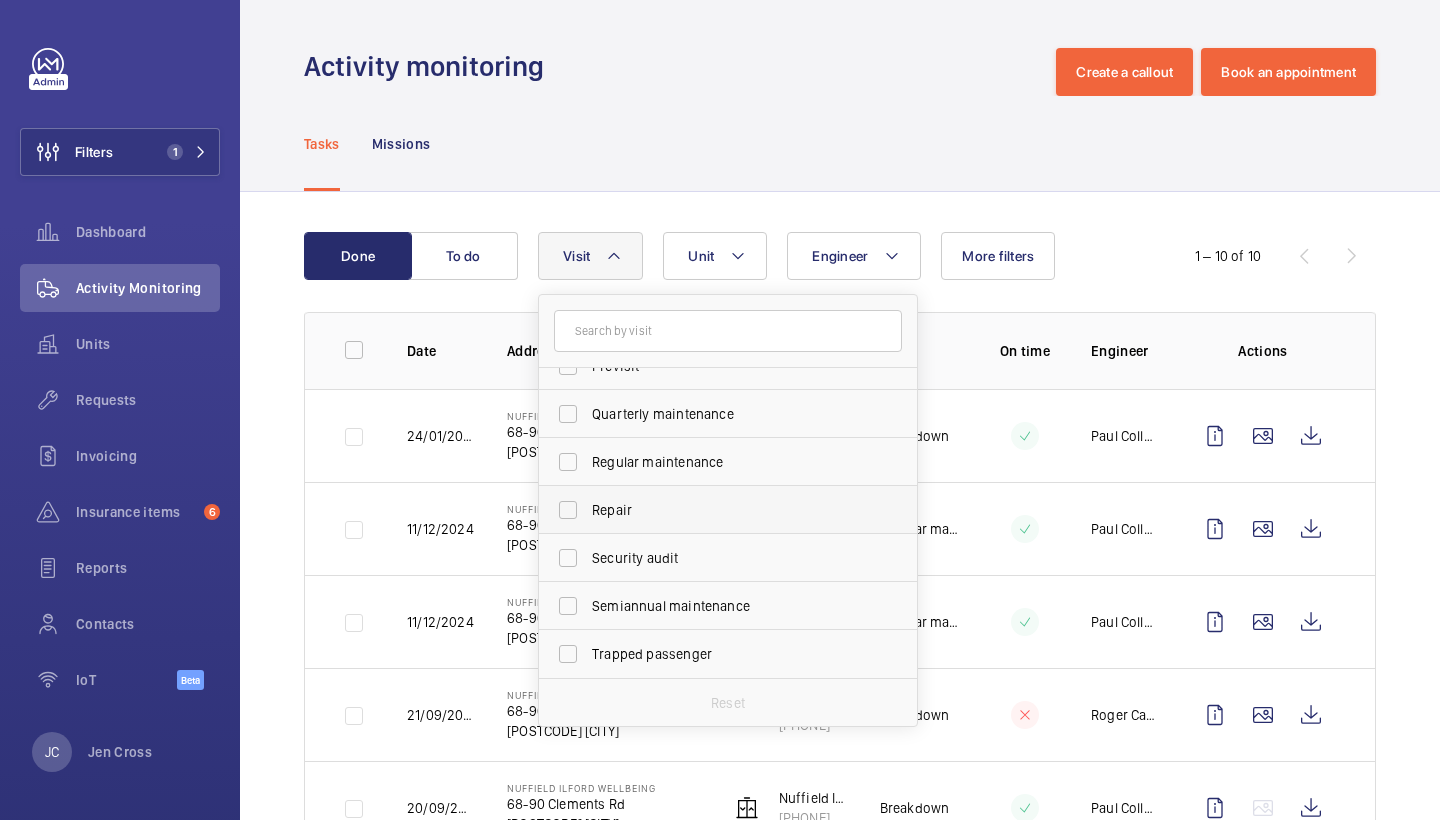 scroll, scrollTop: 314, scrollLeft: 0, axis: vertical 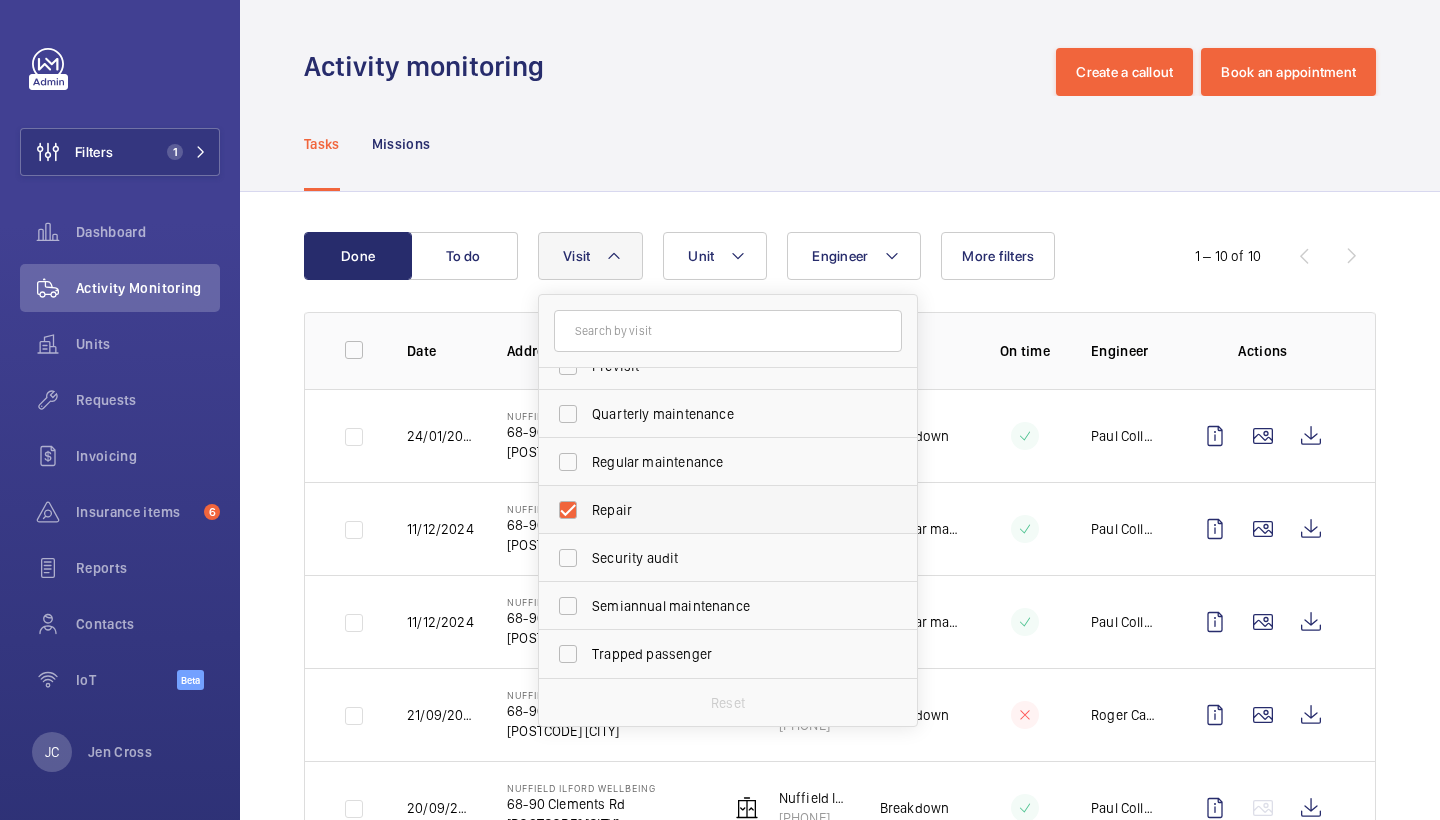 checkbox on "true" 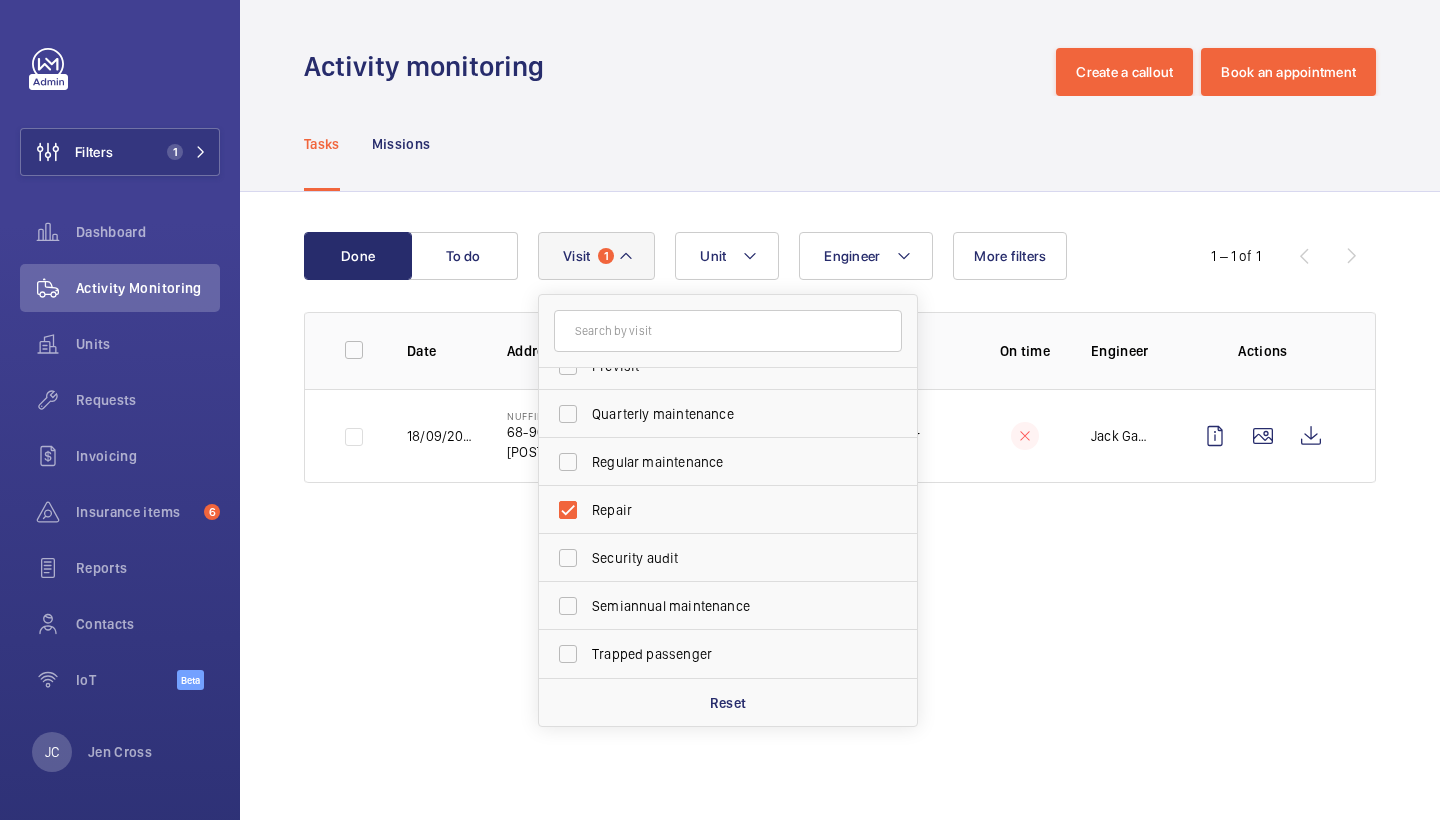 click on "Tasks Missions" 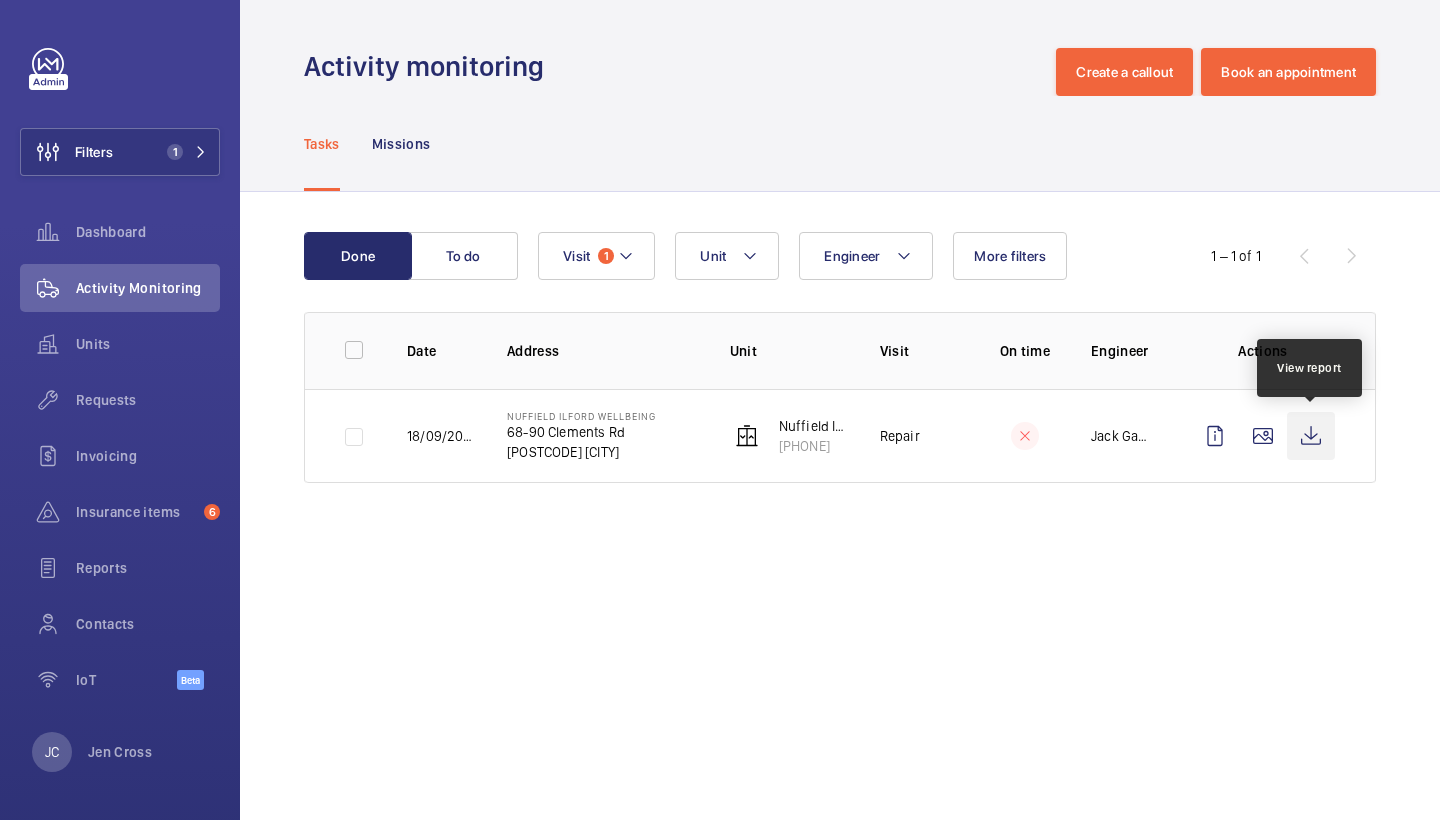 click 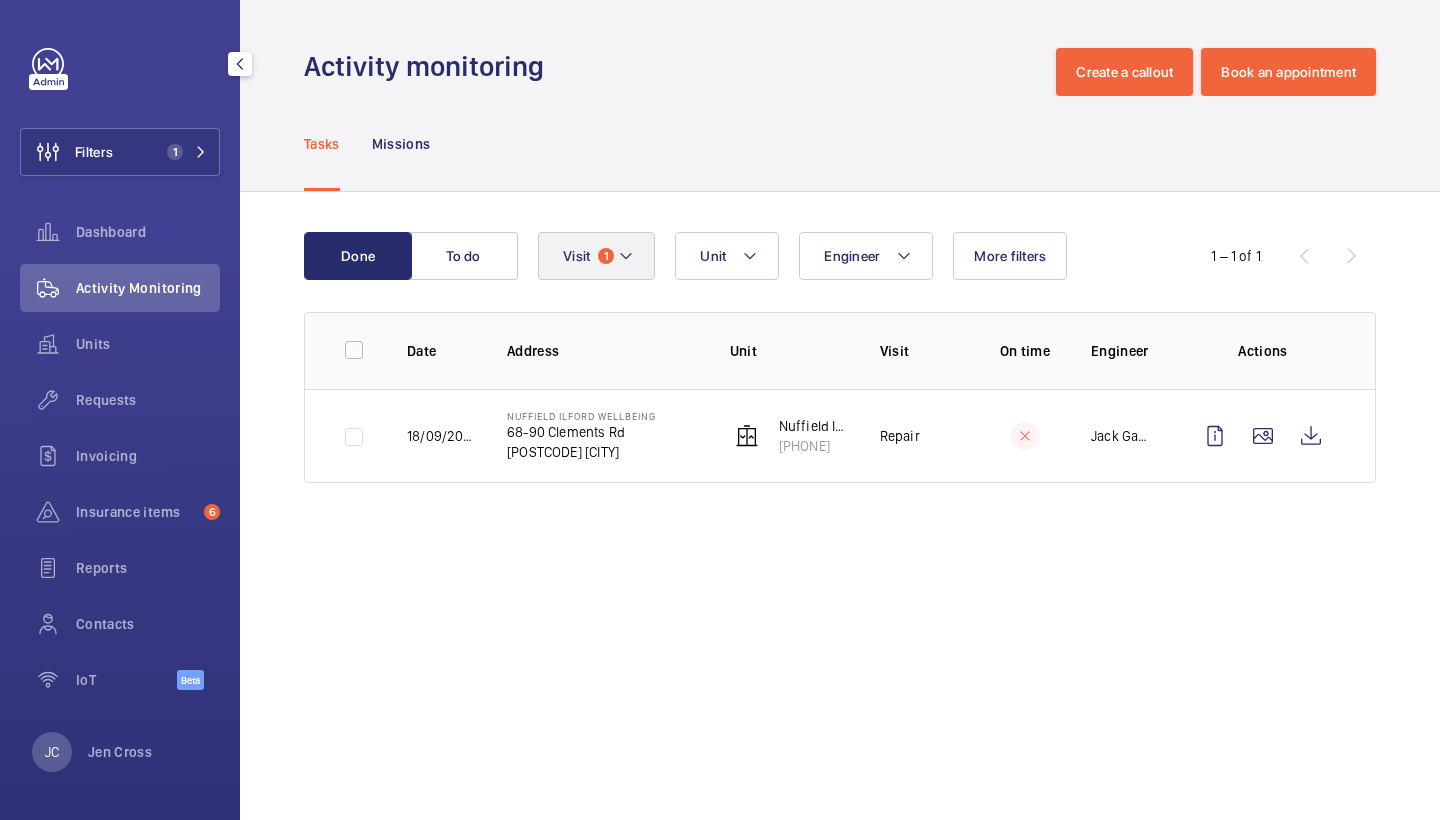 click on "Visit" 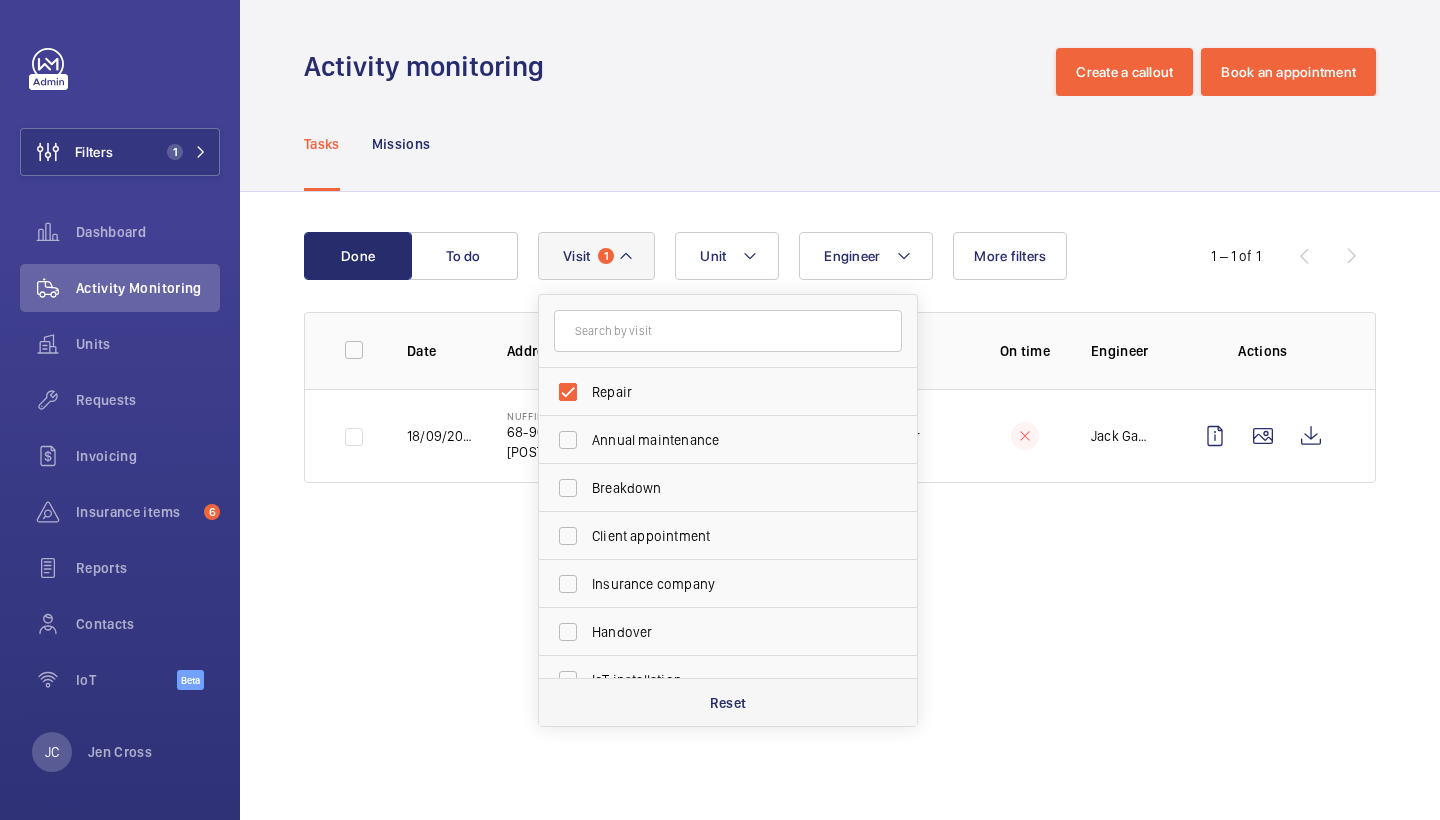 click on "Reset" 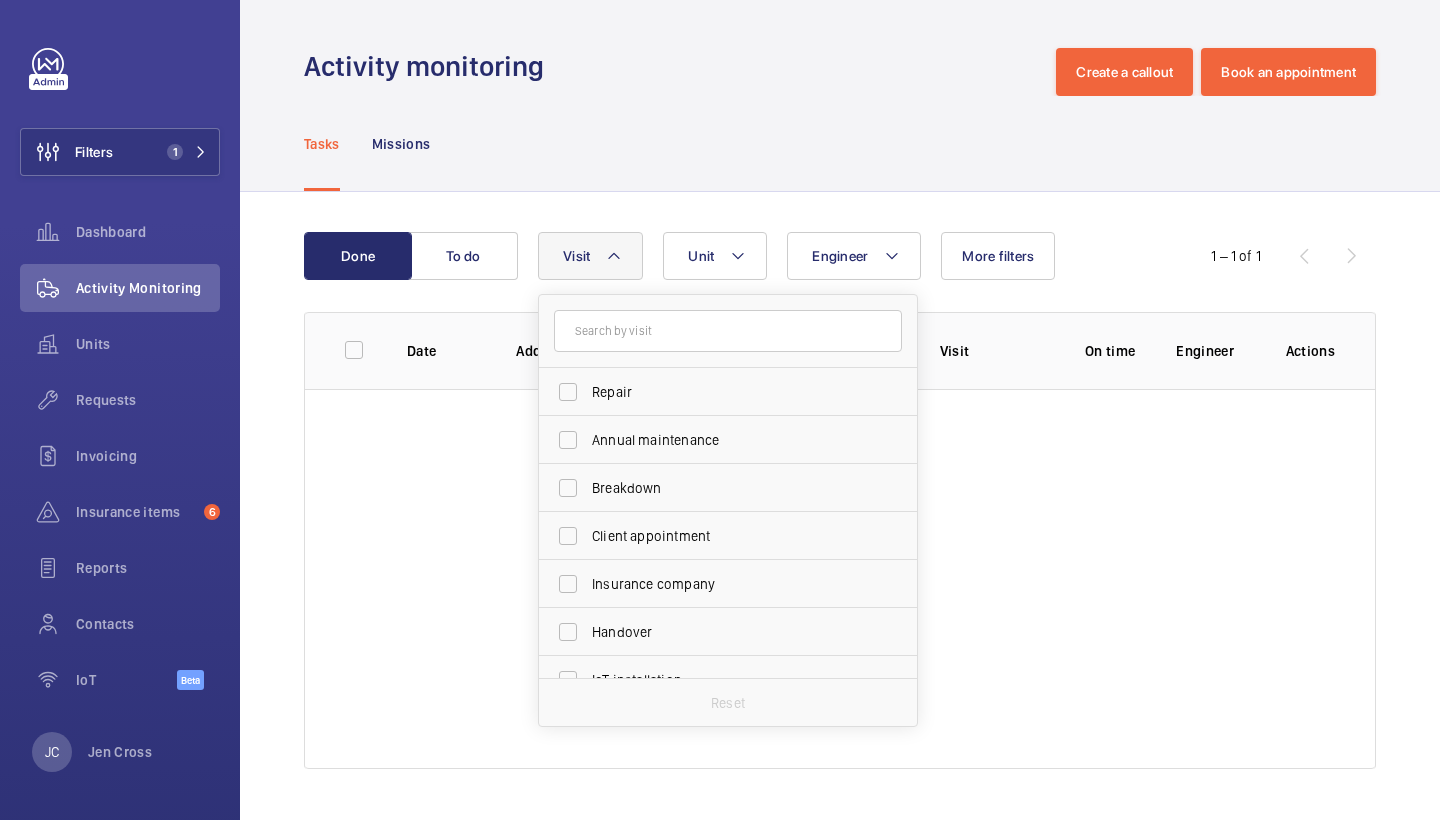 checkbox on "false" 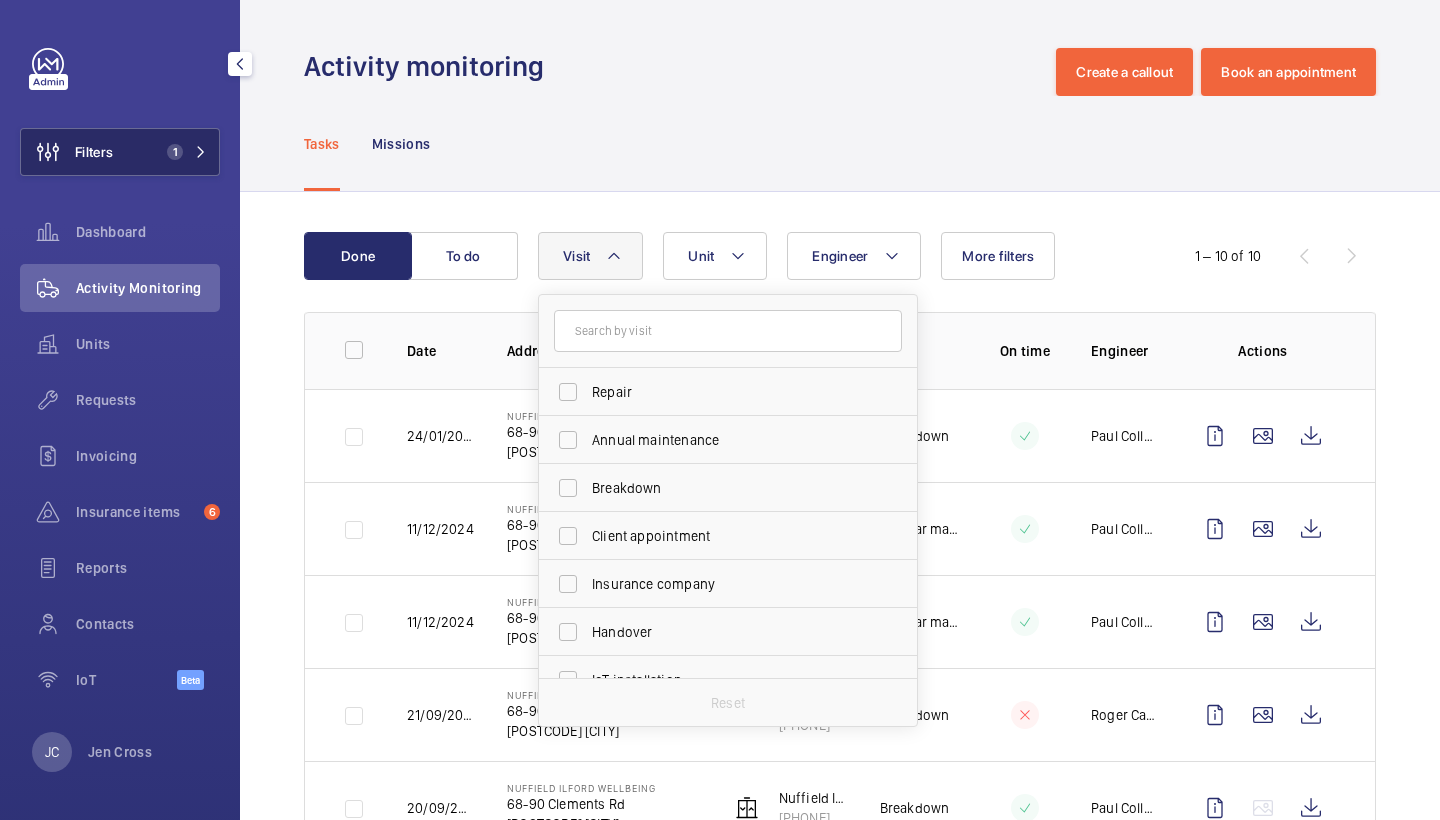 click on "Filters 1" 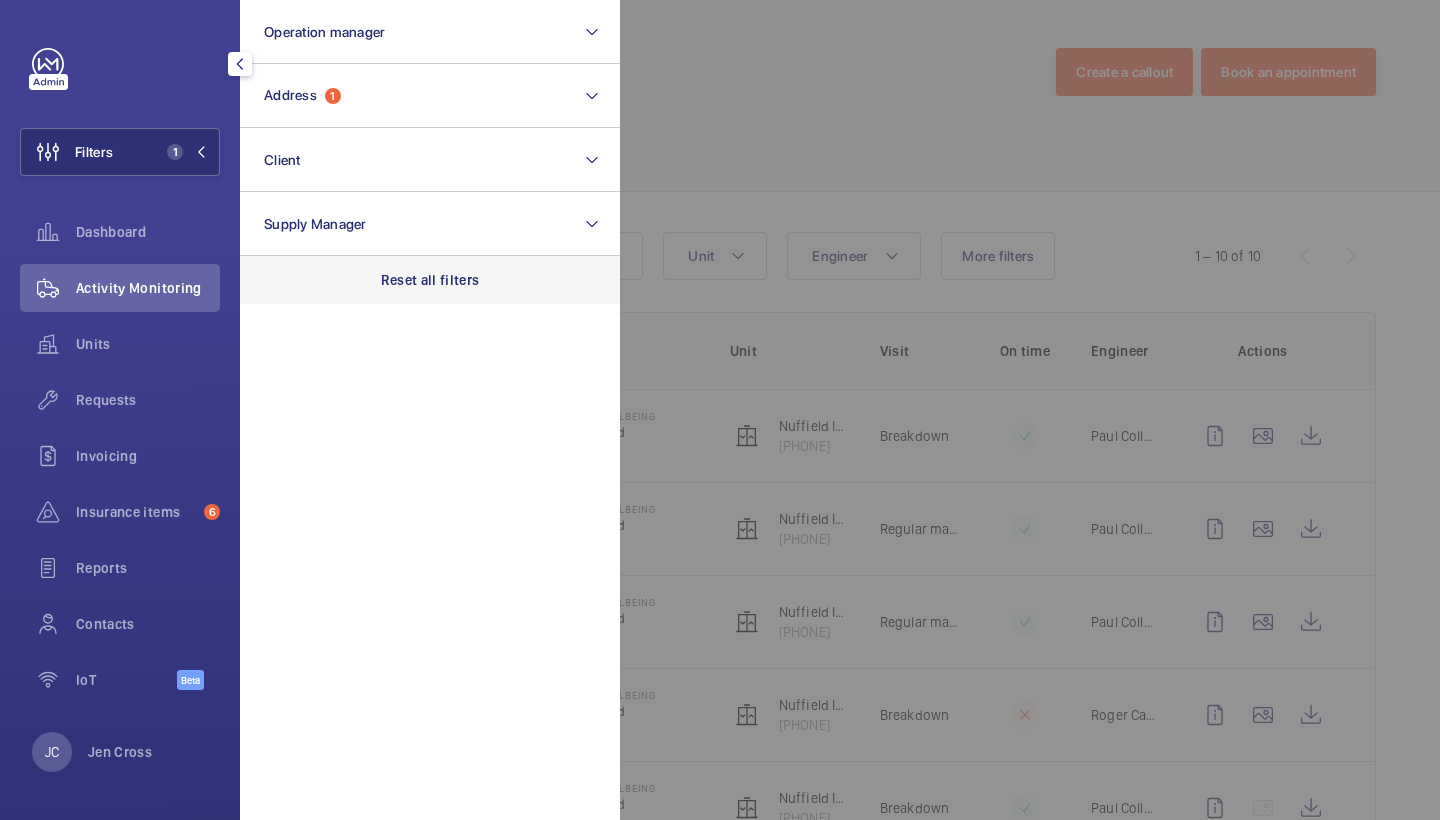 click on "Reset all filters" 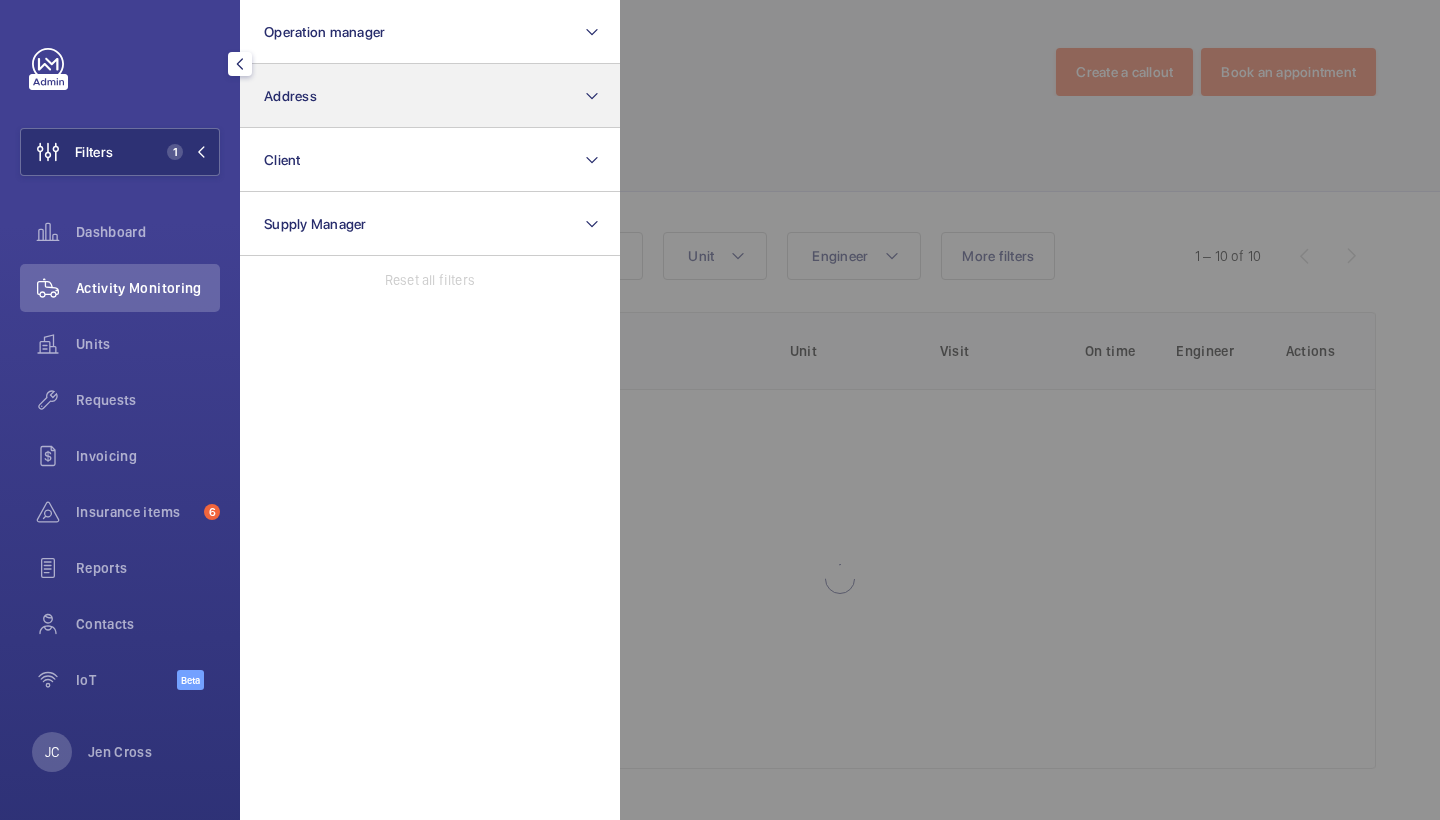 click on "Address" 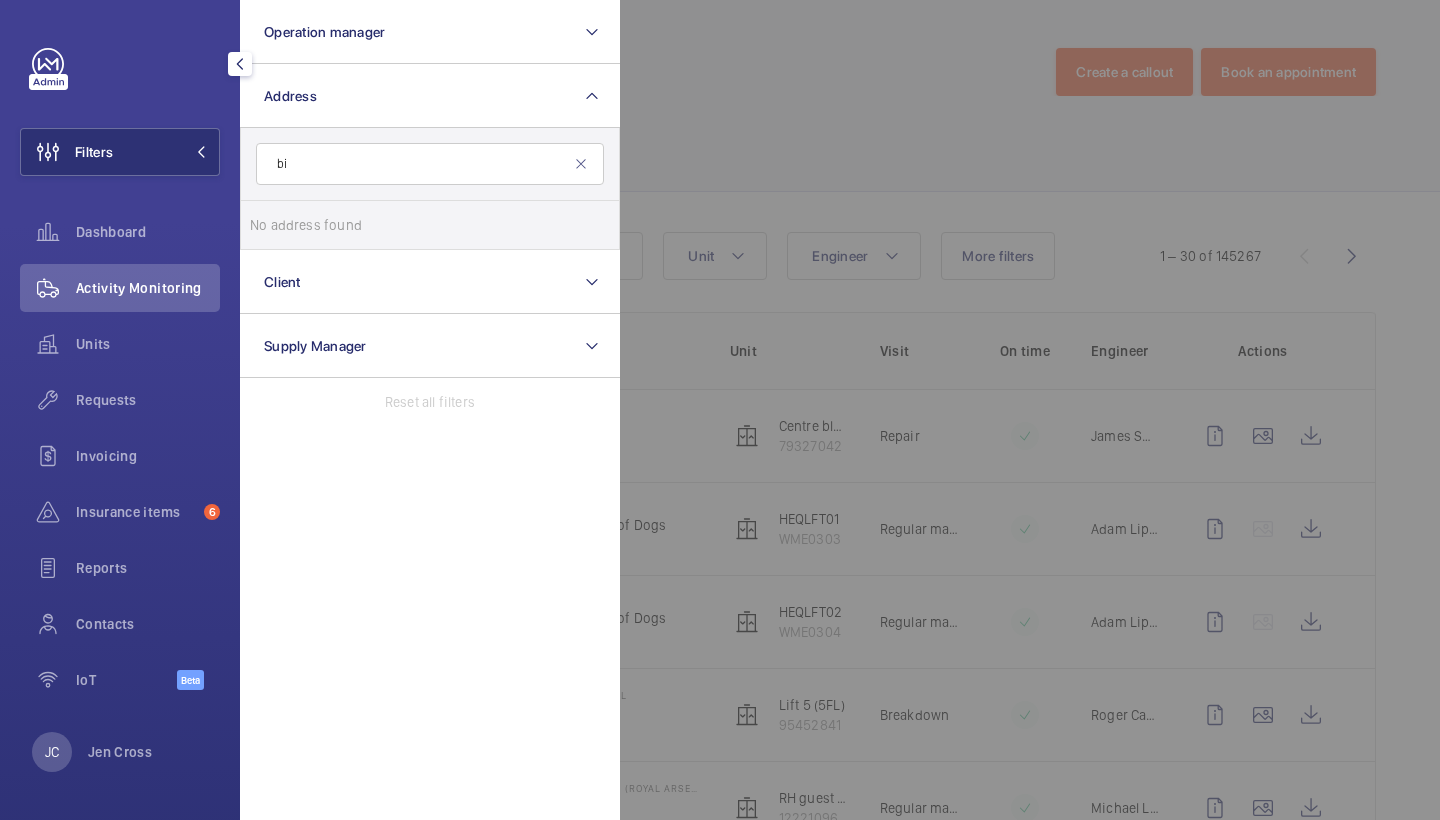 type on "b" 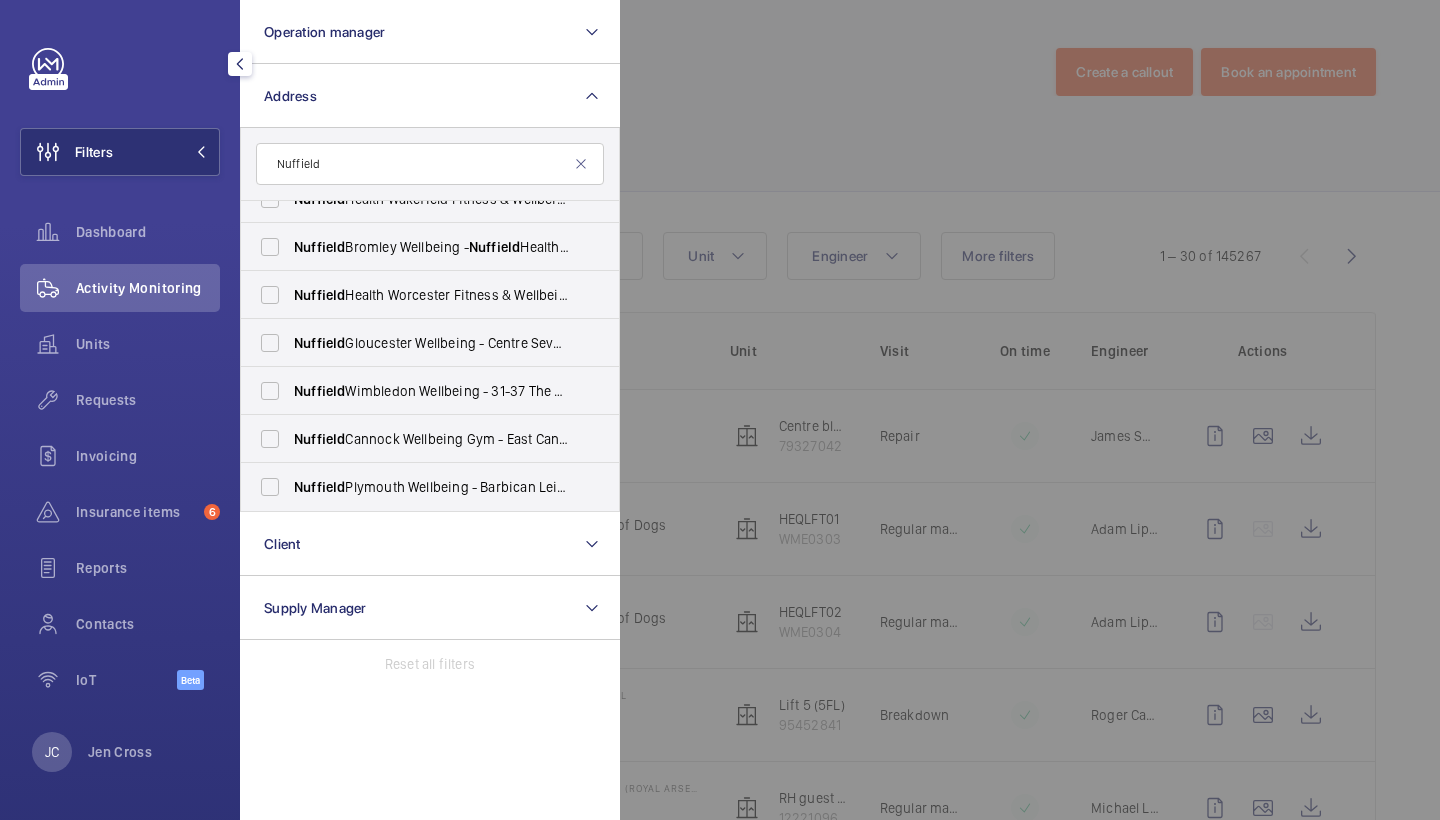scroll, scrollTop: 3818, scrollLeft: 0, axis: vertical 